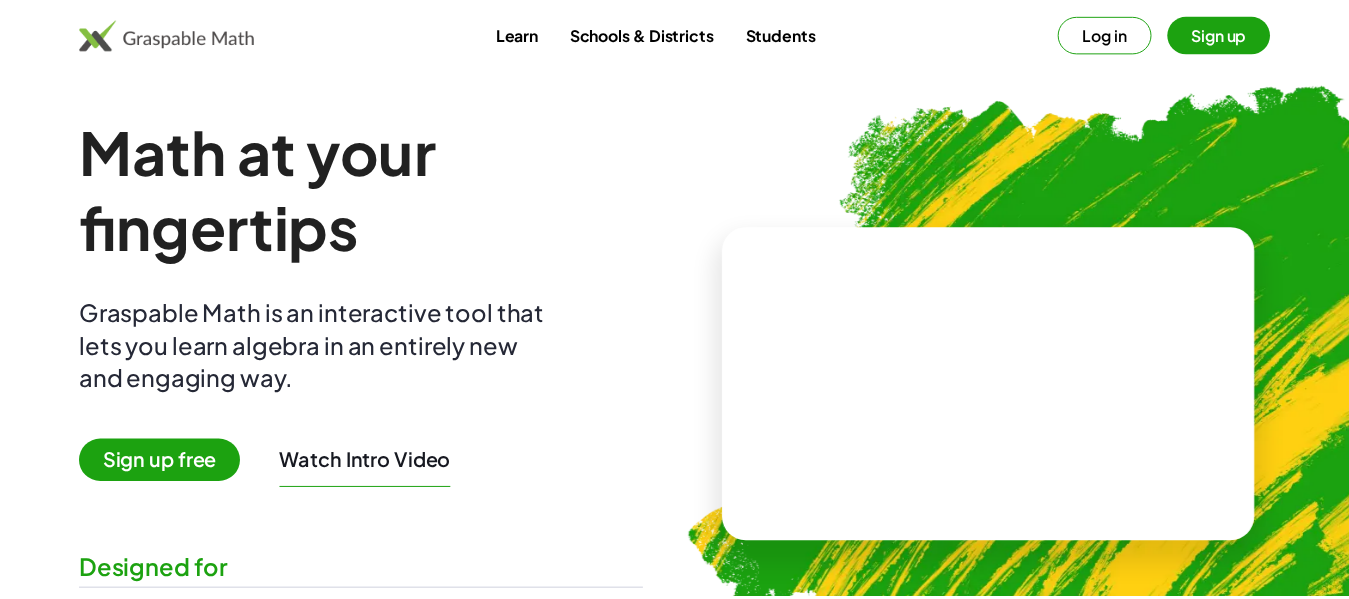 scroll, scrollTop: 0, scrollLeft: 0, axis: both 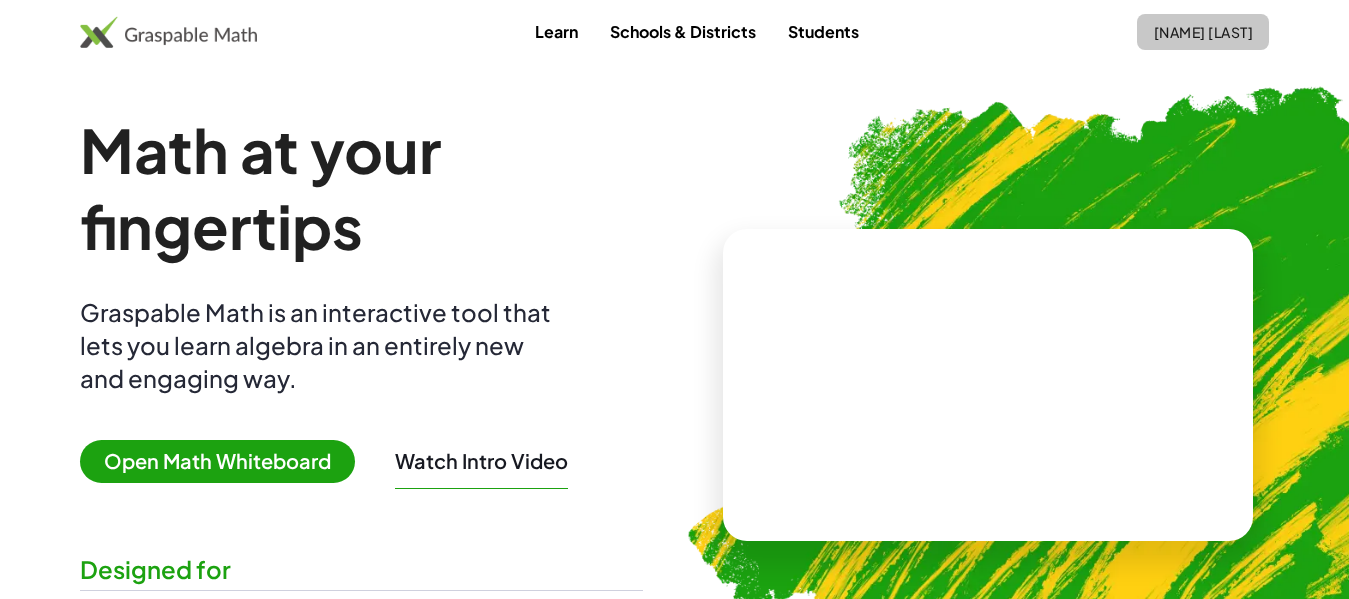 click on "[NAME] [LAST]" 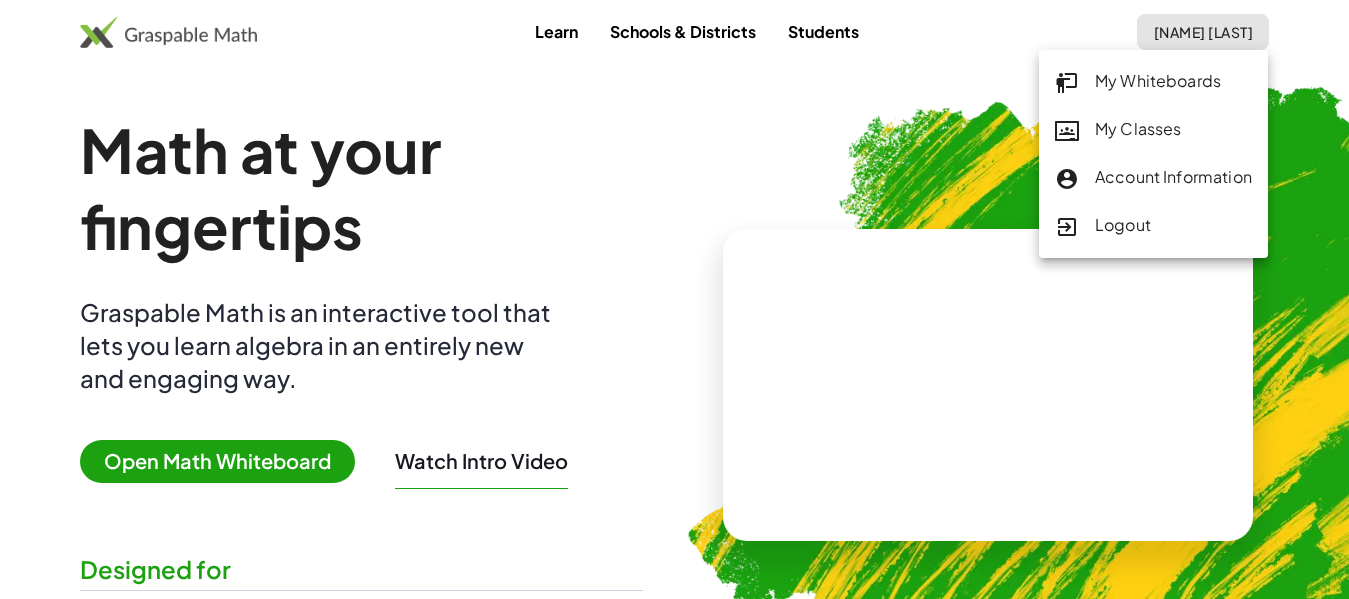 click on "Learn Schools & Districts Students [NAME] [LAST]" 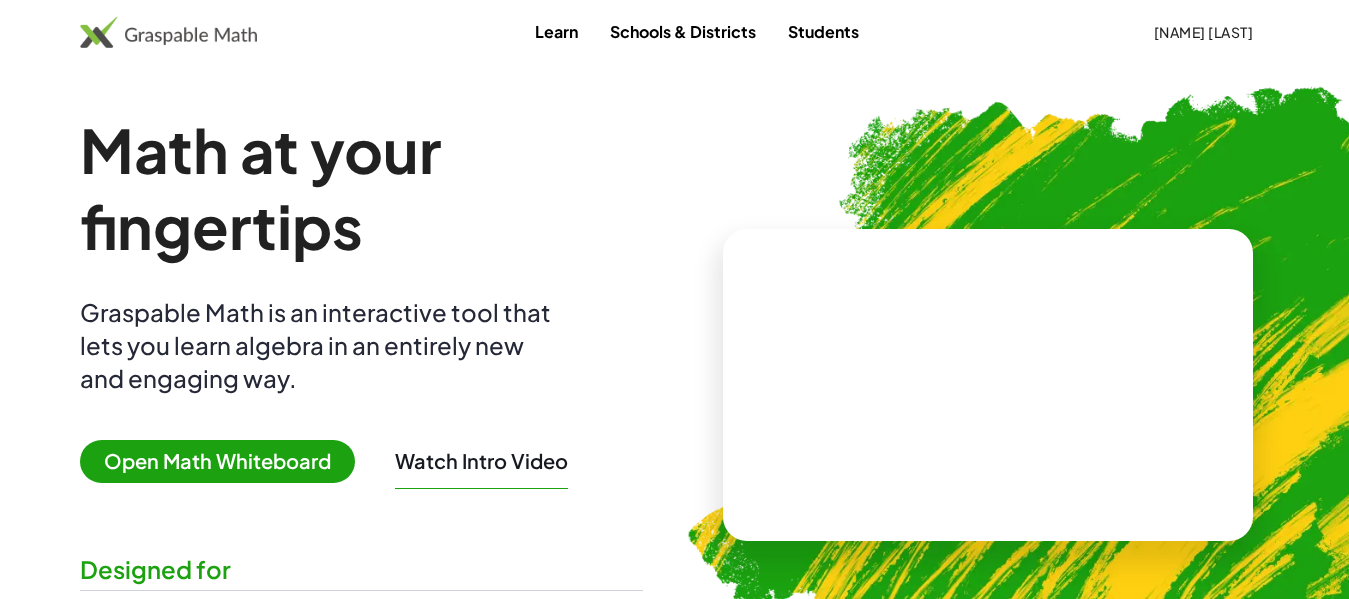 click at bounding box center (988, 385) 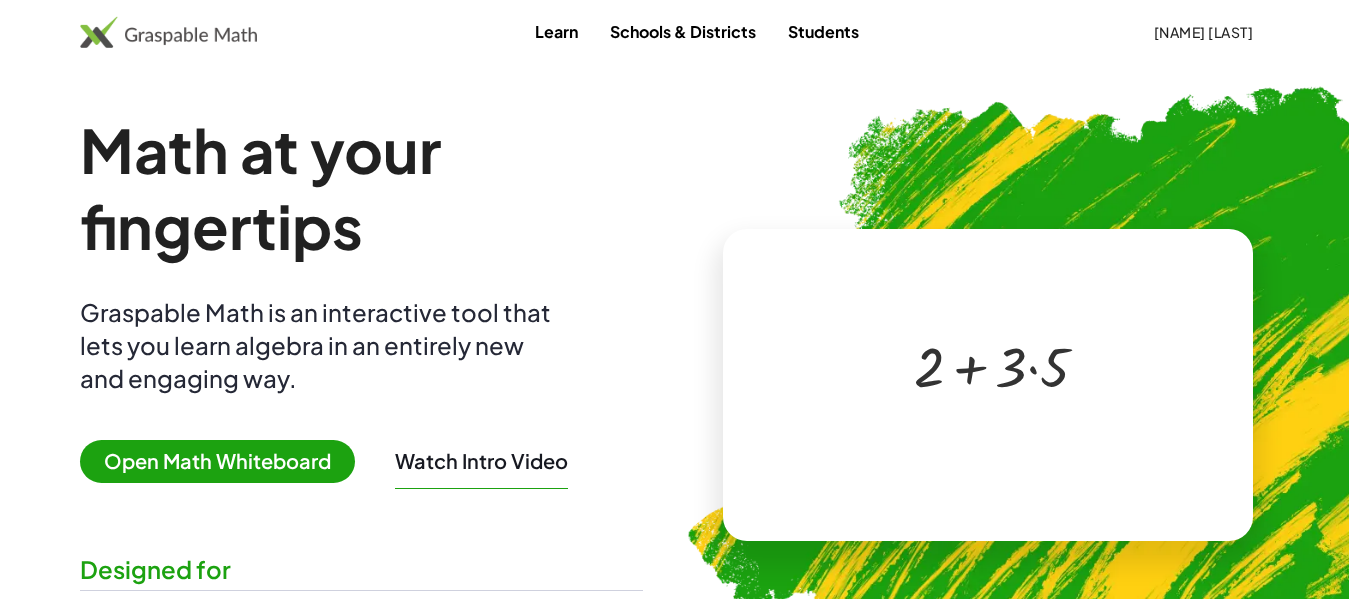click at bounding box center (984, 365) 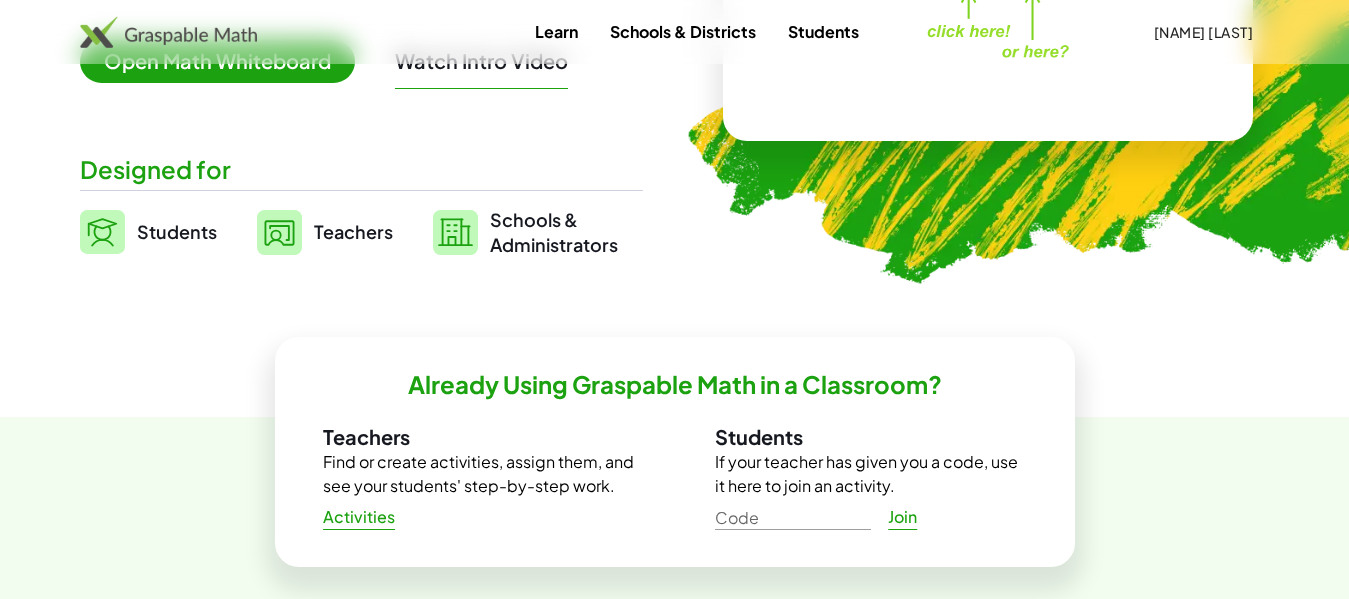 scroll, scrollTop: 300, scrollLeft: 0, axis: vertical 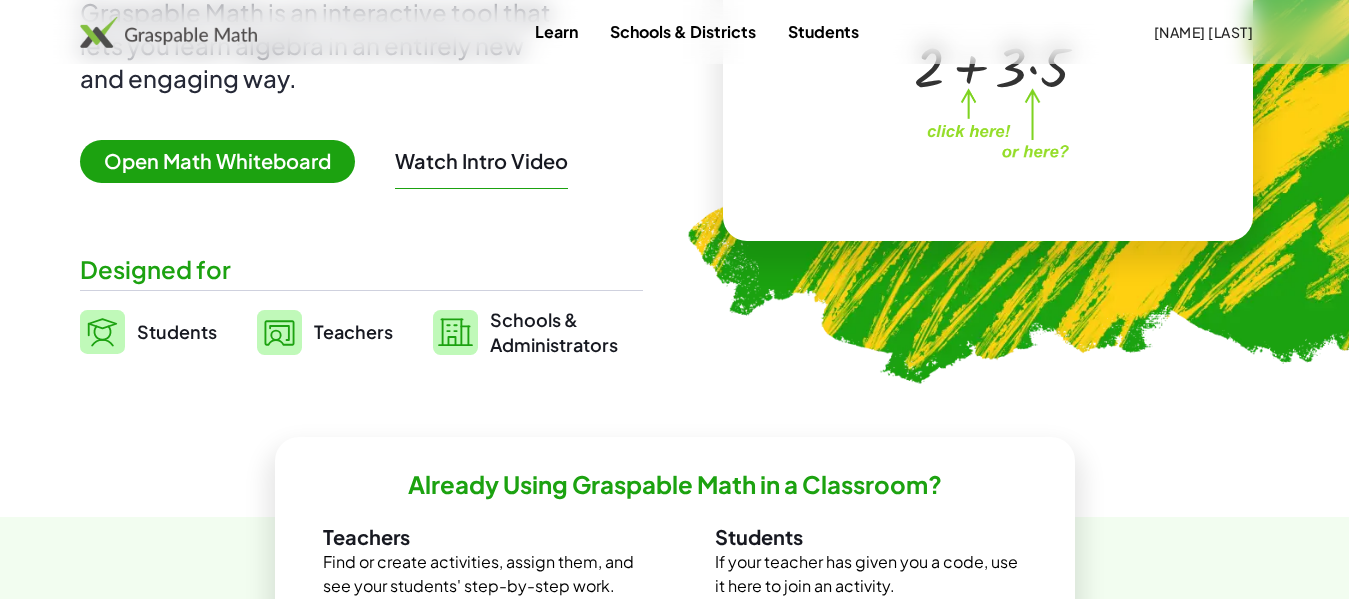 click on "Open Math Whiteboard" at bounding box center (217, 161) 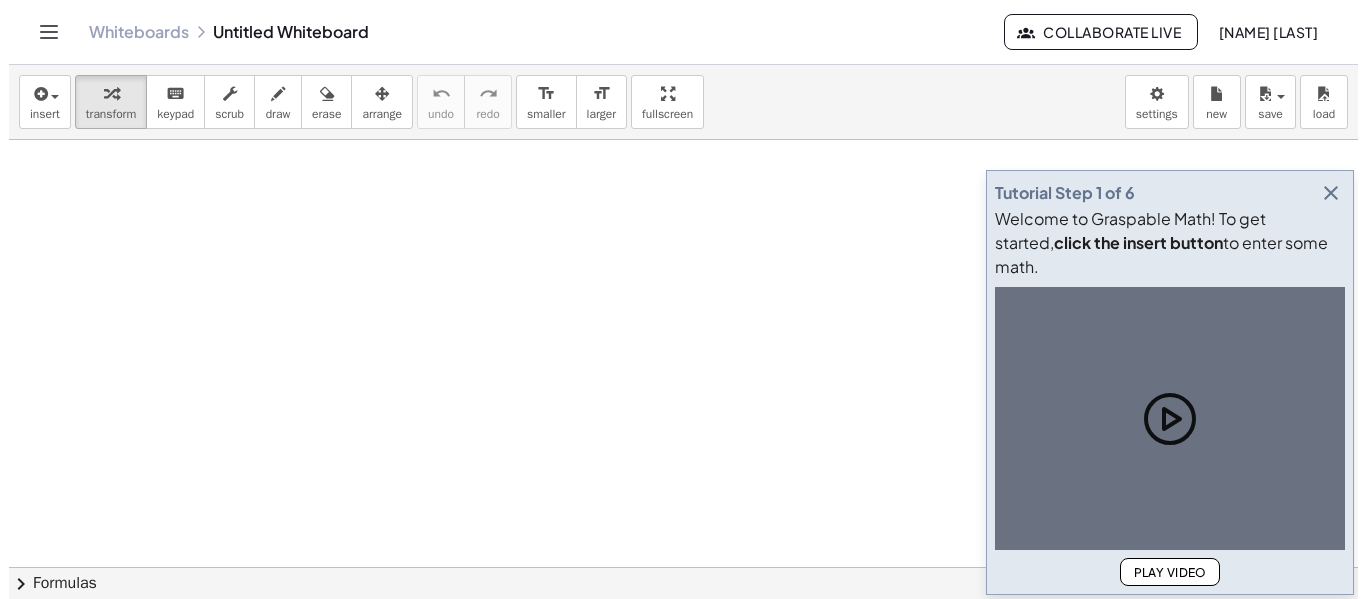scroll, scrollTop: 0, scrollLeft: 0, axis: both 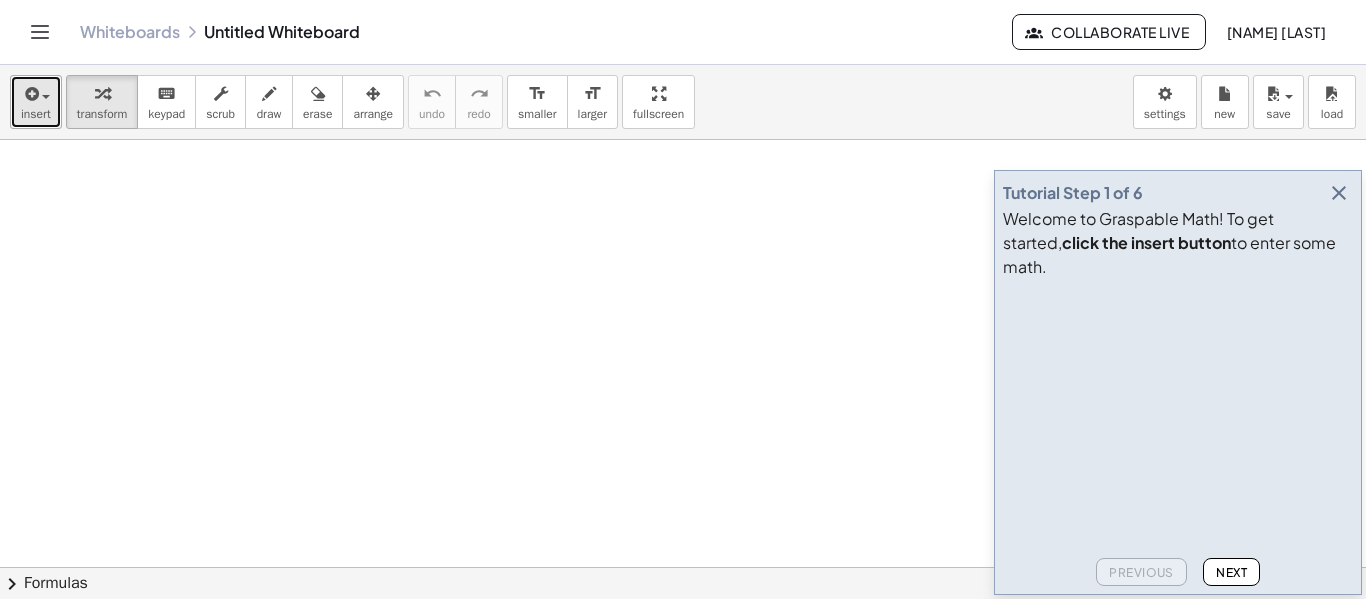 click on "insert" at bounding box center (36, 114) 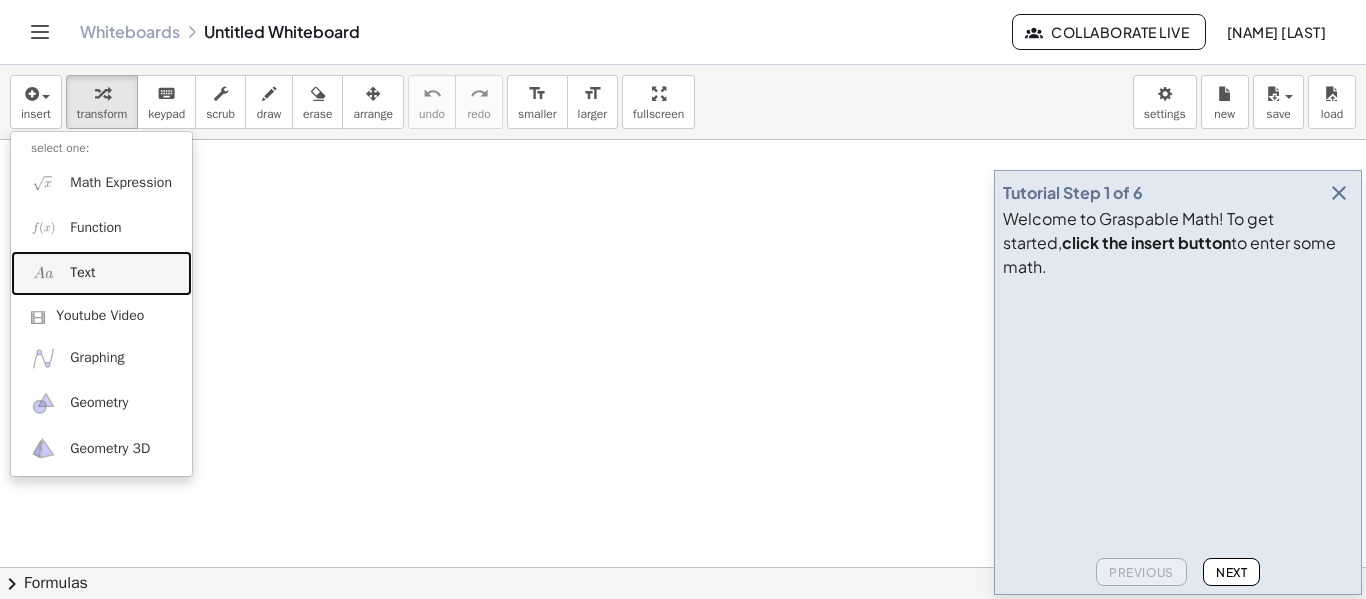 click on "Text" at bounding box center (82, 273) 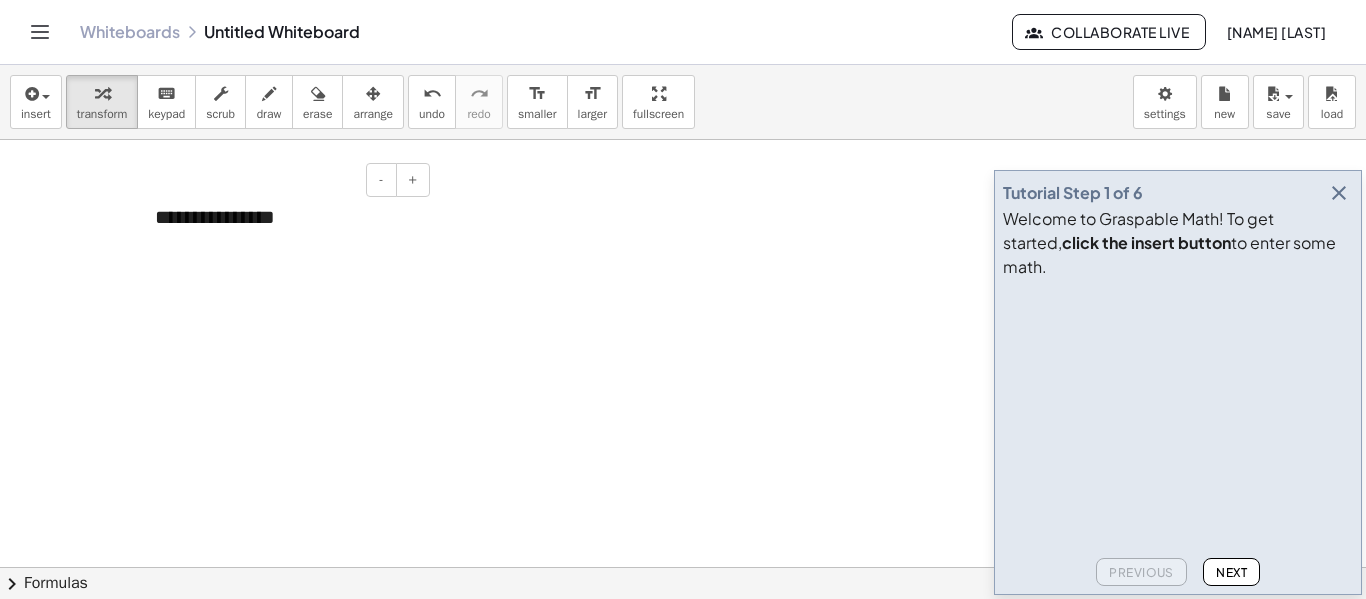 click on "**********" at bounding box center (285, 217) 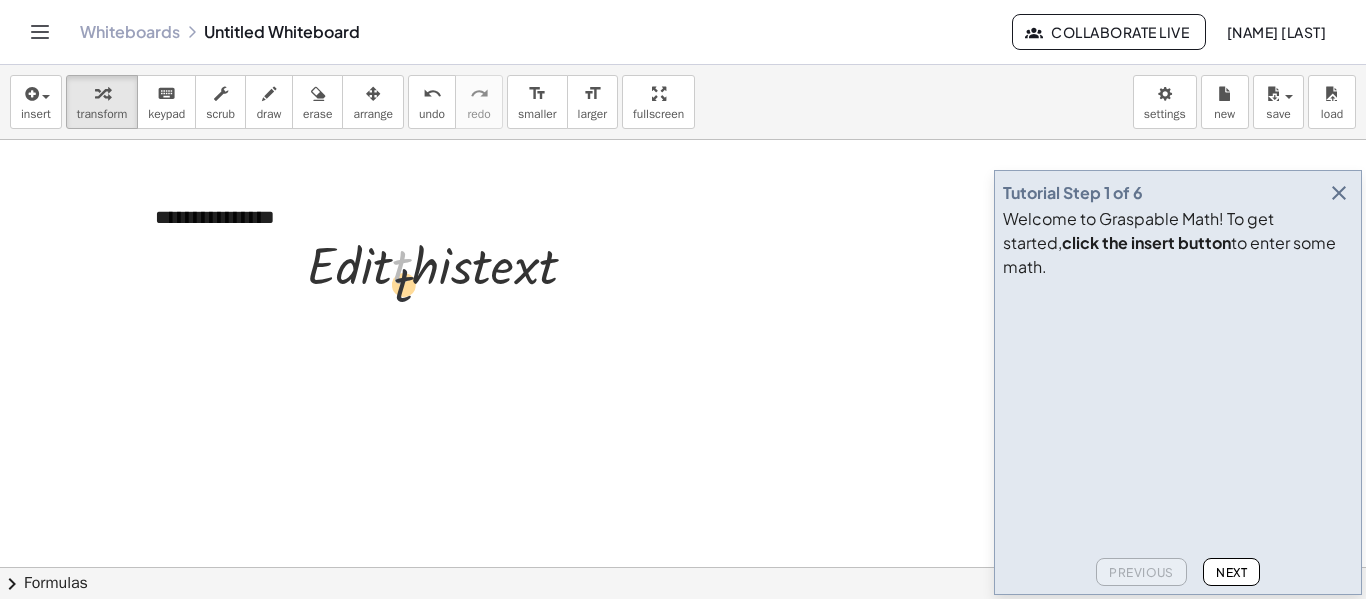 drag, startPoint x: 396, startPoint y: 274, endPoint x: 381, endPoint y: 316, distance: 44.598206 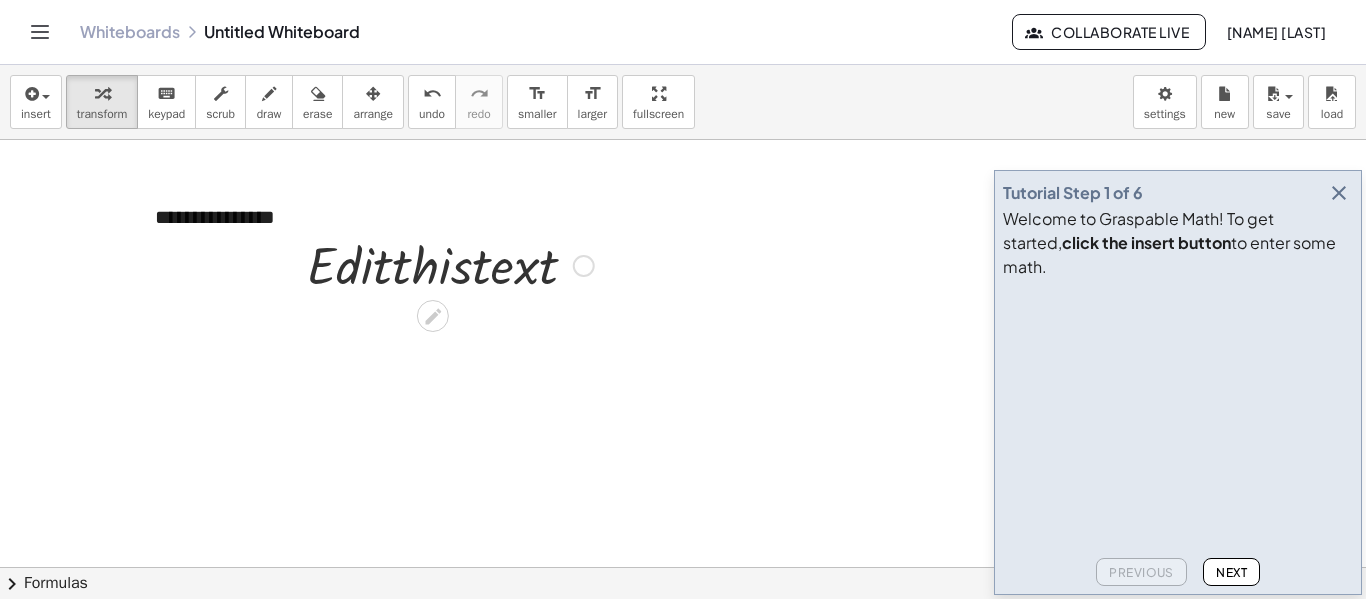 click at bounding box center [450, 264] 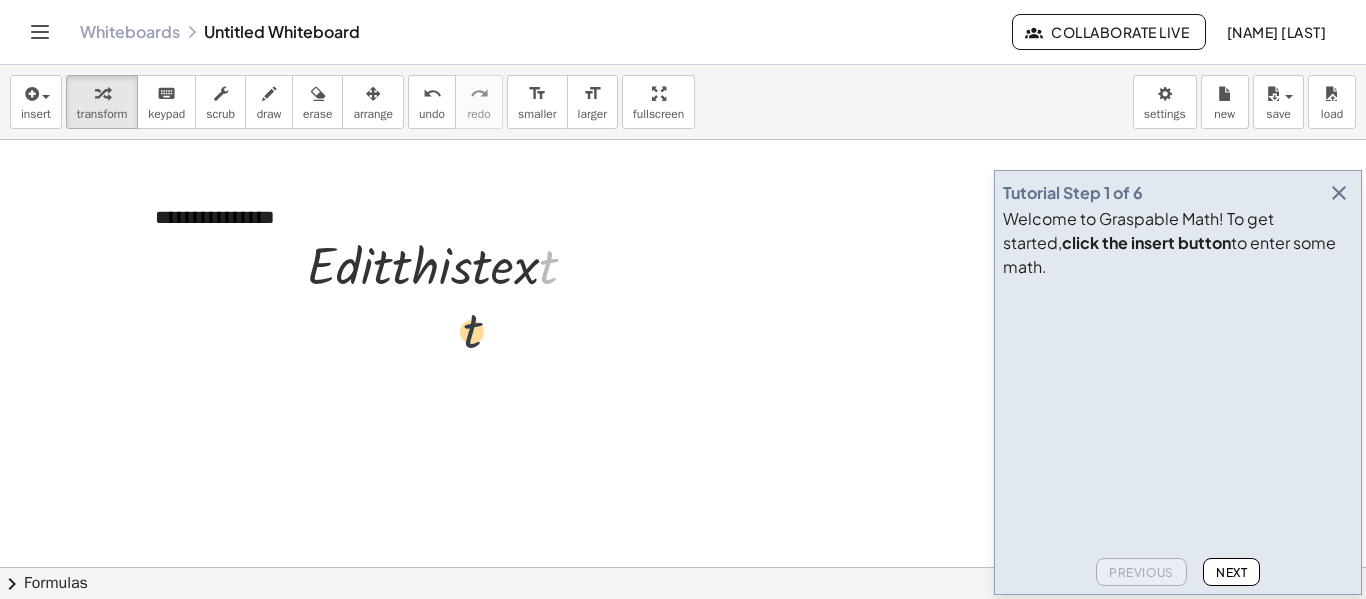 drag, startPoint x: 549, startPoint y: 270, endPoint x: 449, endPoint y: 333, distance: 118.19052 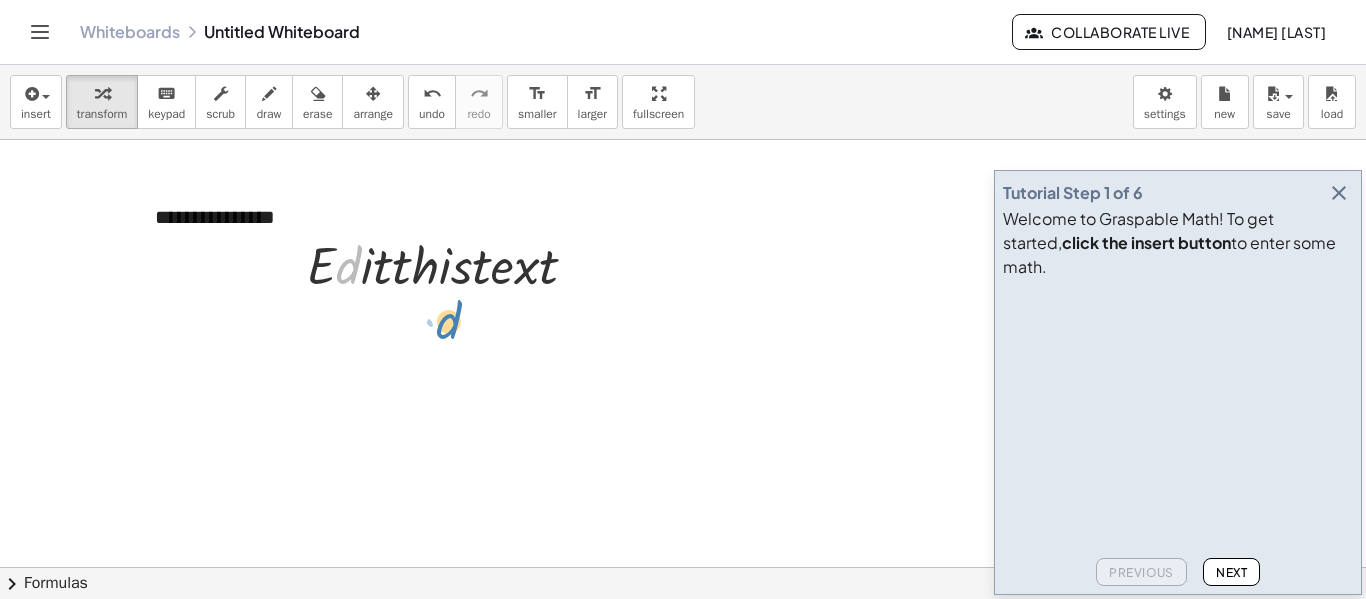 drag, startPoint x: 364, startPoint y: 288, endPoint x: 405, endPoint y: 311, distance: 47.010635 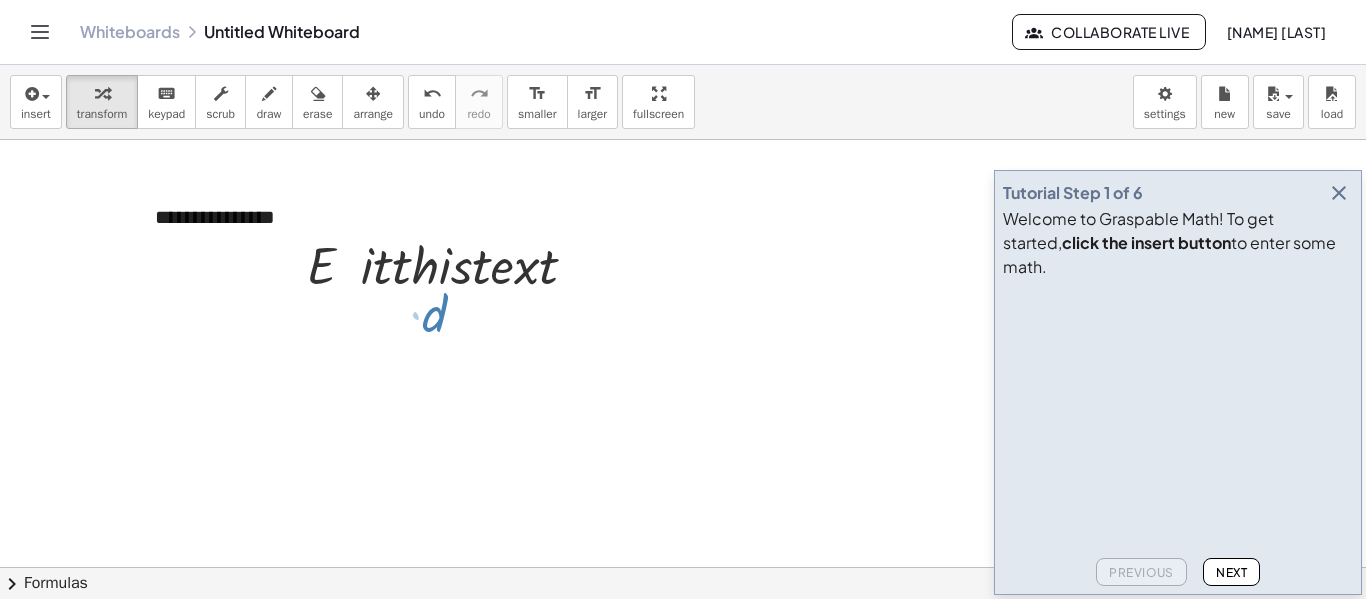 drag, startPoint x: 405, startPoint y: 311, endPoint x: 366, endPoint y: 287, distance: 45.79301 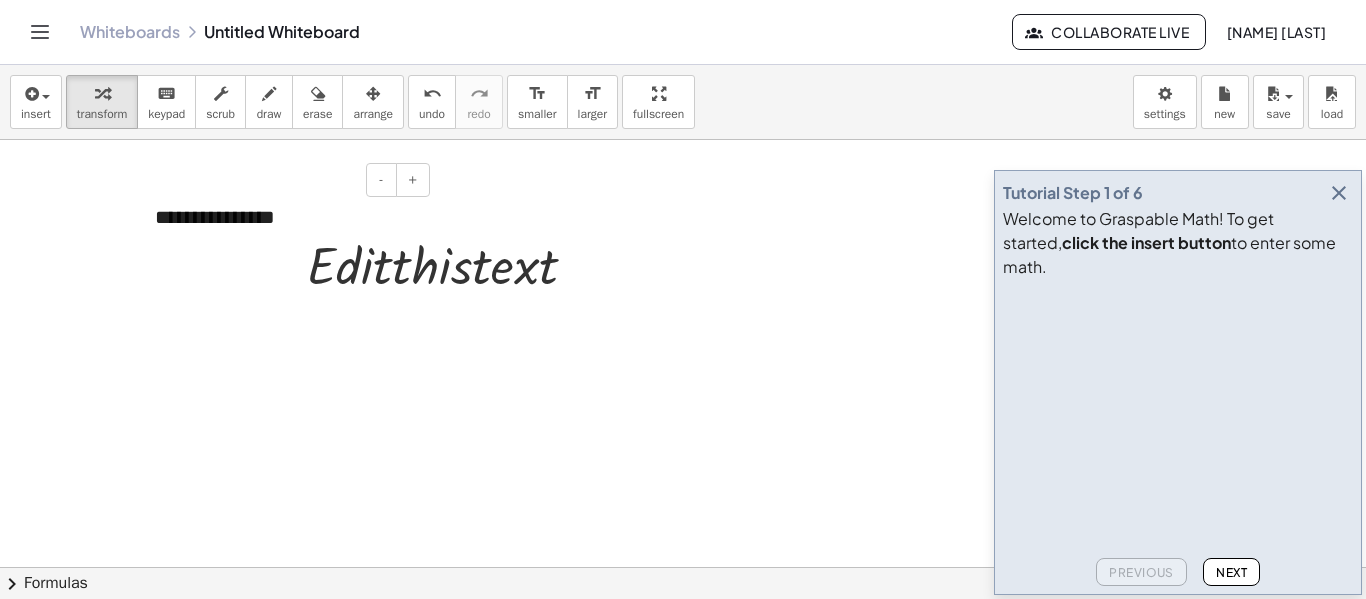 click on "**********" at bounding box center (285, 217) 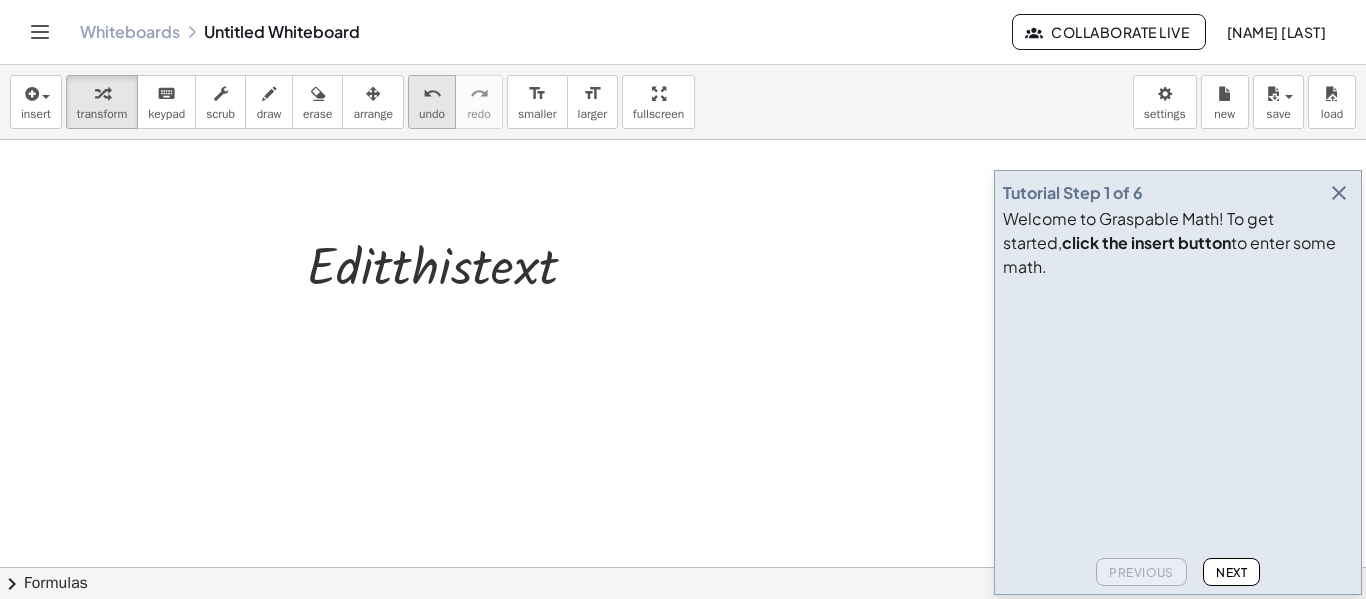 click on "undo" at bounding box center (432, 93) 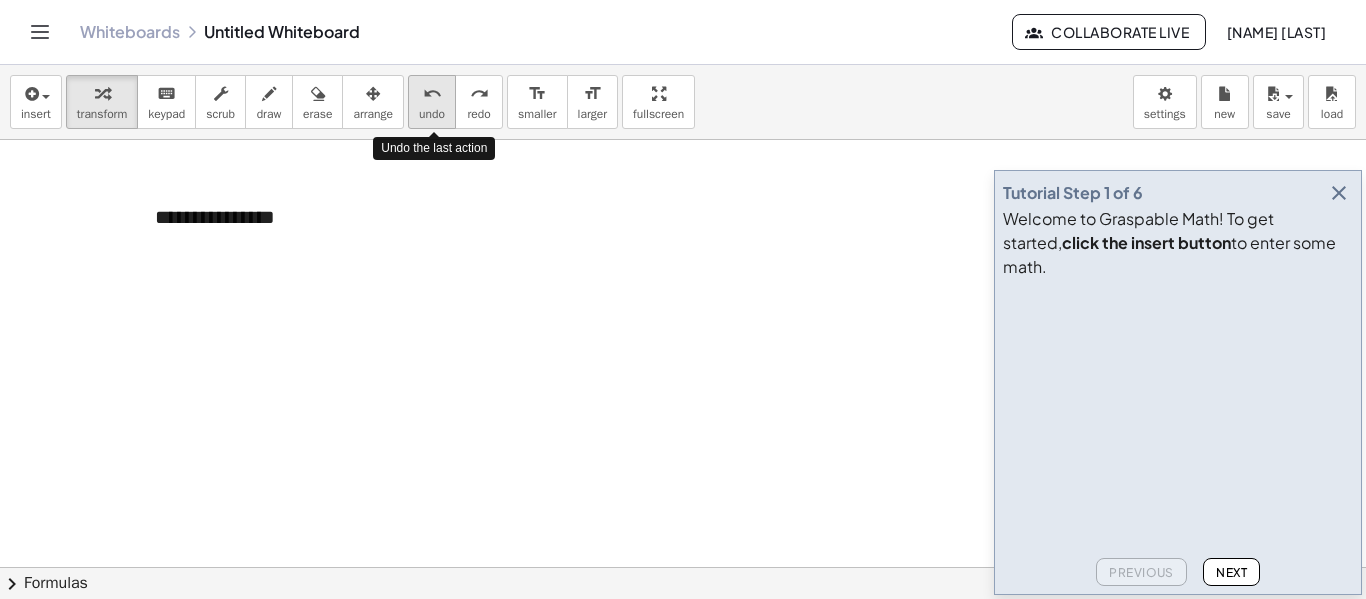 click on "undo" at bounding box center (432, 93) 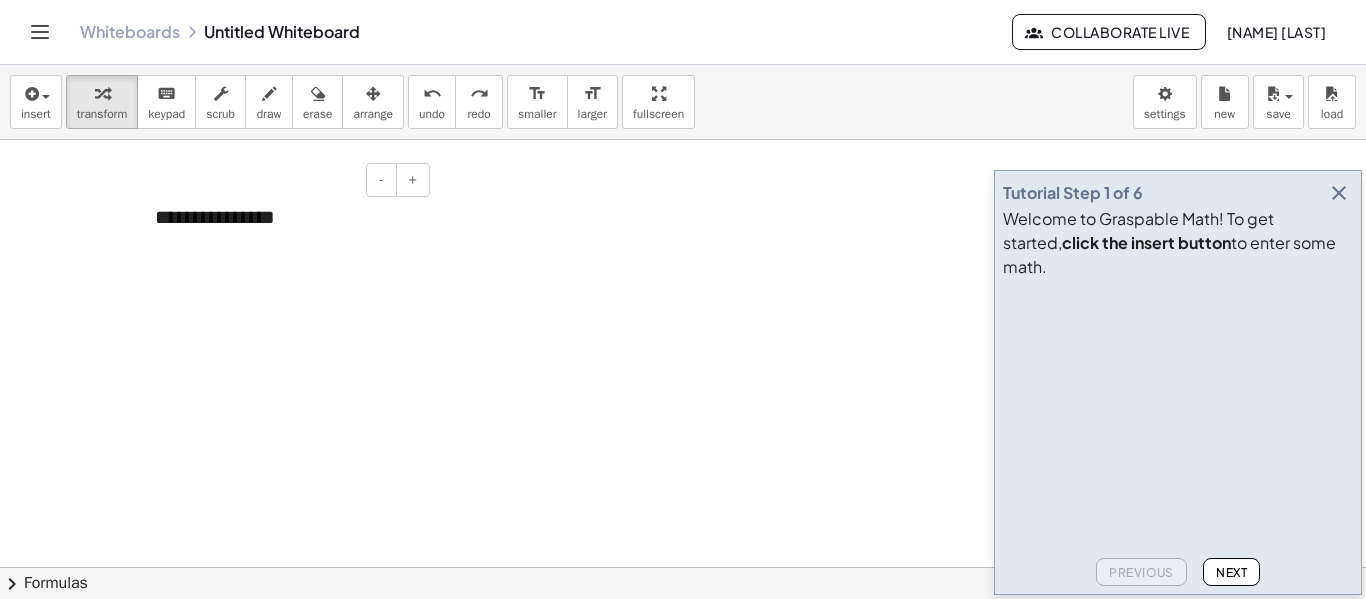 click on "**********" at bounding box center [285, 217] 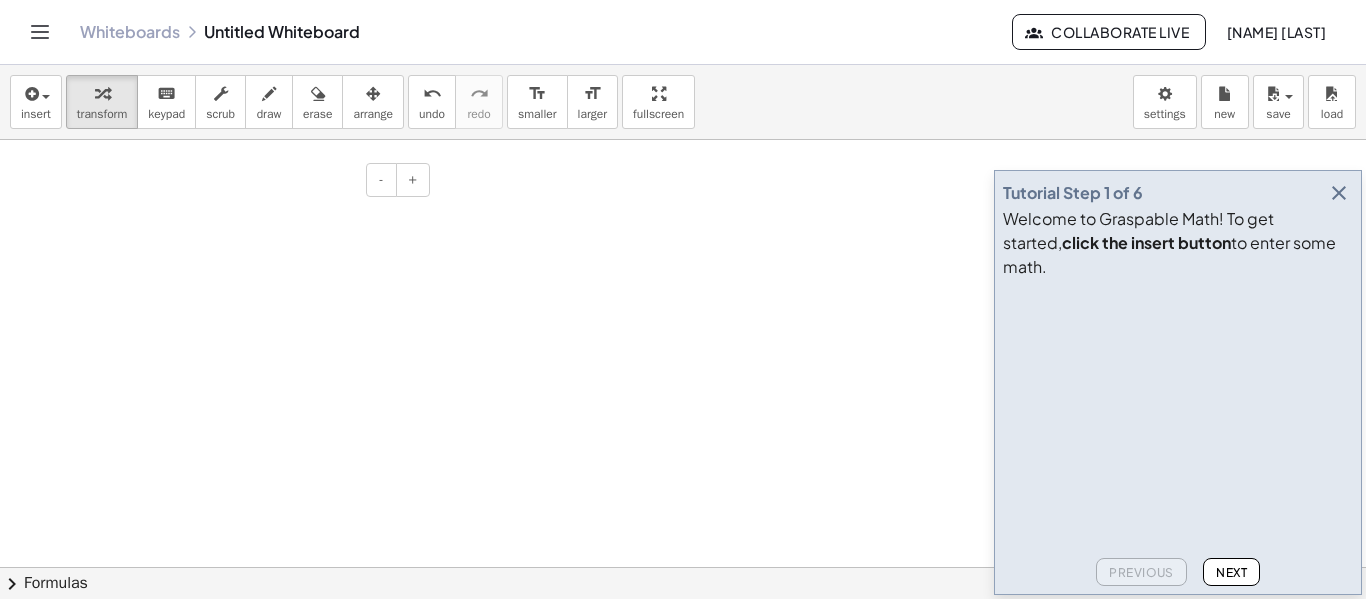 drag, startPoint x: 342, startPoint y: 196, endPoint x: 306, endPoint y: 216, distance: 41.18252 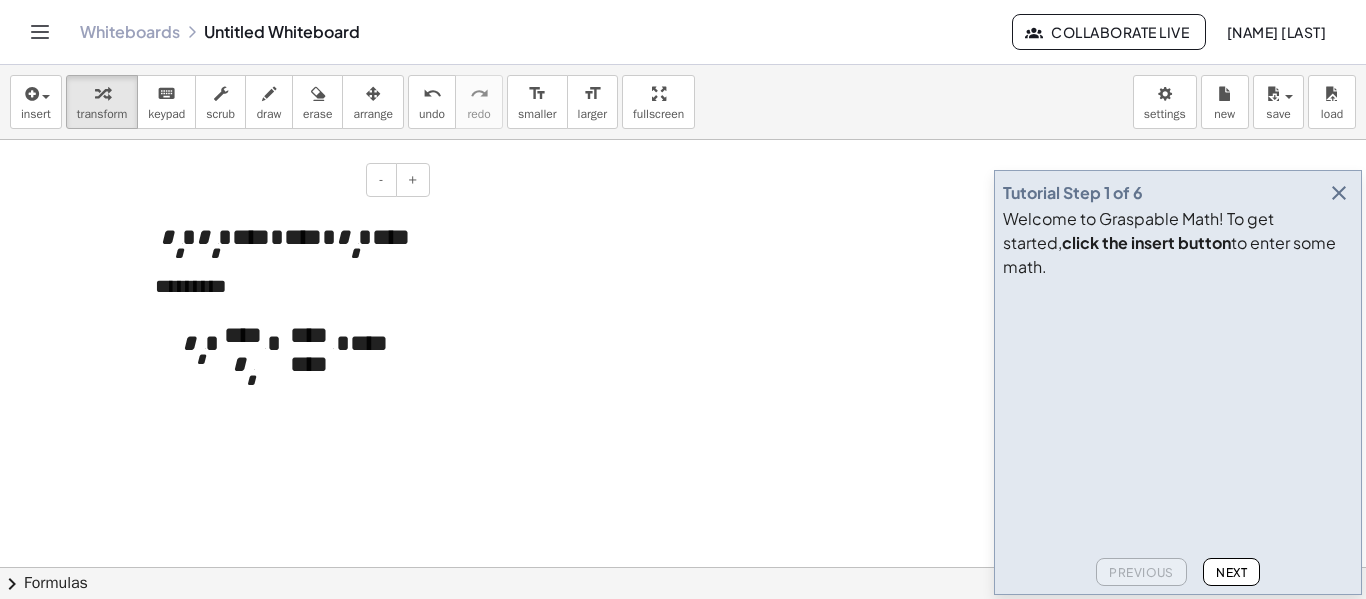 click on "*********" at bounding box center [285, 286] 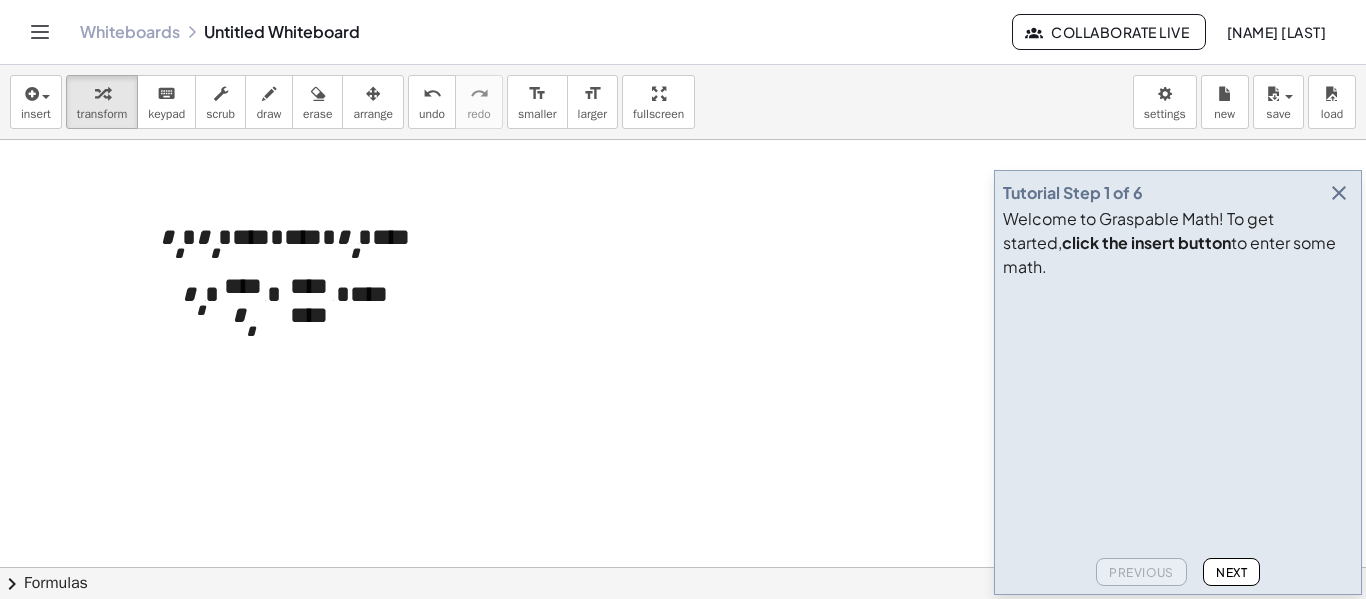 click at bounding box center [683, 632] 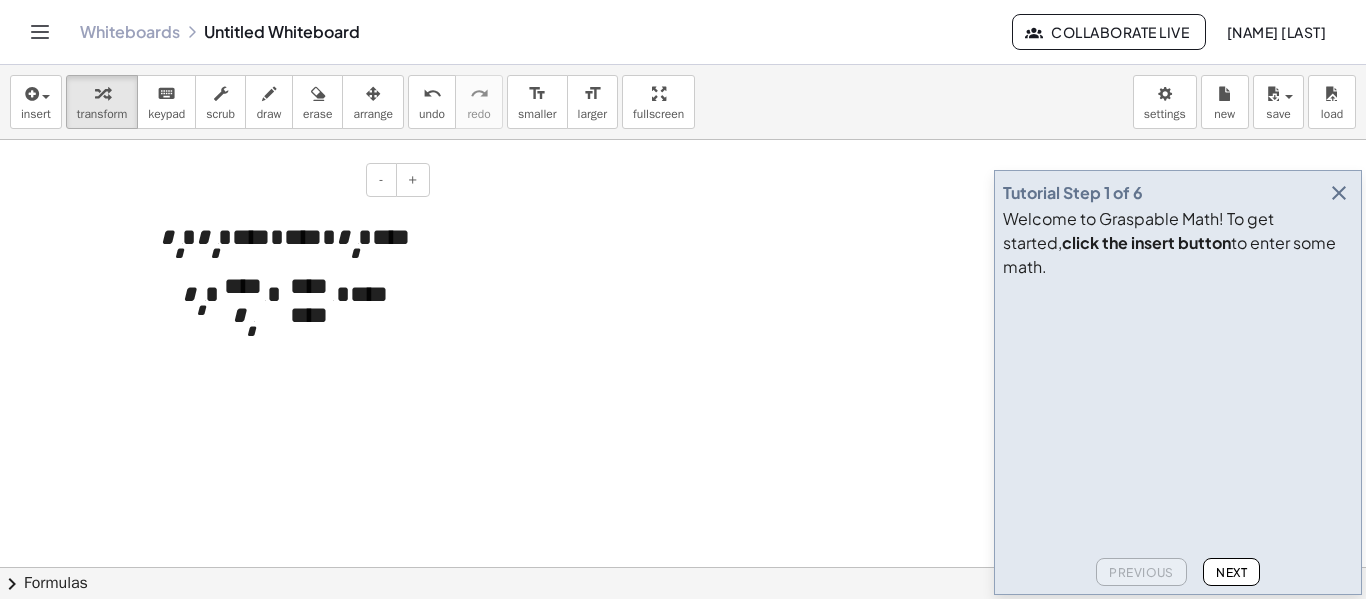 click on "**********" at bounding box center (285, 267) 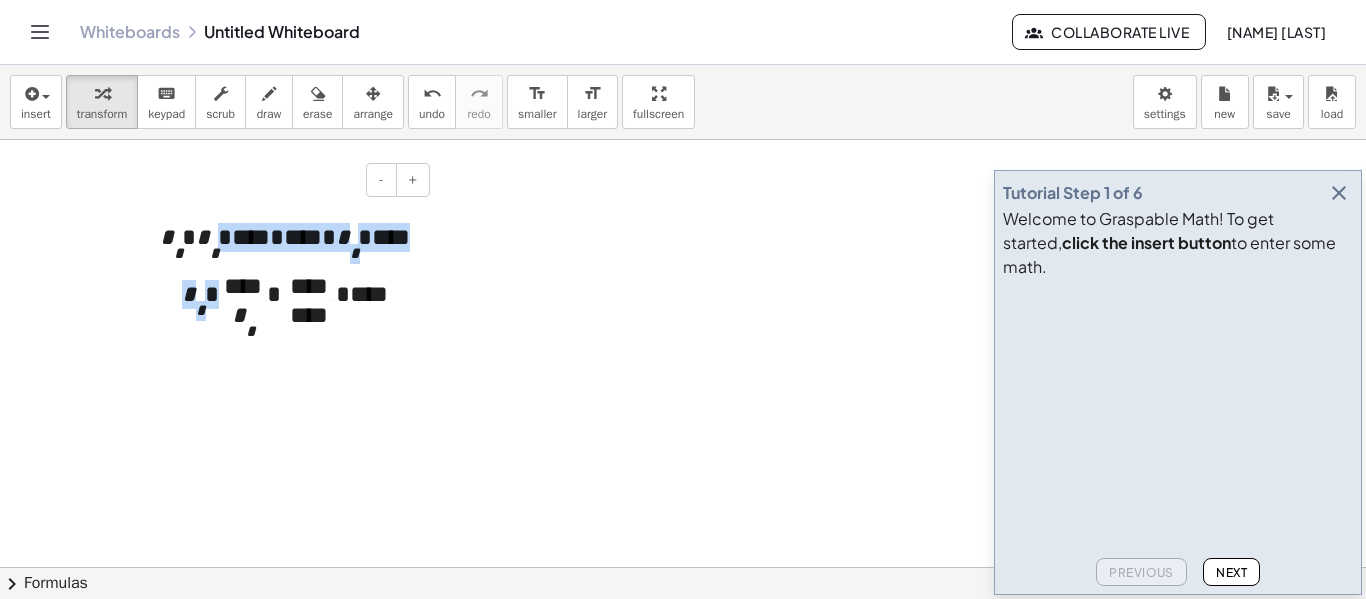 click on "**********" at bounding box center [285, 267] 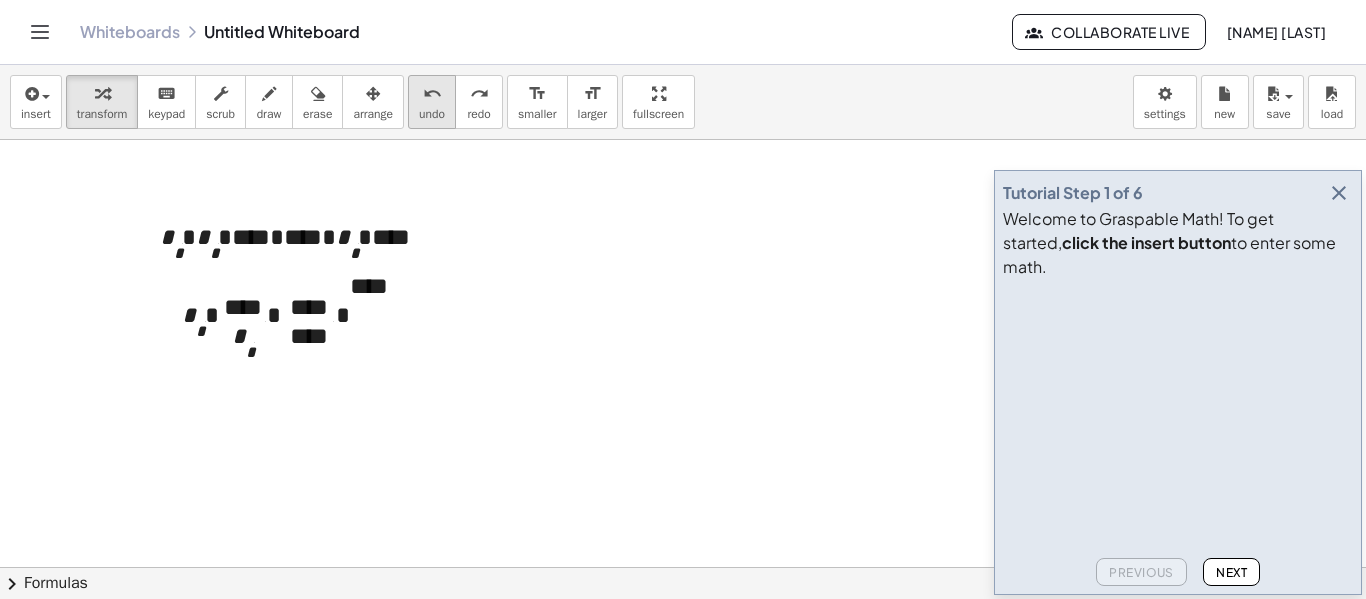 click on "undo" at bounding box center [432, 94] 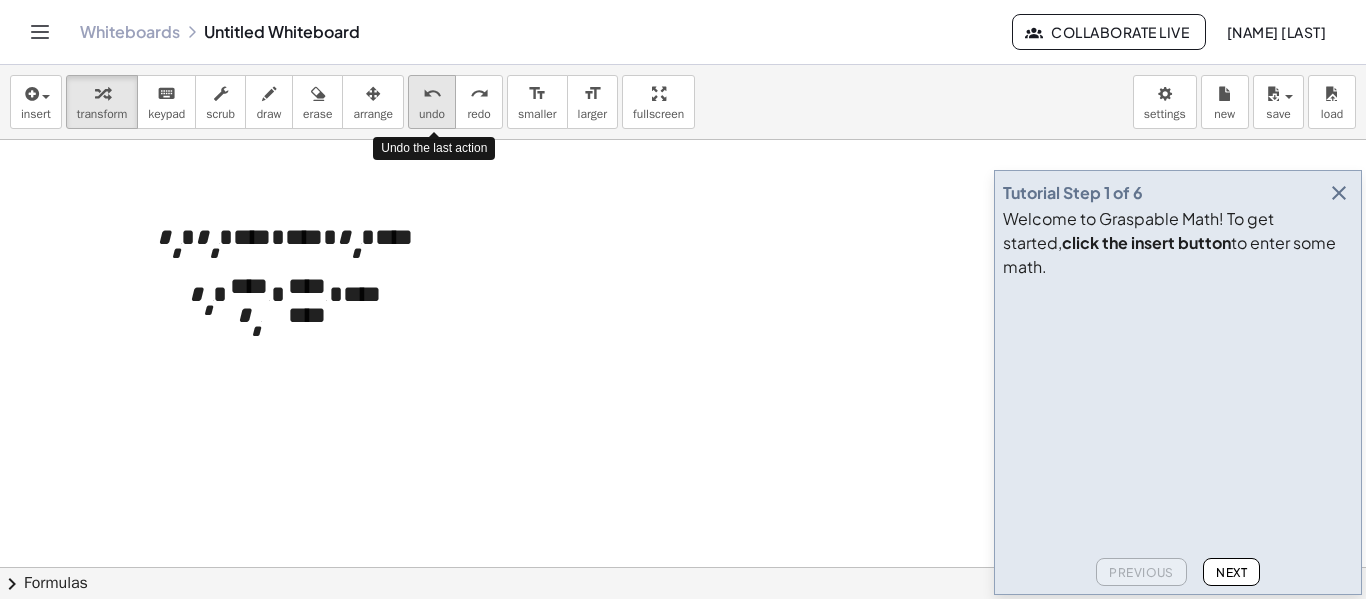 click on "undo" at bounding box center (432, 94) 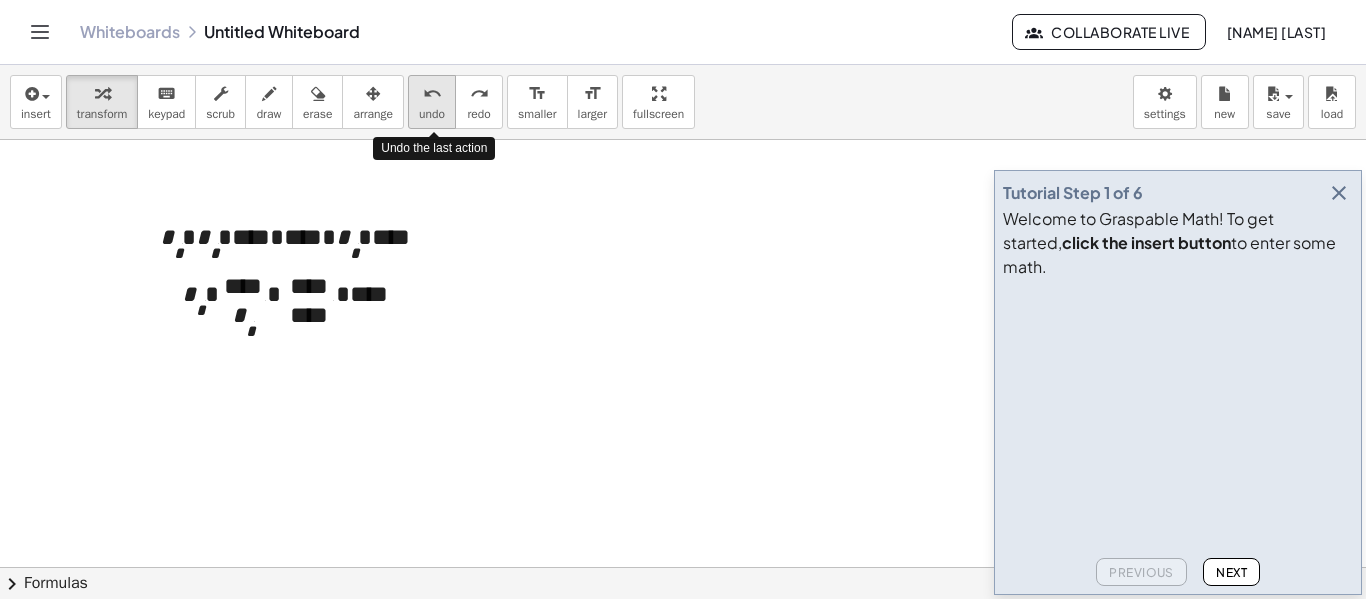 click on "undo" at bounding box center [432, 94] 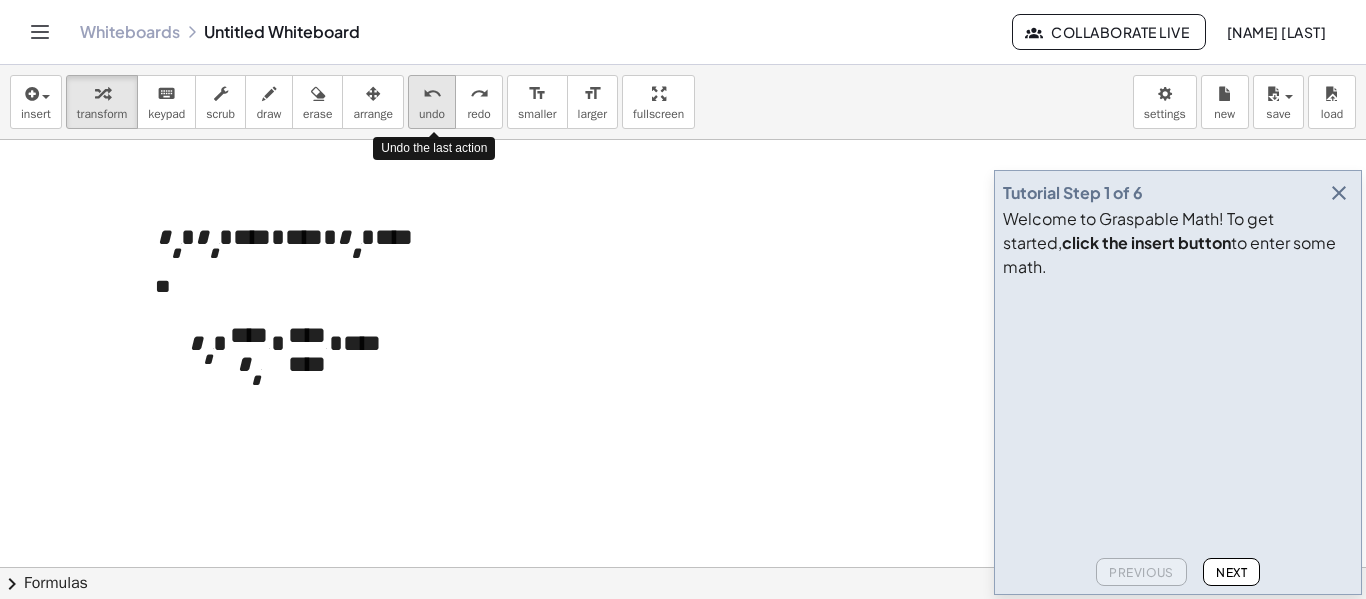 click on "undo" at bounding box center (432, 94) 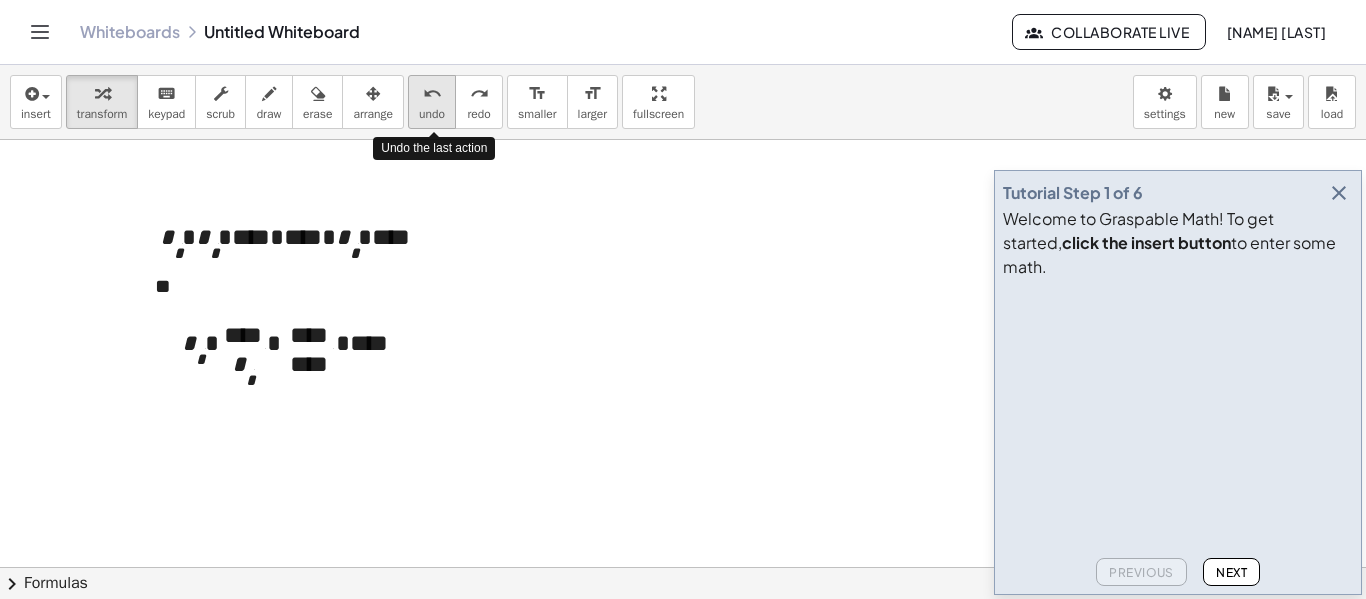 click on "undo" at bounding box center (432, 94) 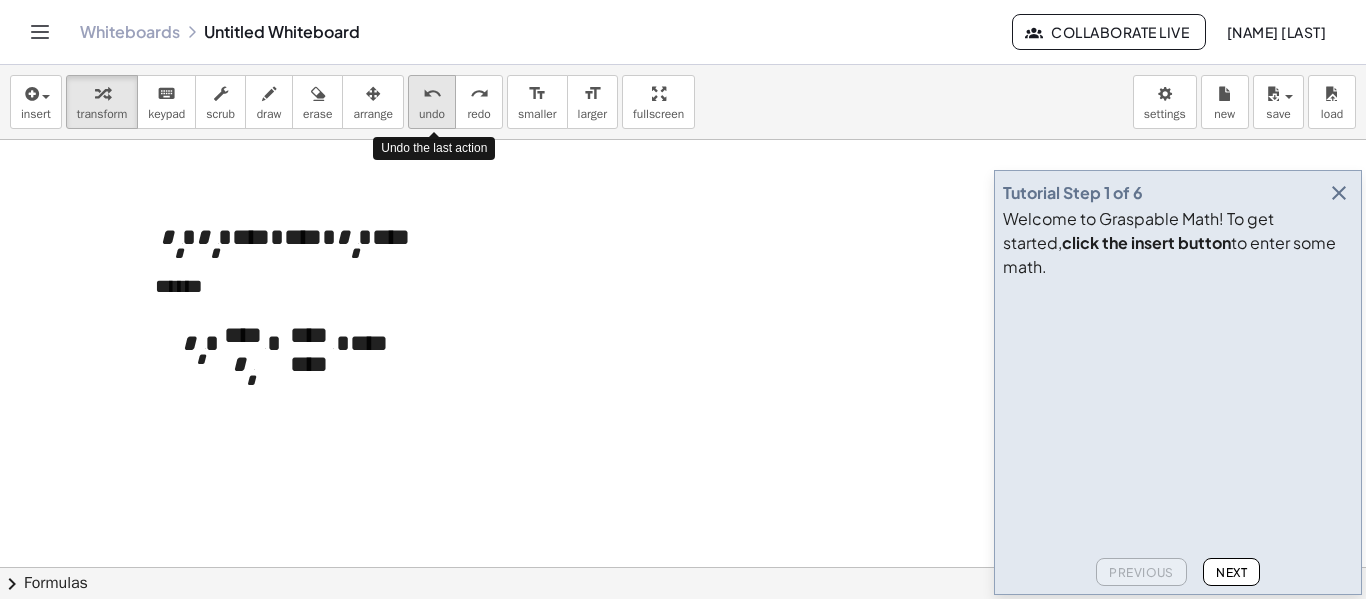 click on "undo" at bounding box center [432, 94] 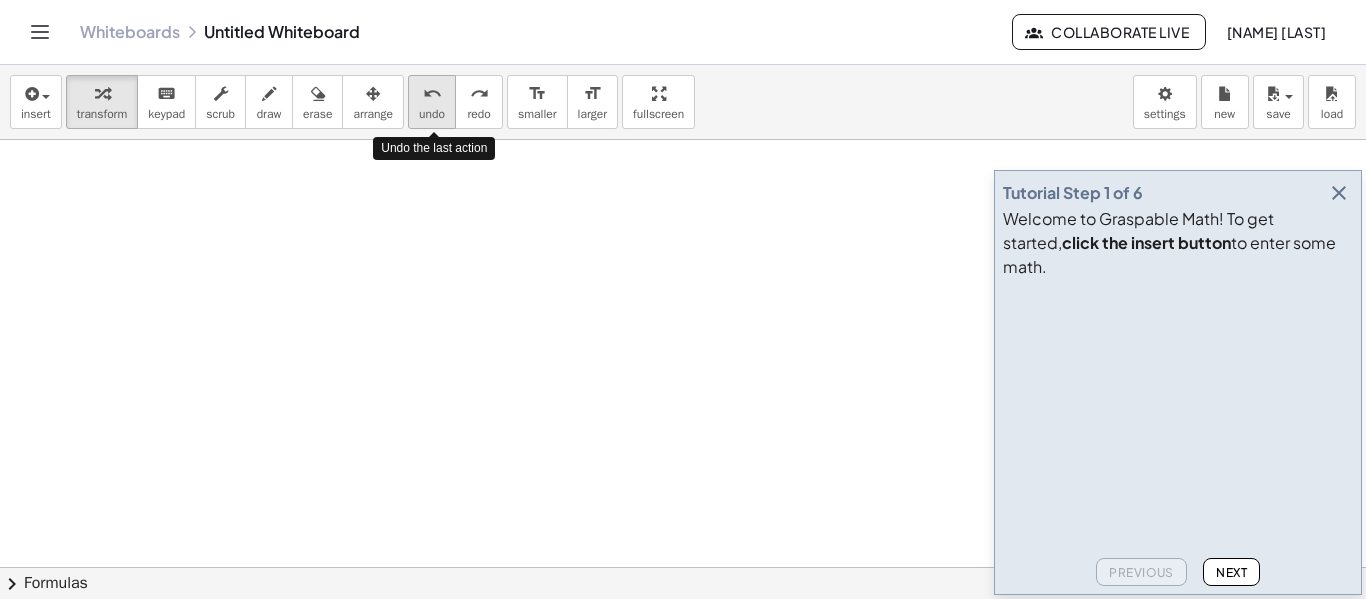 click on "undo" at bounding box center [432, 94] 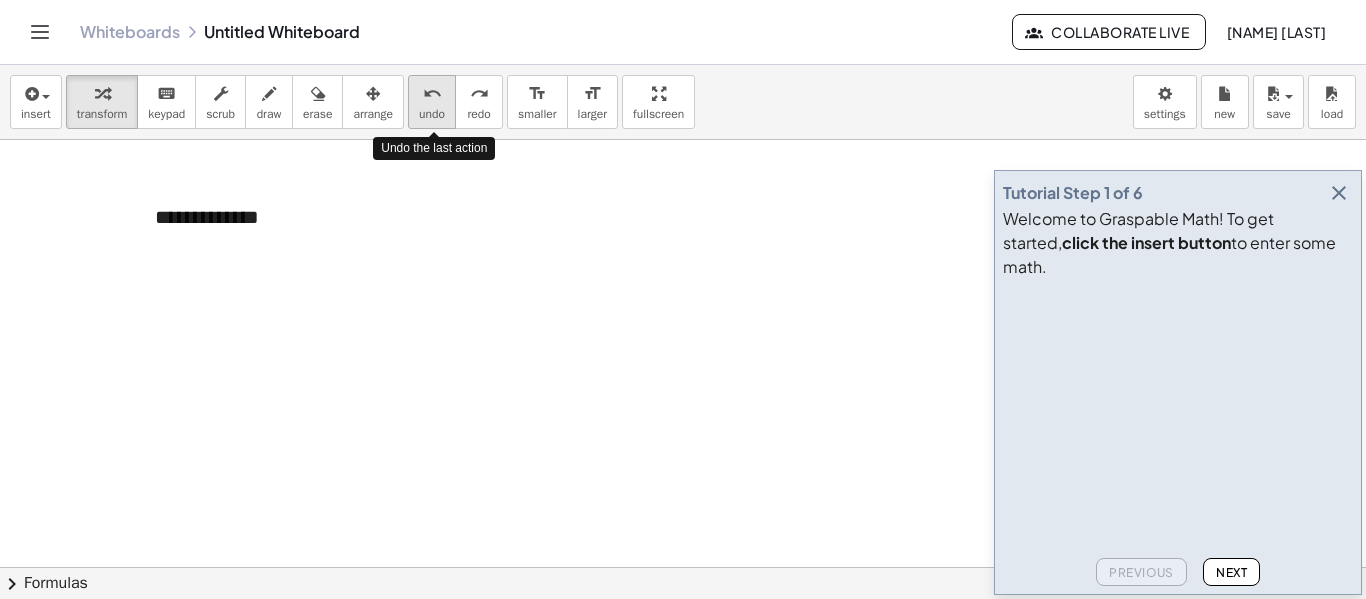 click on "undo" at bounding box center [432, 94] 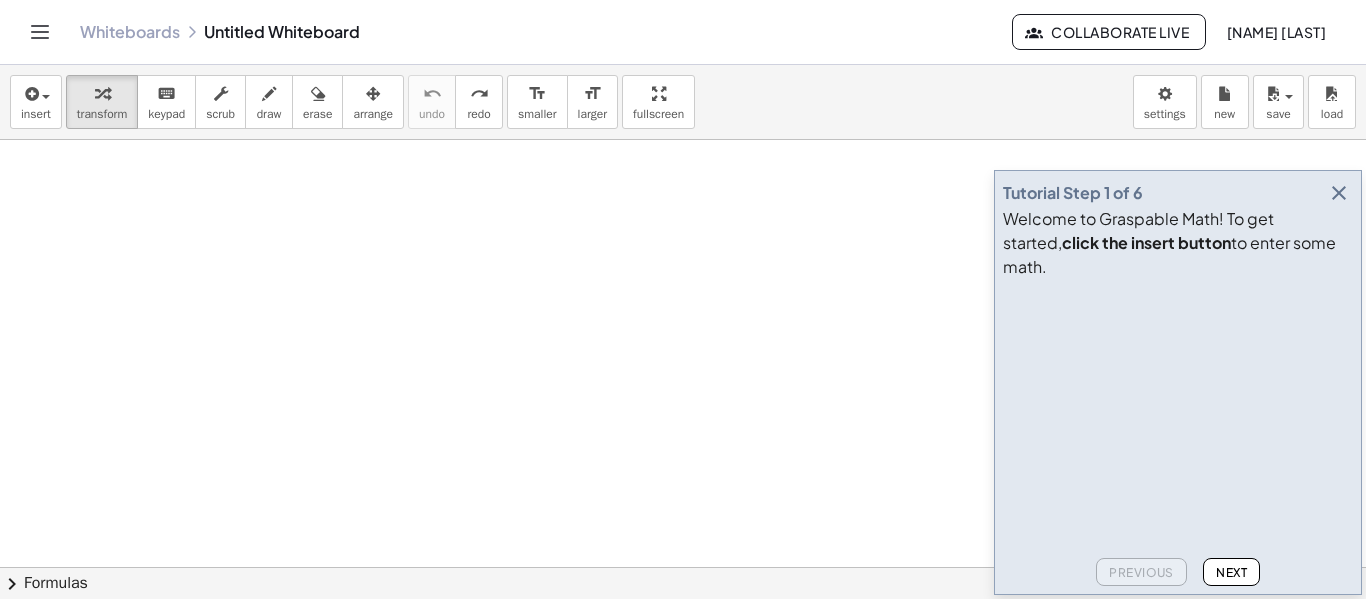click at bounding box center (683, 632) 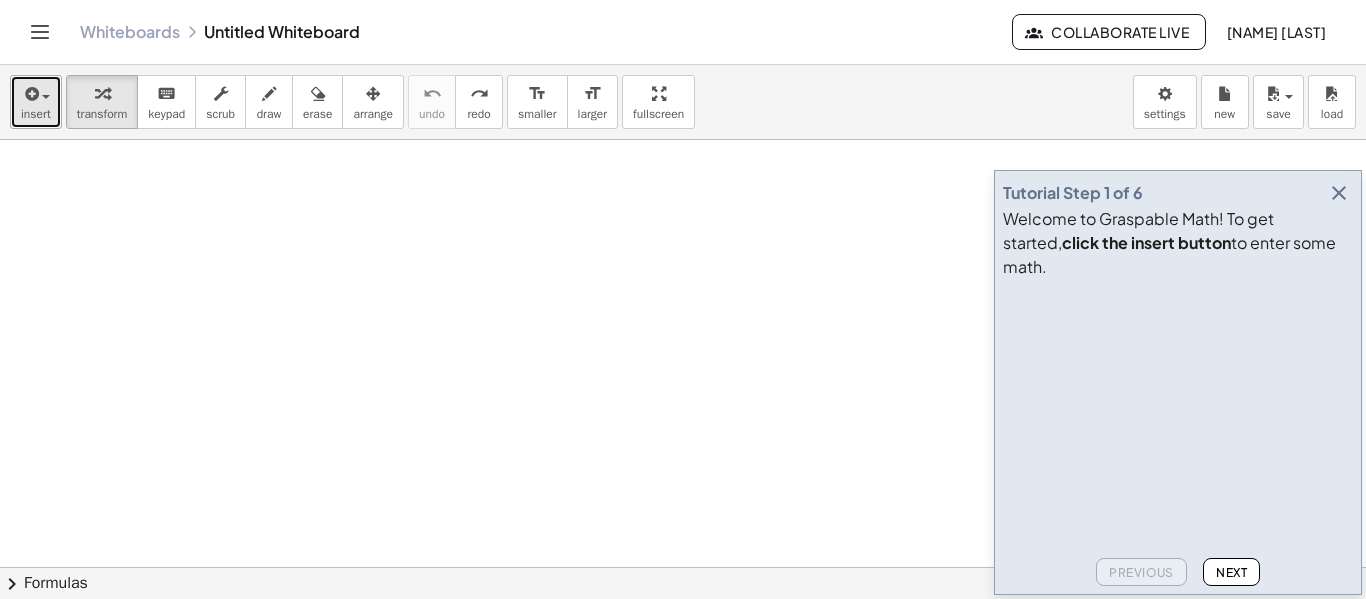 click at bounding box center [30, 94] 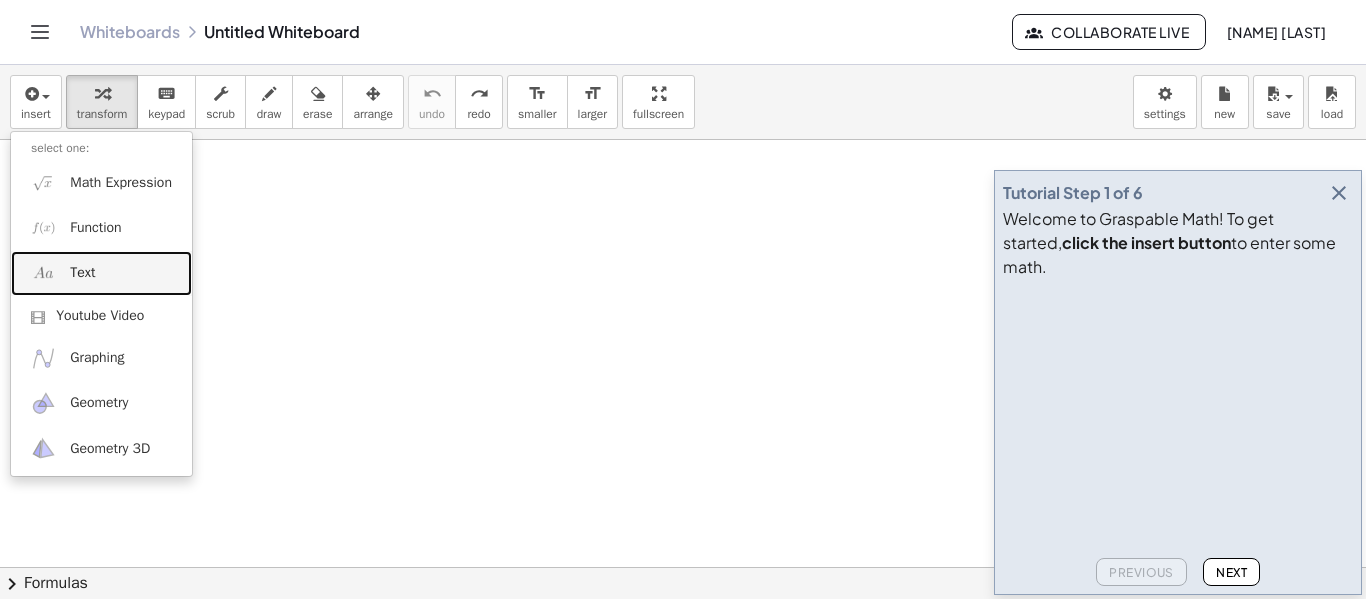 click on "Text" at bounding box center (101, 273) 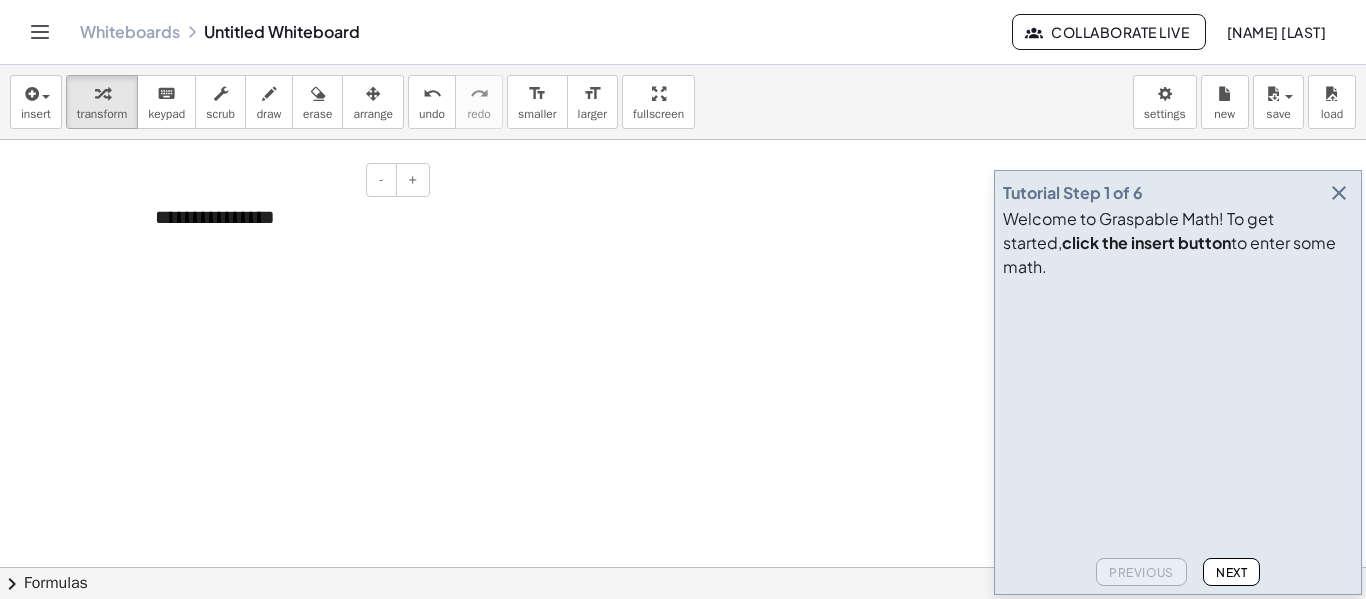 type 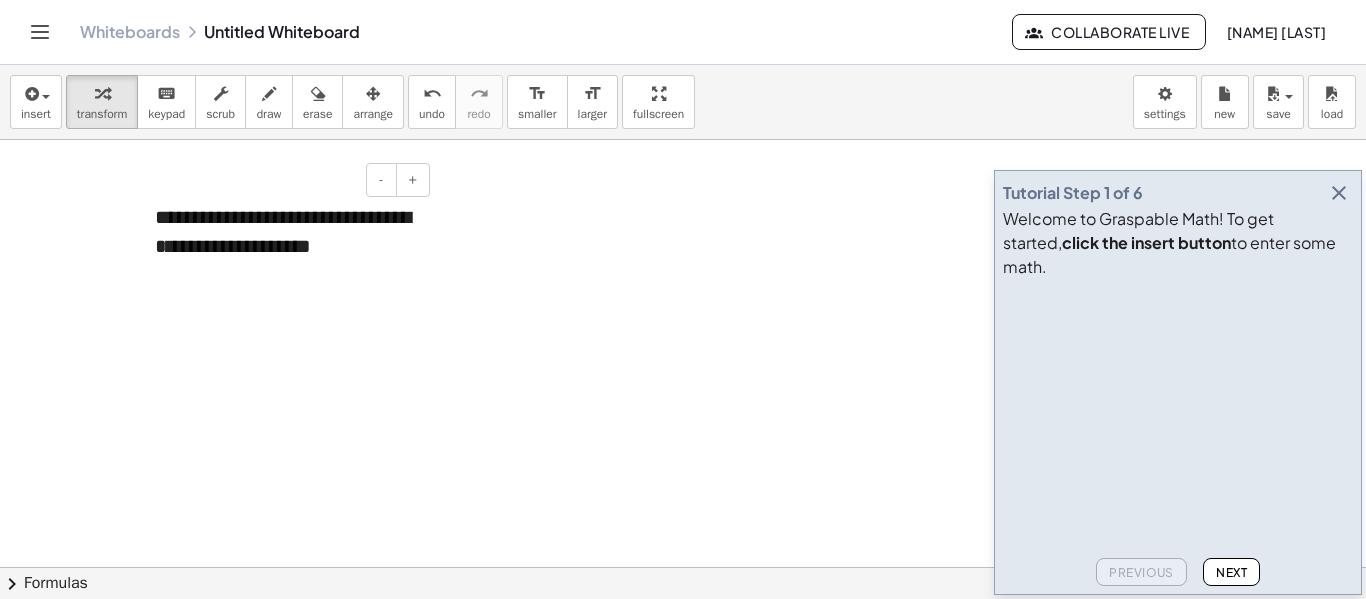 click on "**** * * * * **** * * * * * **** * * **** * **** * **** * **** * **** * ***" at bounding box center [285, 246] 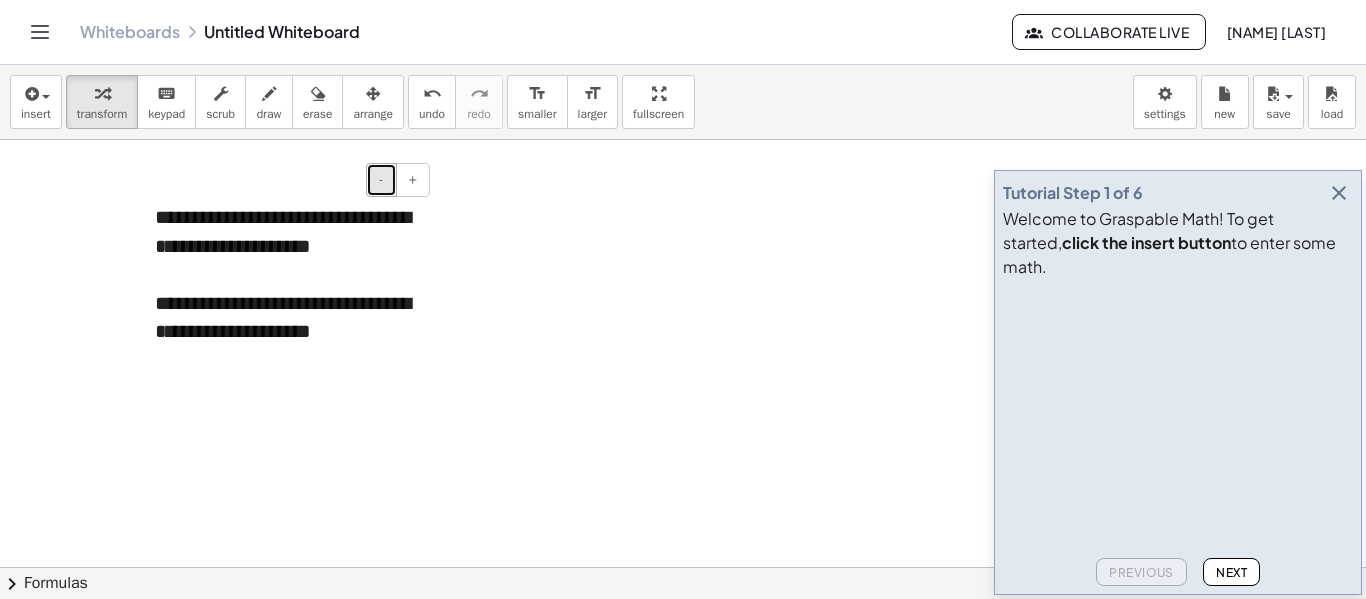 click on "-" at bounding box center [381, 180] 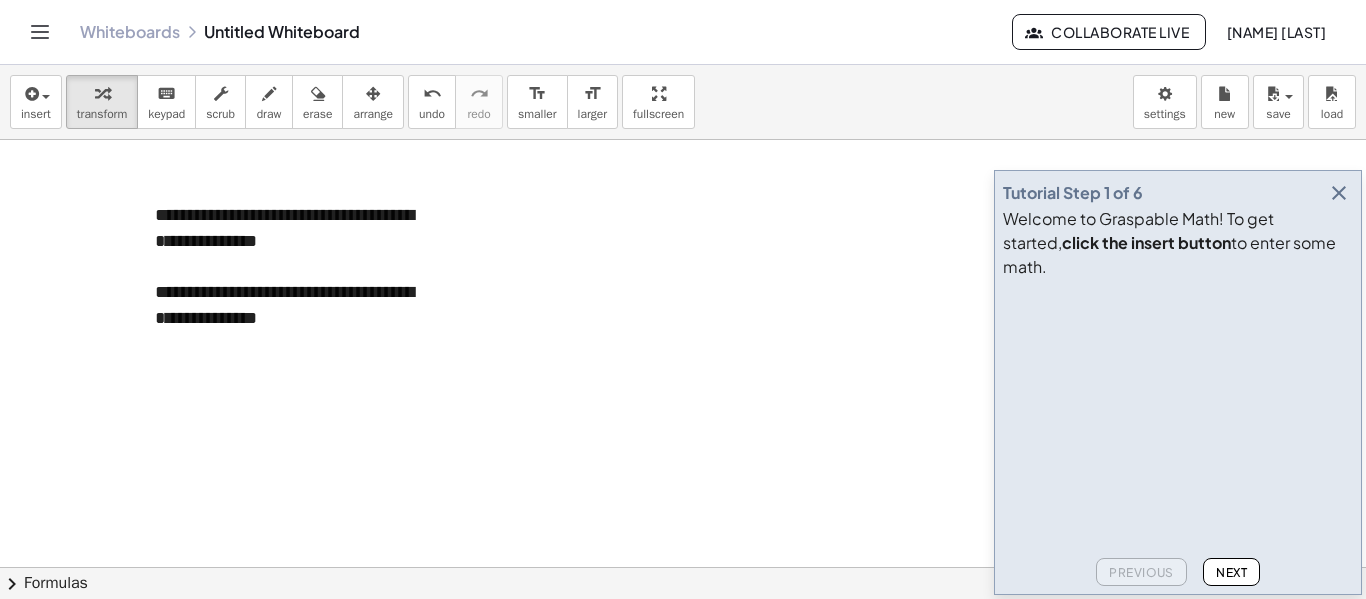 click at bounding box center [683, 632] 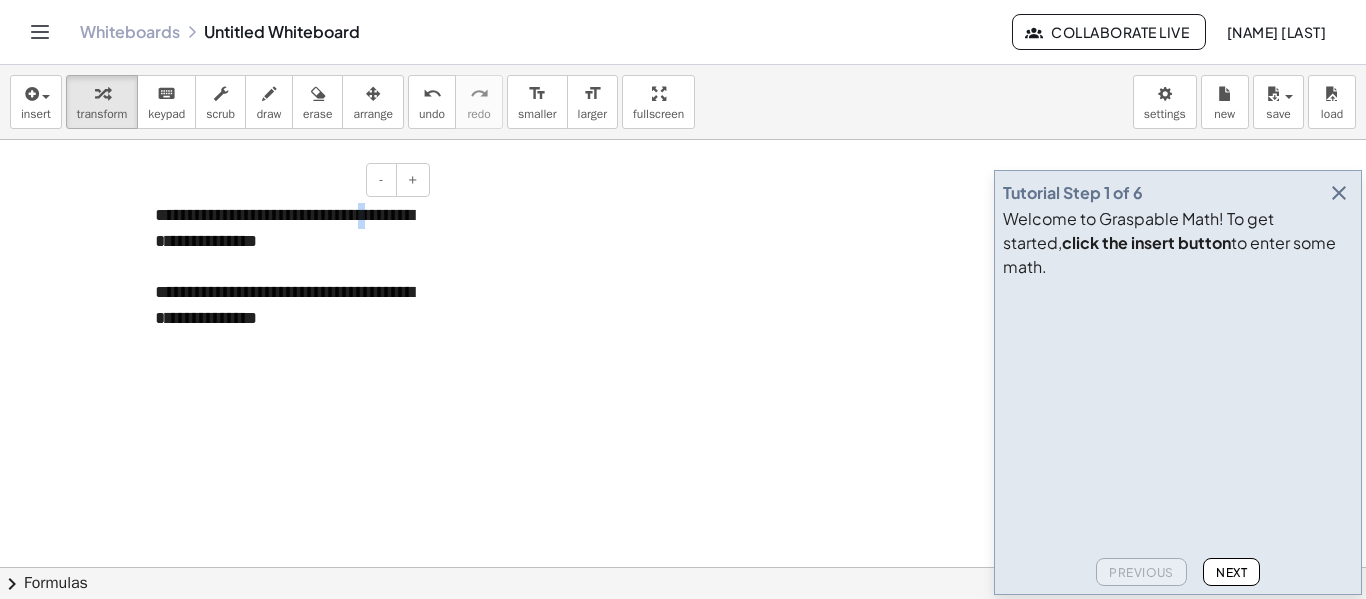 click on "****" at bounding box center [365, 215] 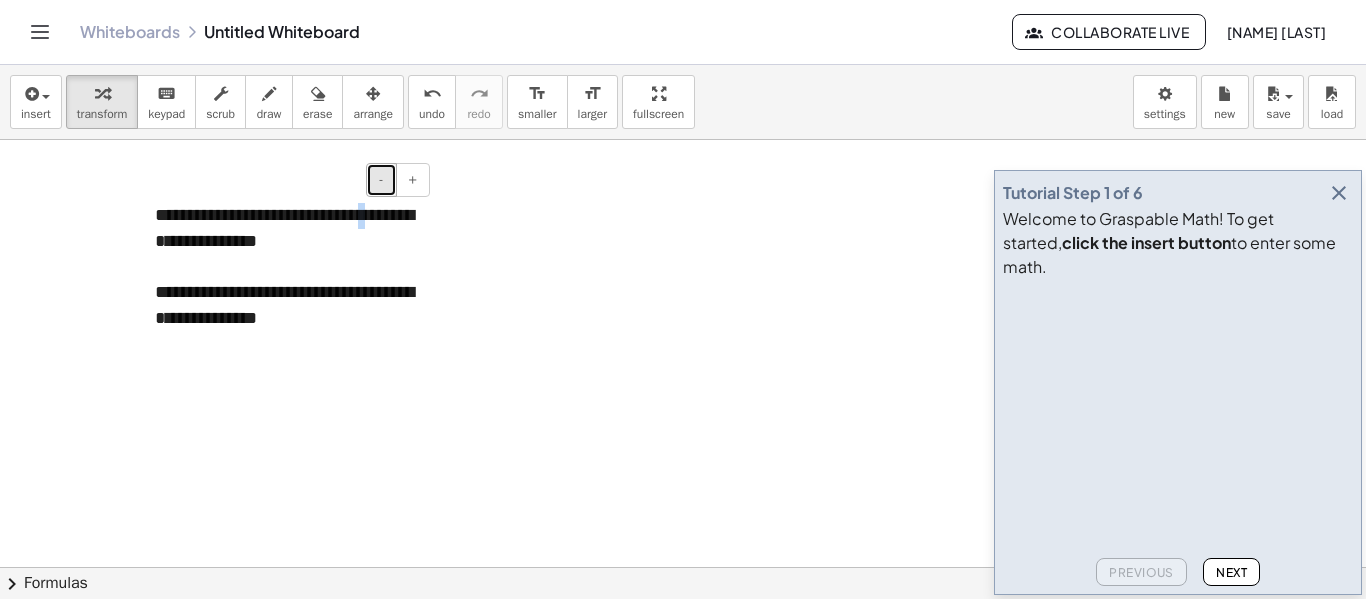 click on "-" at bounding box center (381, 180) 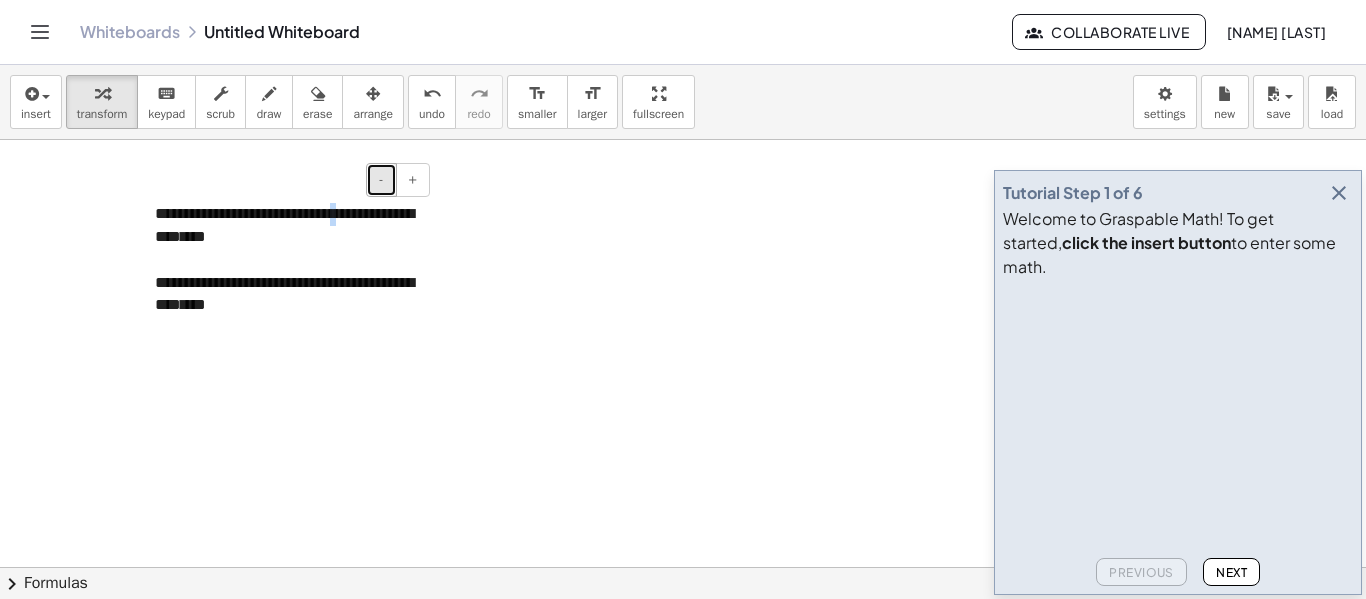 click on "-" at bounding box center (381, 180) 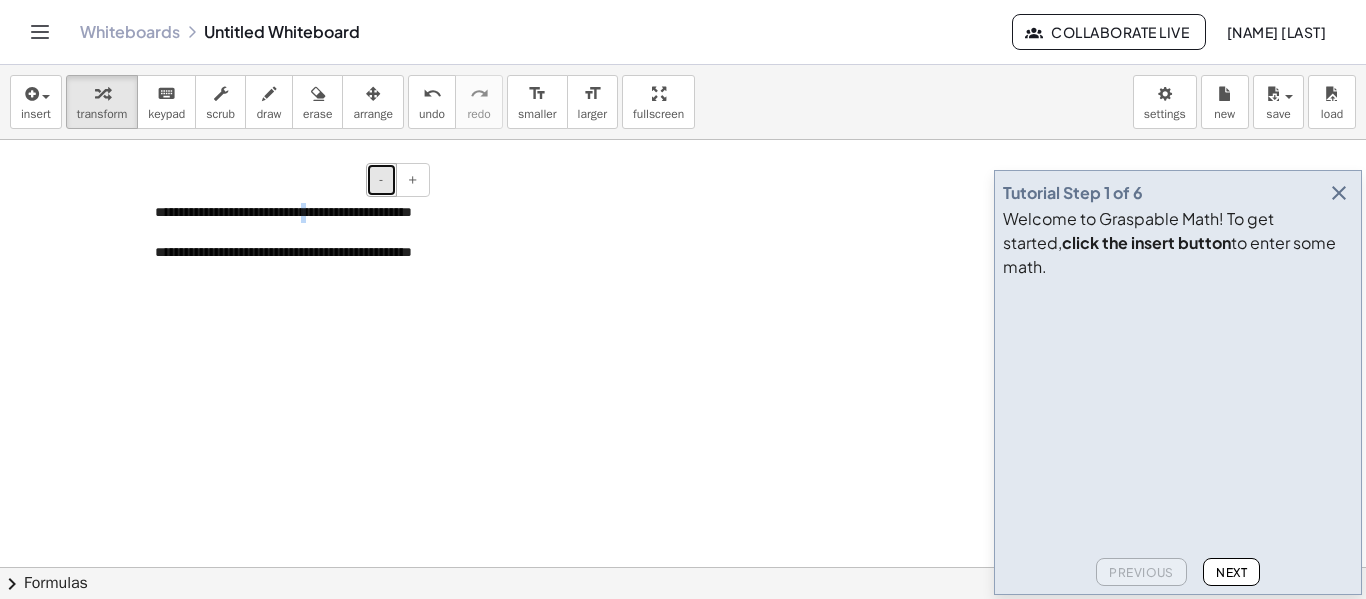 click on "-" at bounding box center (381, 180) 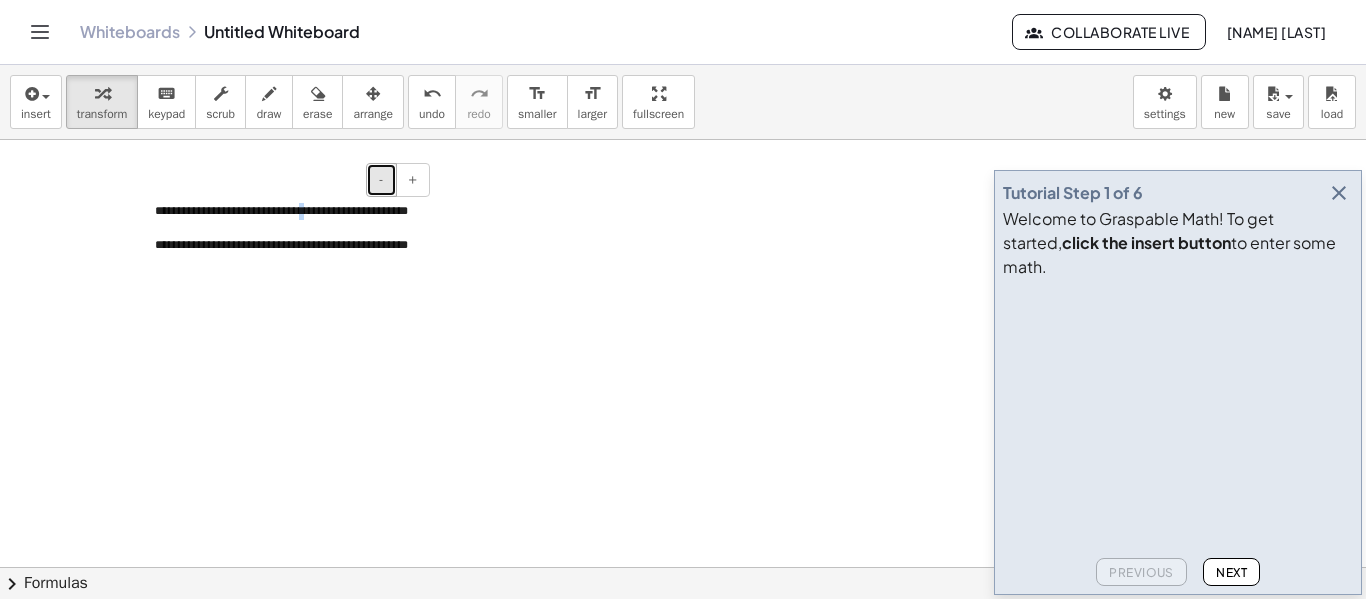 click on "-" at bounding box center [381, 180] 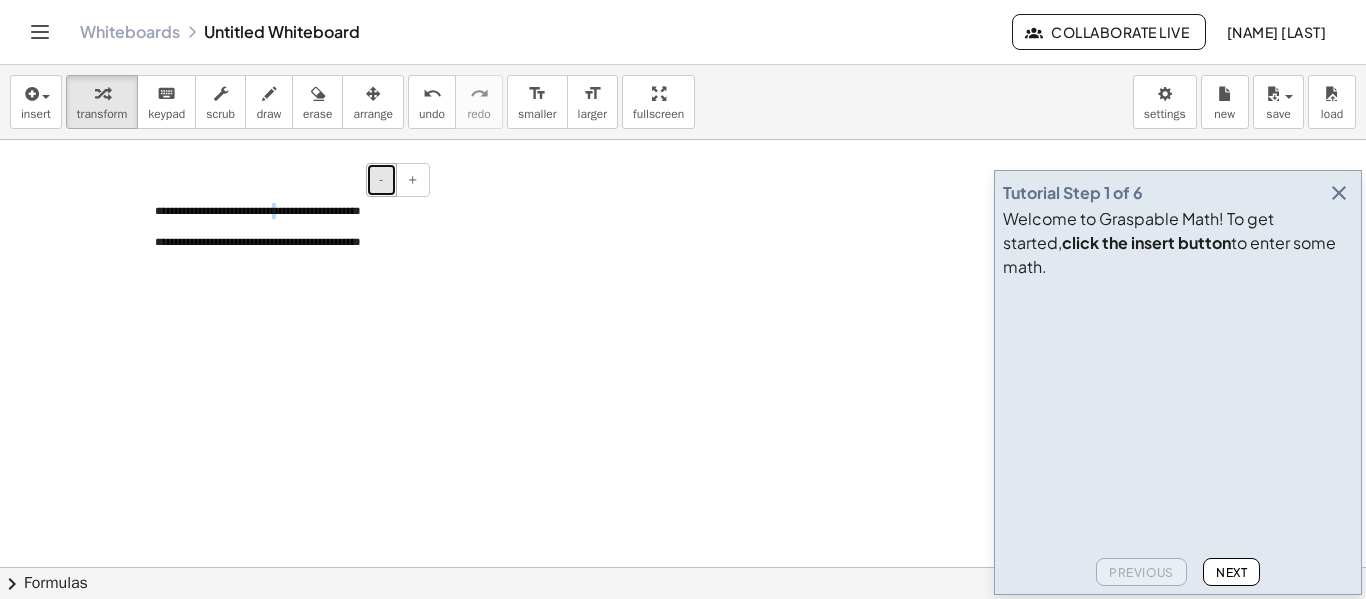 click on "-" at bounding box center [381, 180] 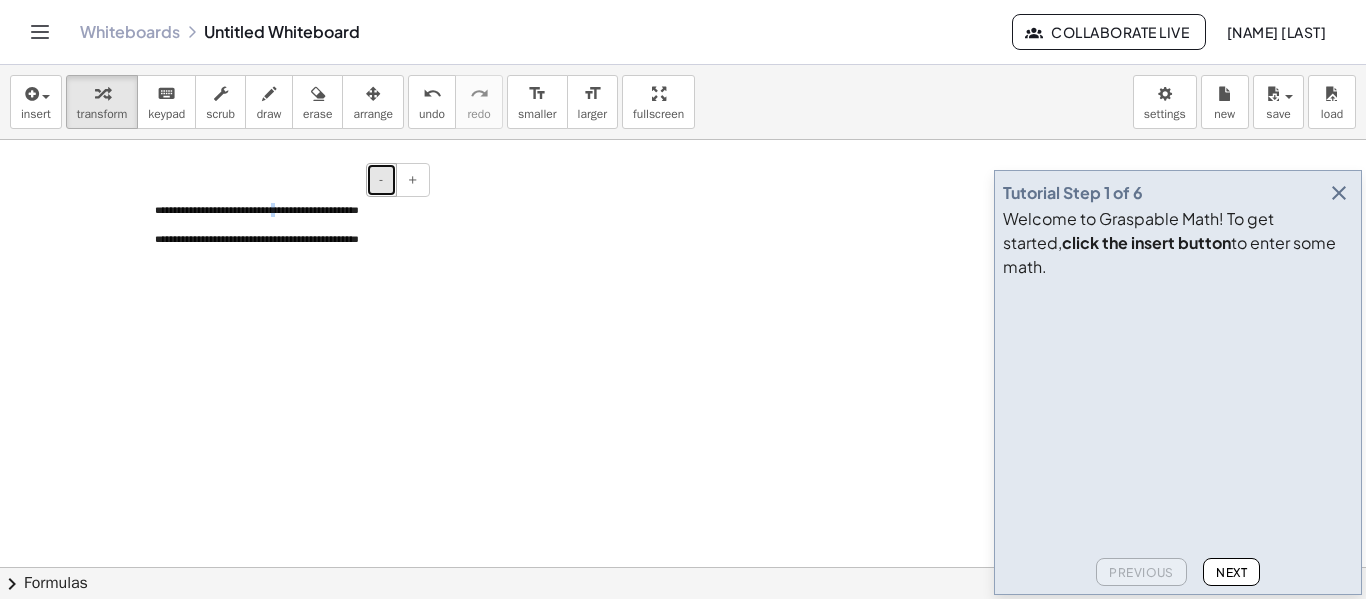 click on "-" at bounding box center [381, 180] 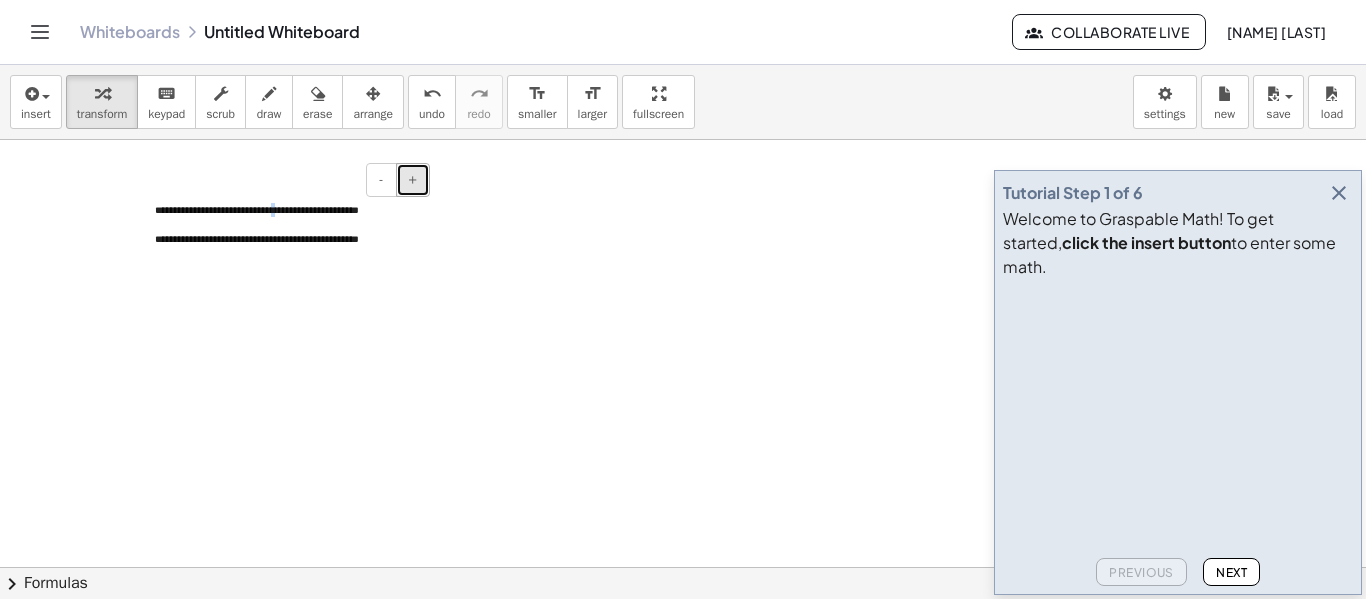 click on "+" at bounding box center (413, 180) 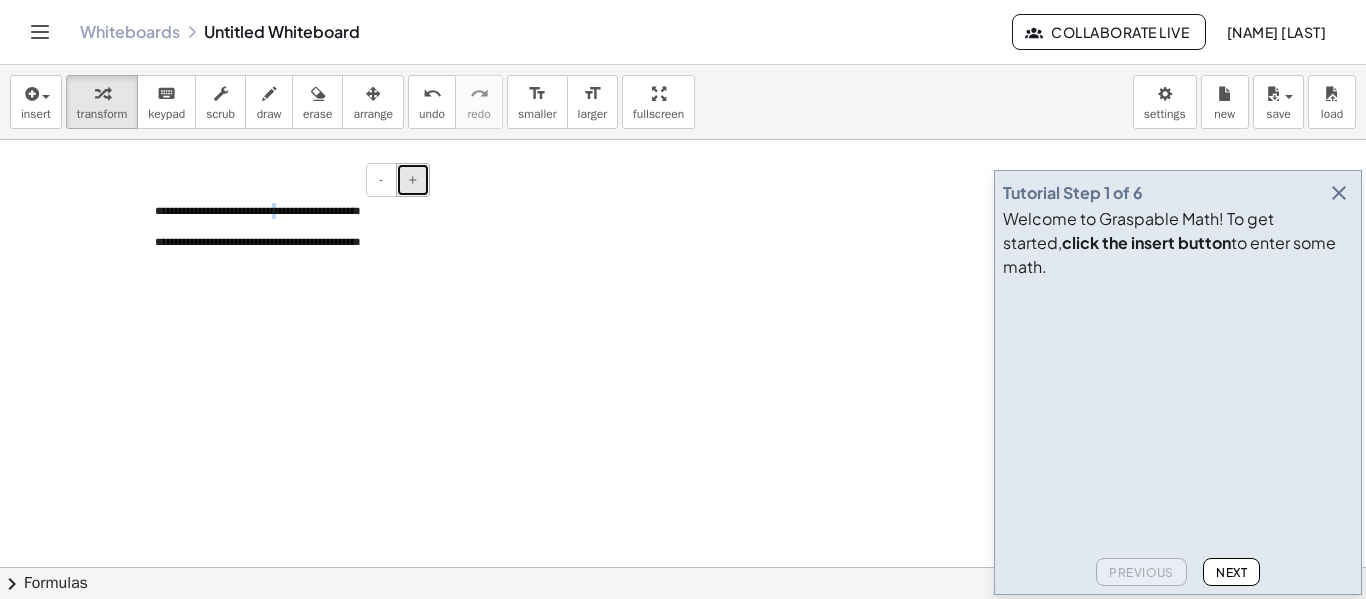 click on "+" at bounding box center [413, 180] 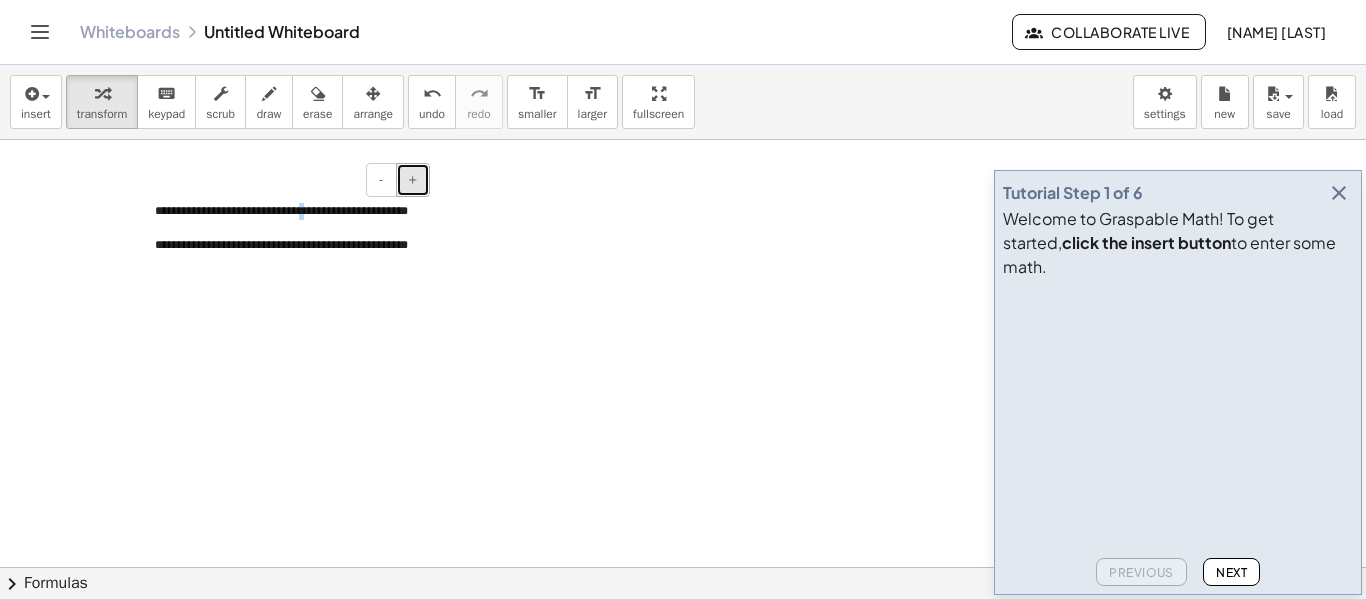 click on "+" at bounding box center [413, 180] 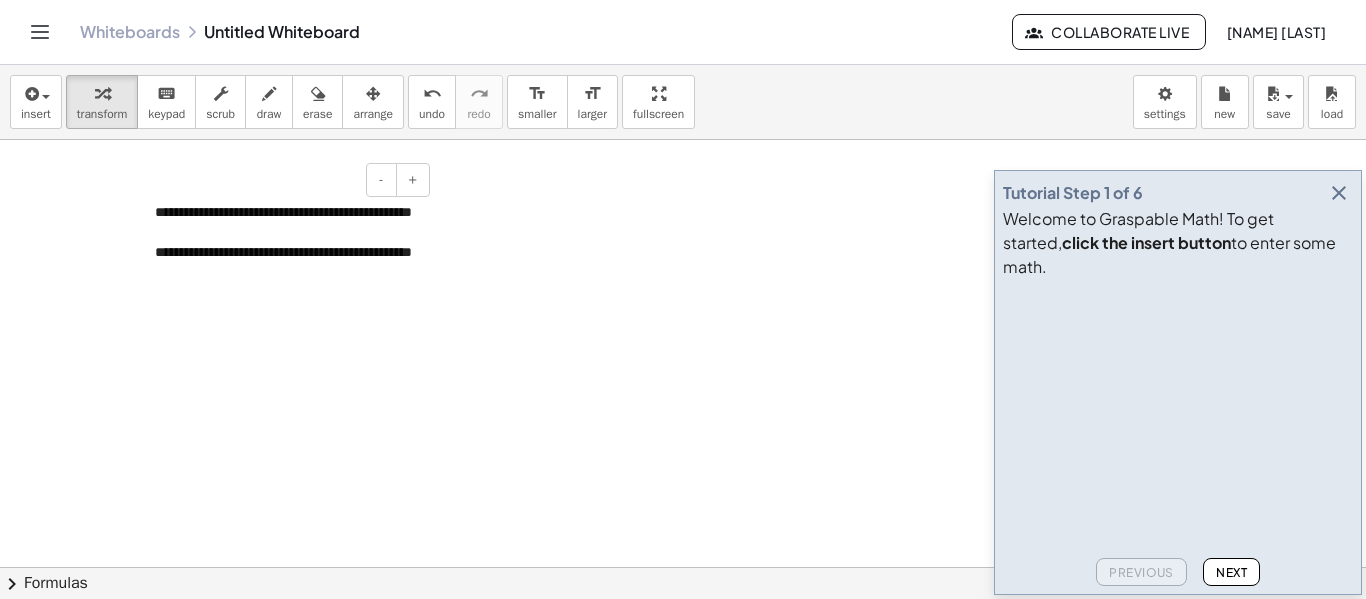 click on "**** * * * * **** * * * * * **** * * **** * **** * **** * **** * **** * *** **** * * * * **** * * * * * **** * * **** * **** * **** * **** * **** * ***" at bounding box center [285, 253] 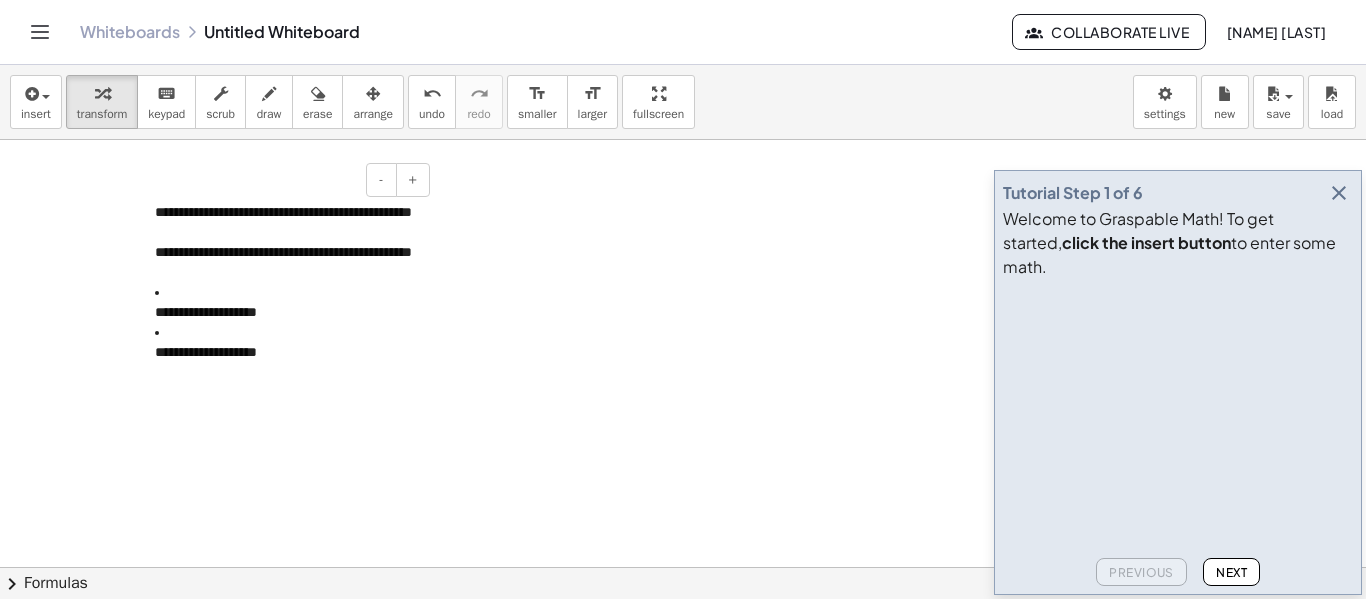 click on "**********" at bounding box center [285, 303] 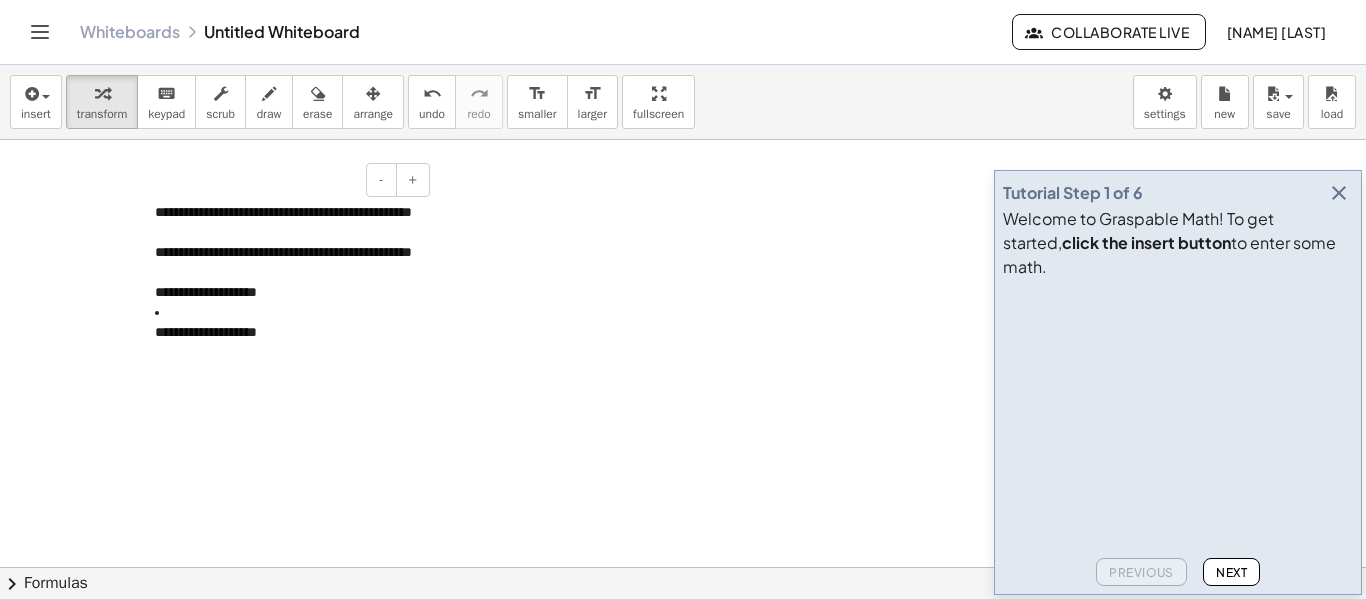 click on "**********" at bounding box center (285, 323) 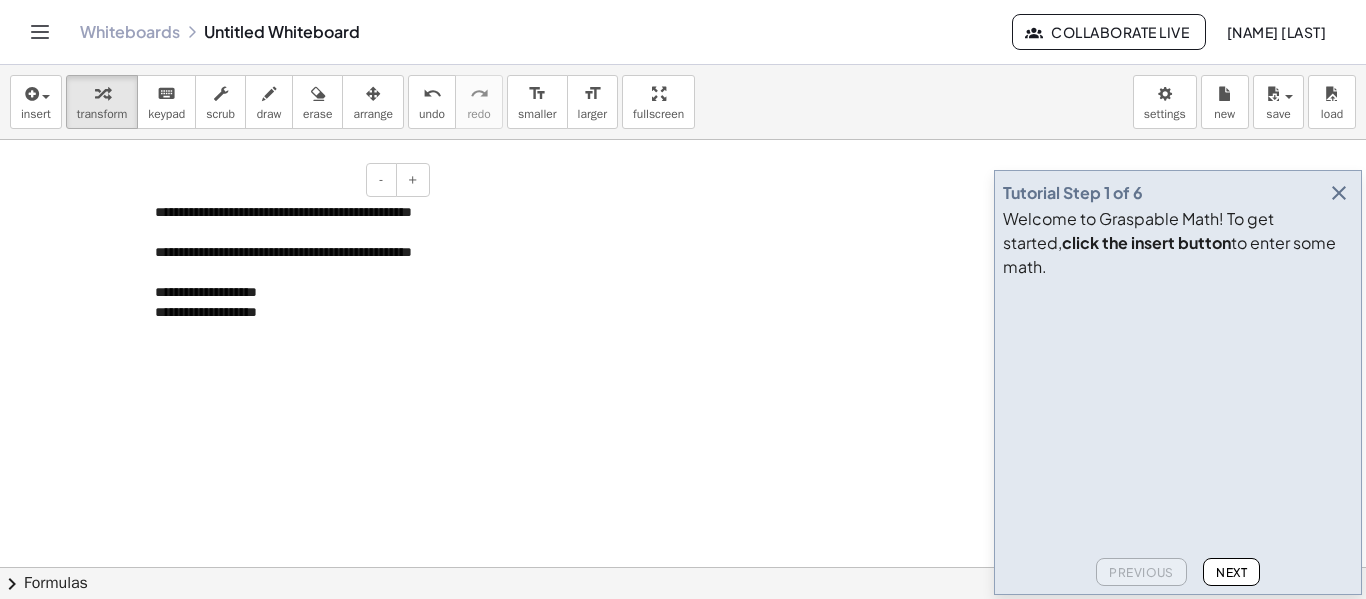 click on "**********" at bounding box center [285, 283] 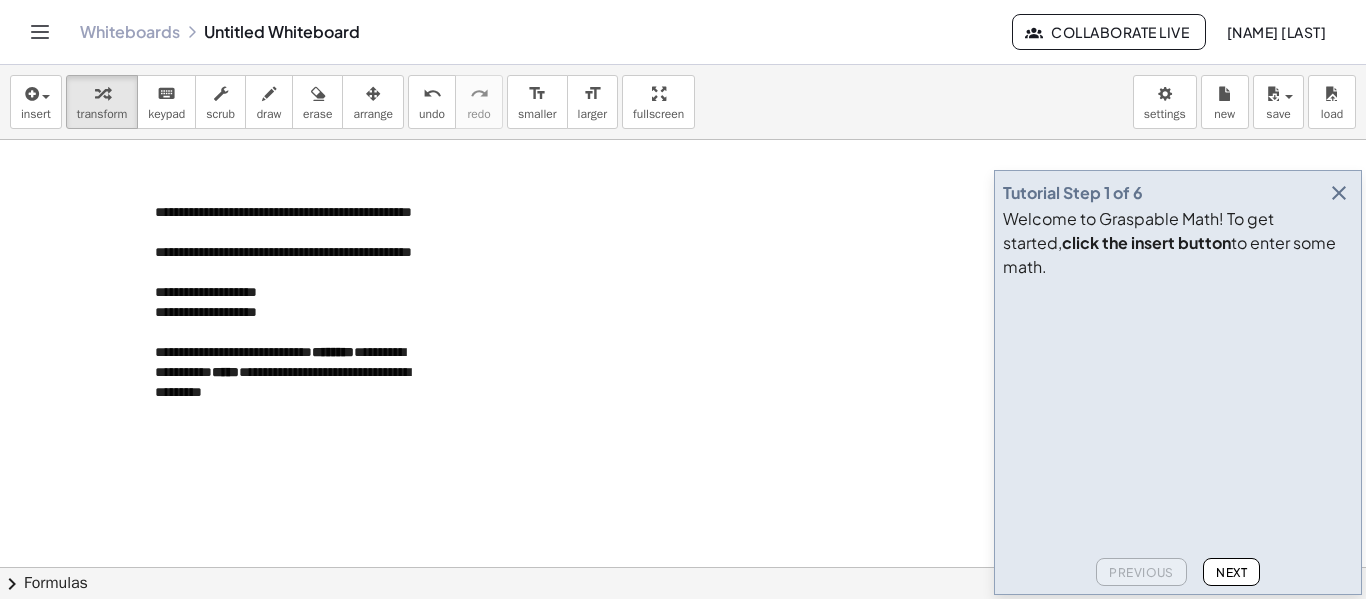 click at bounding box center (683, 632) 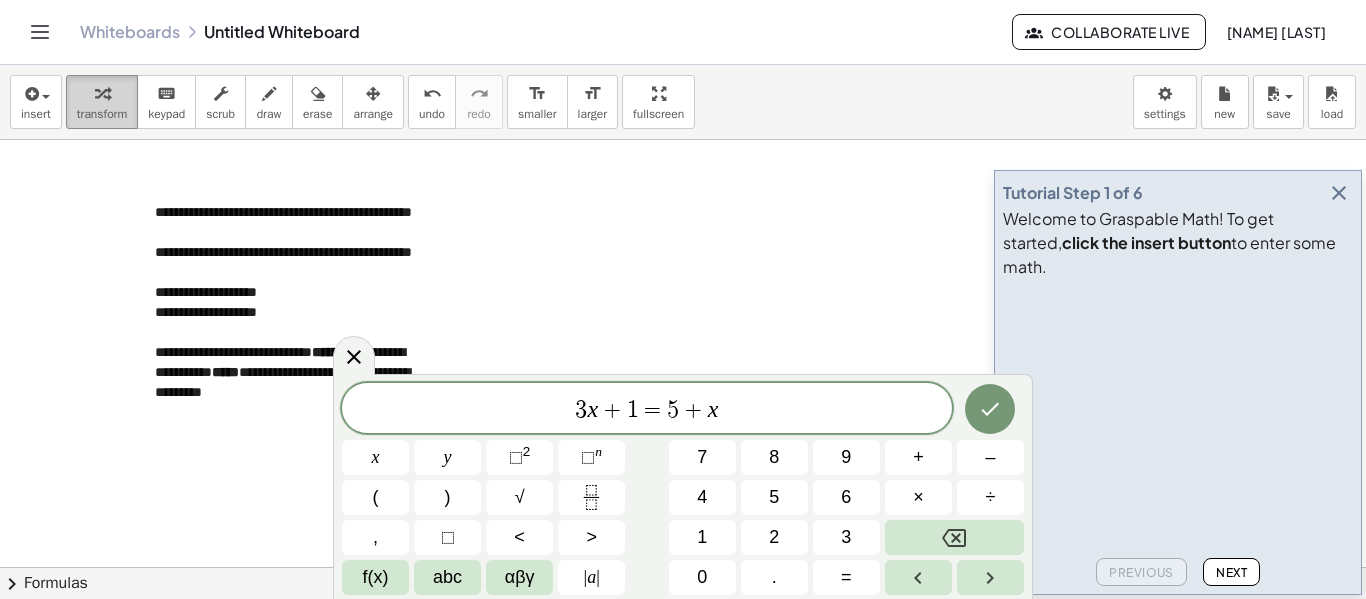click on "transform" at bounding box center (102, 102) 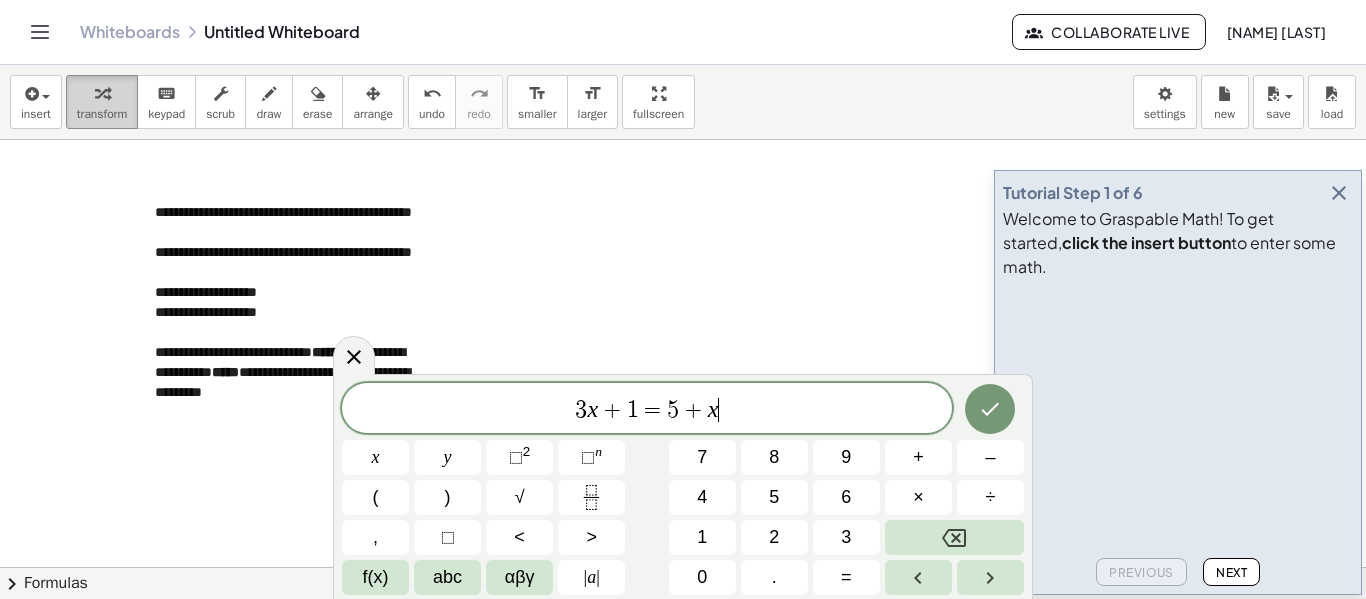 click on "transform" at bounding box center [102, 114] 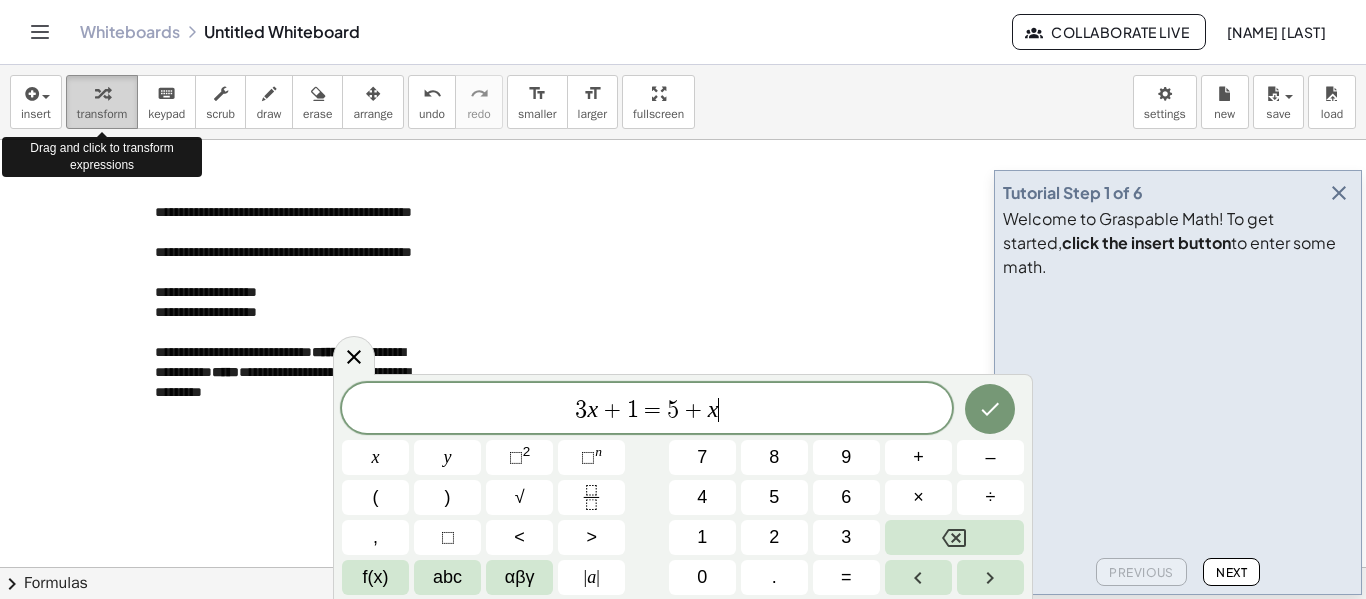 click at bounding box center (102, 93) 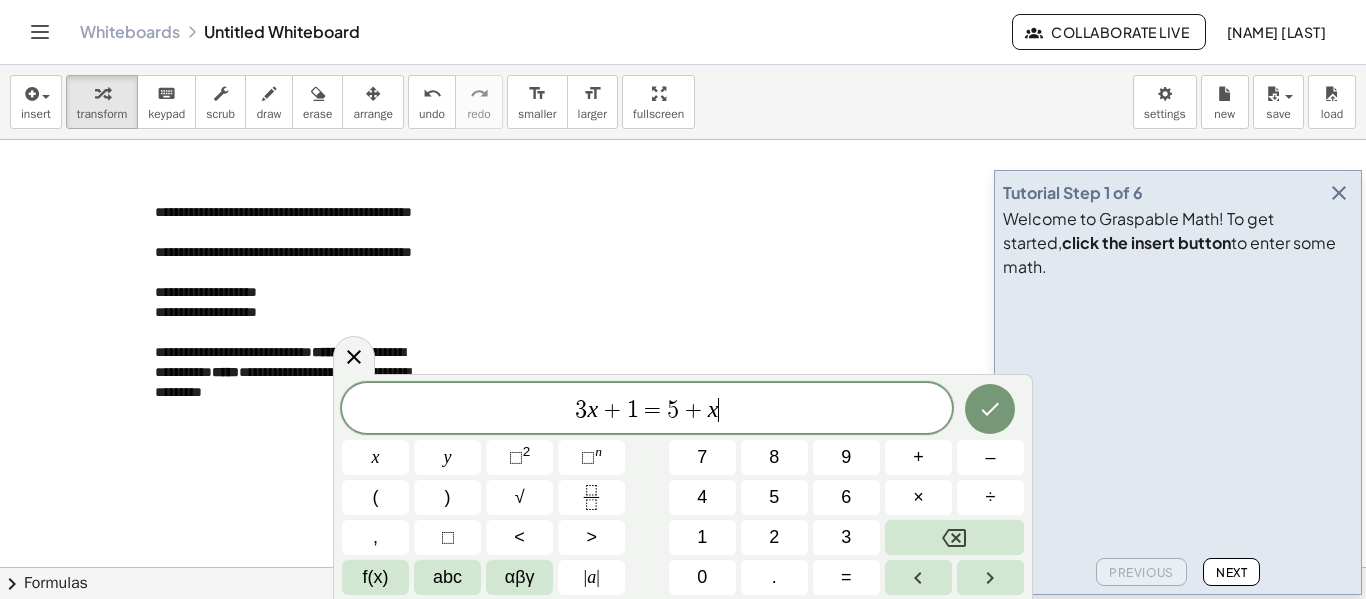 click at bounding box center (683, 632) 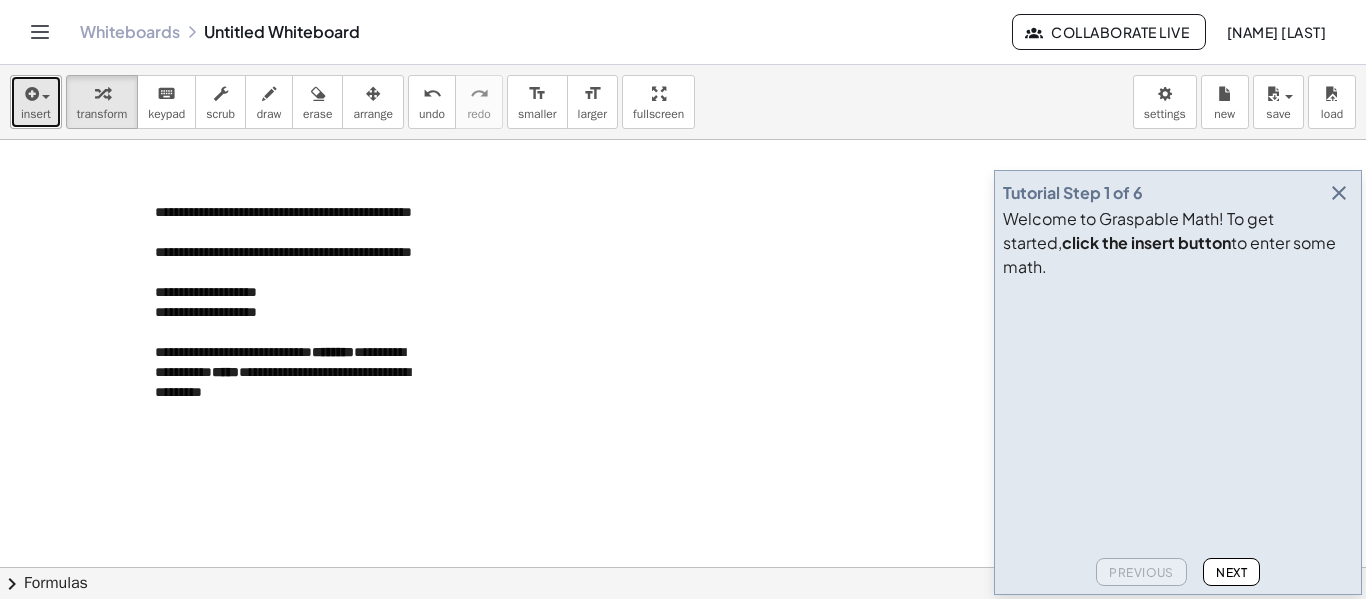 click on "insert" at bounding box center (36, 102) 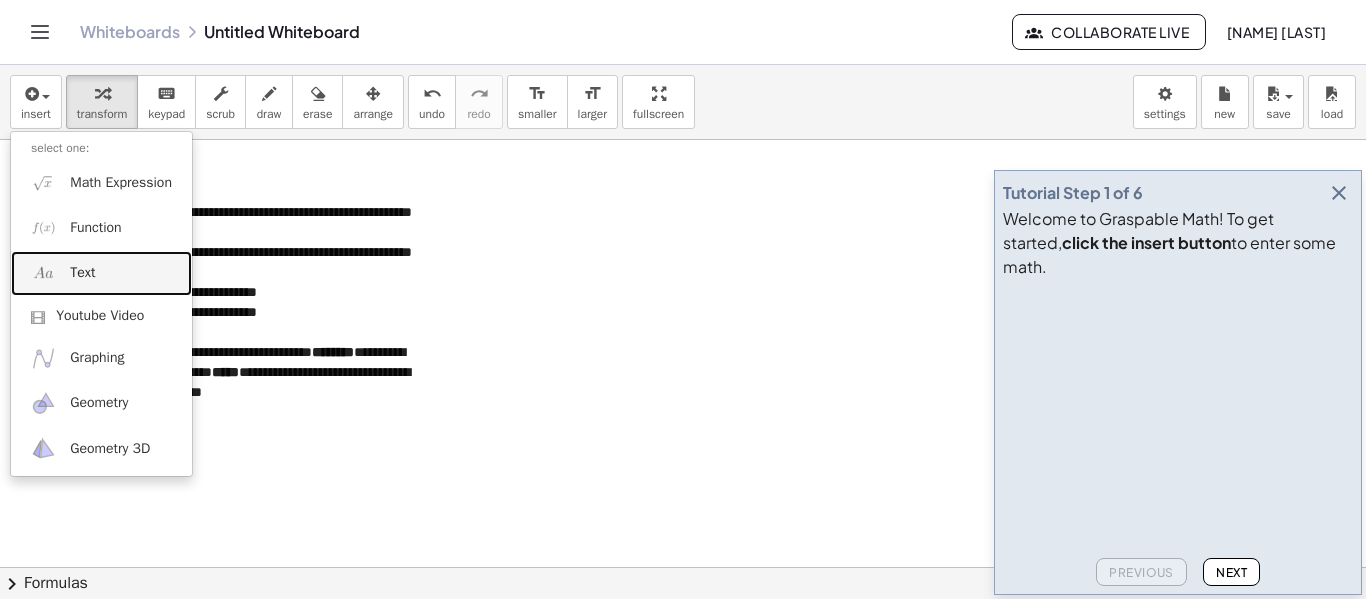 click on "Text" at bounding box center [82, 273] 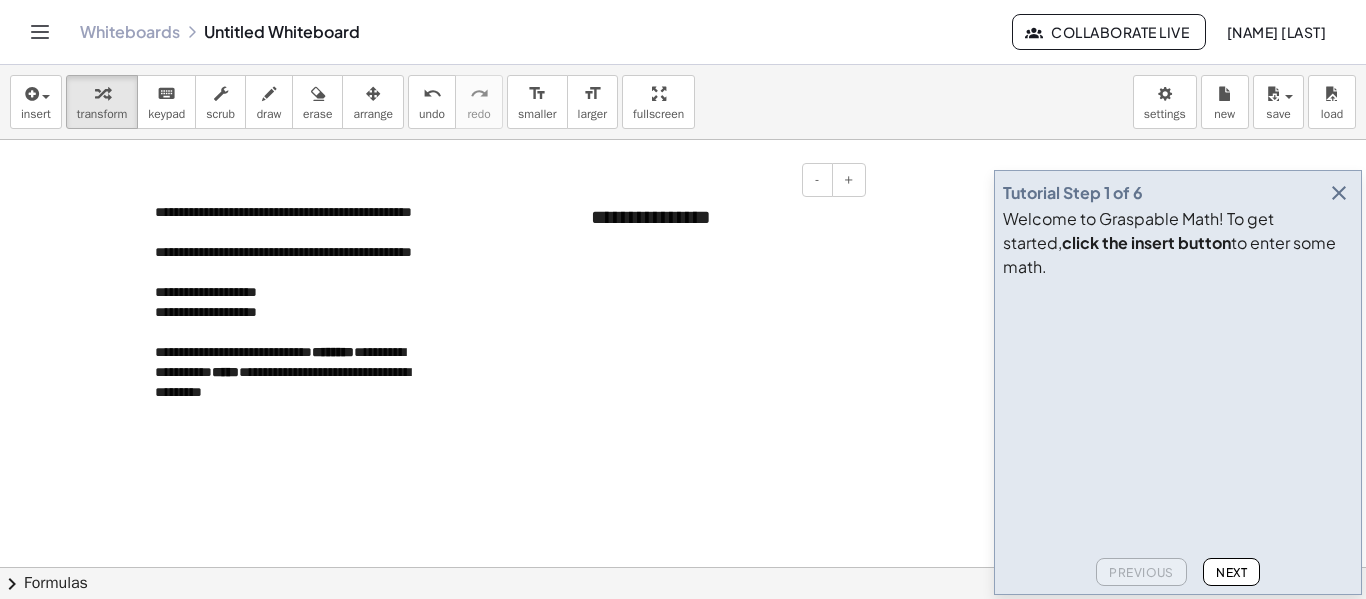 type 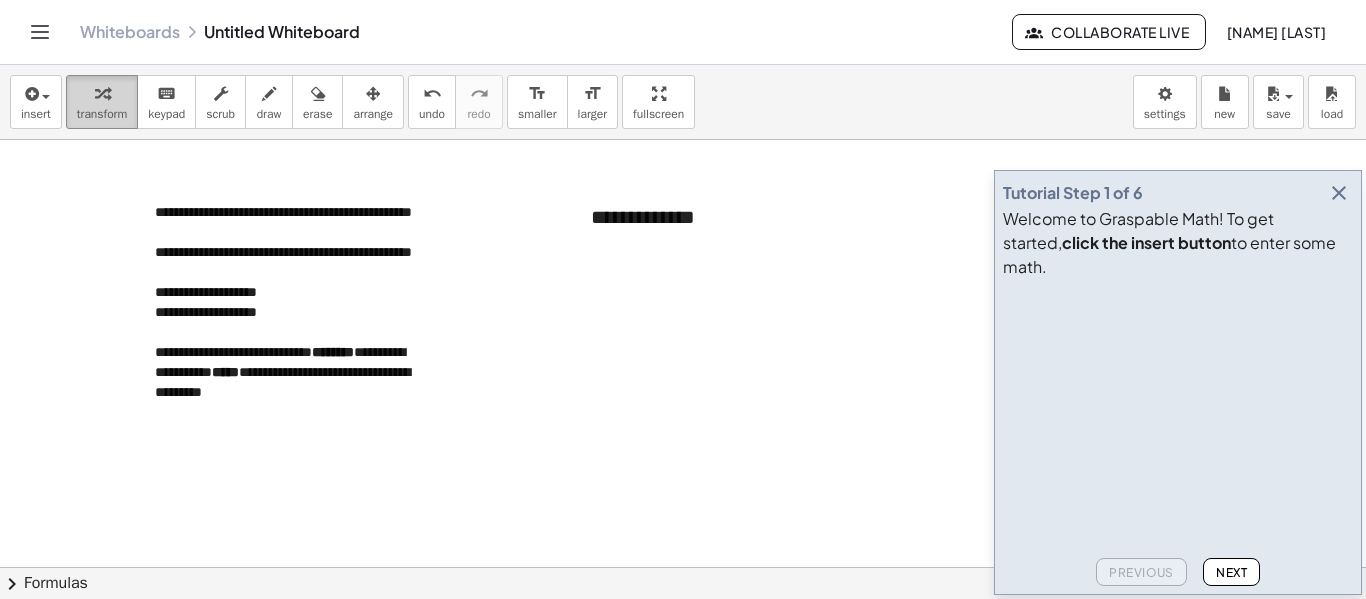 click at bounding box center [102, 93] 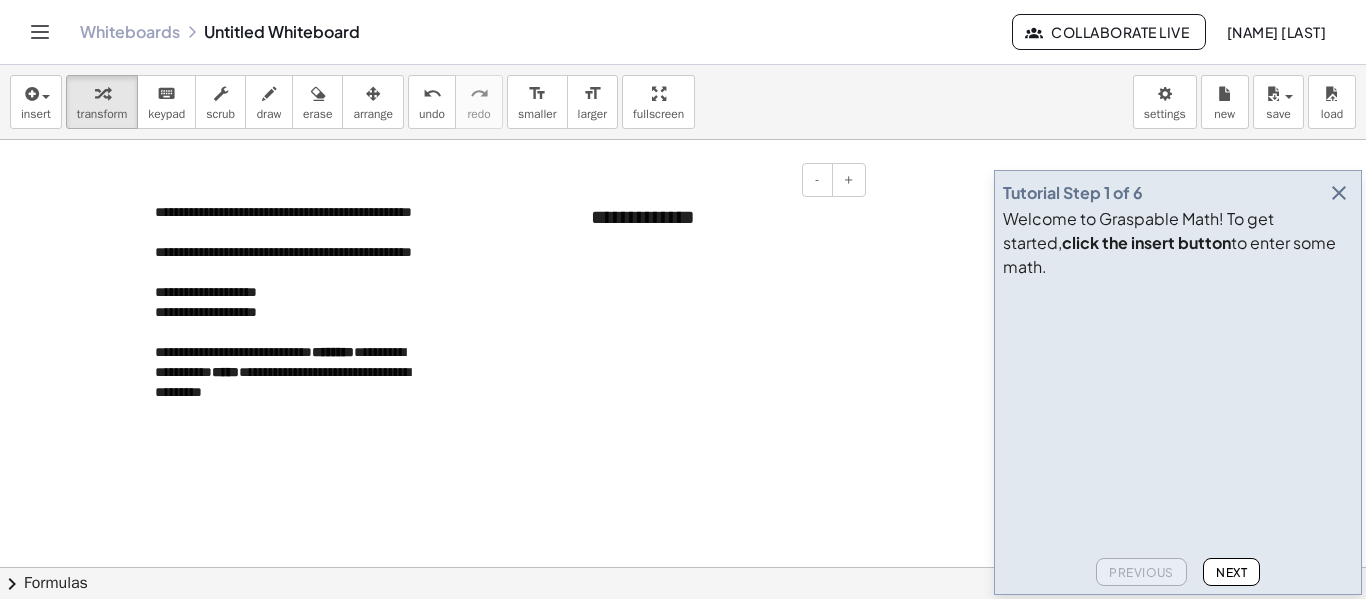 click on "*** *** * * * *** *" at bounding box center (721, 217) 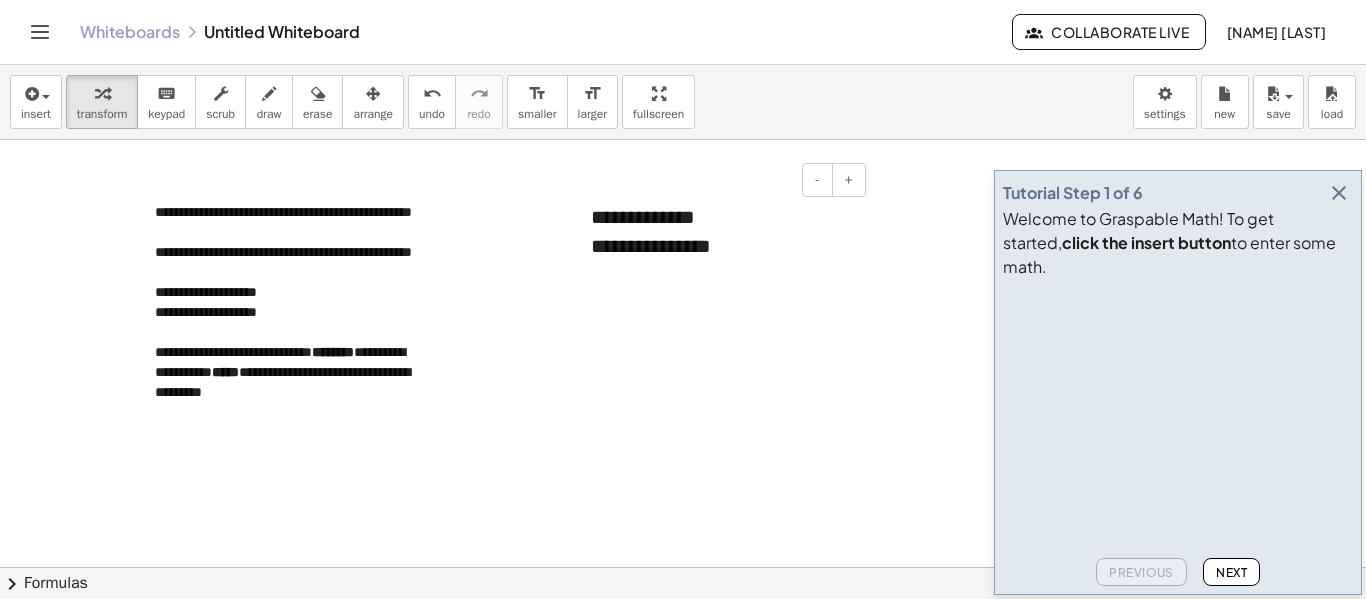 click on "***" at bounding box center [619, 246] 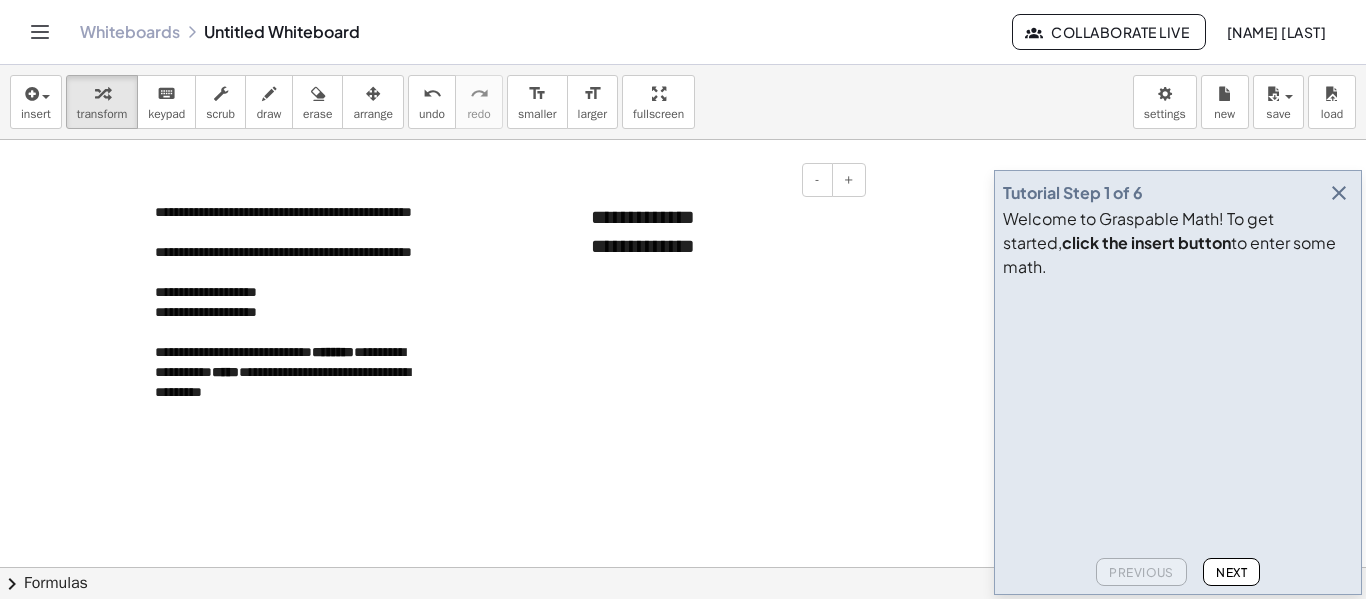 click on "*** *** * * * *** * *** * **** * ****" at bounding box center (721, 231) 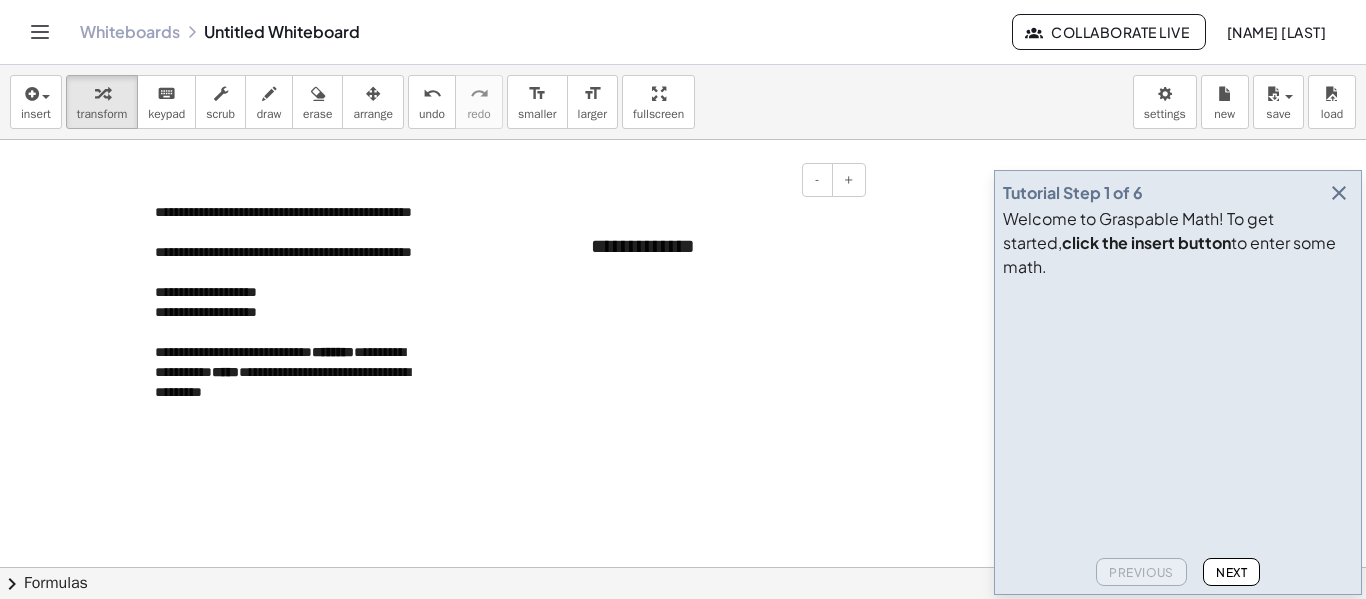 click on "*** * **** * ****" at bounding box center [721, 246] 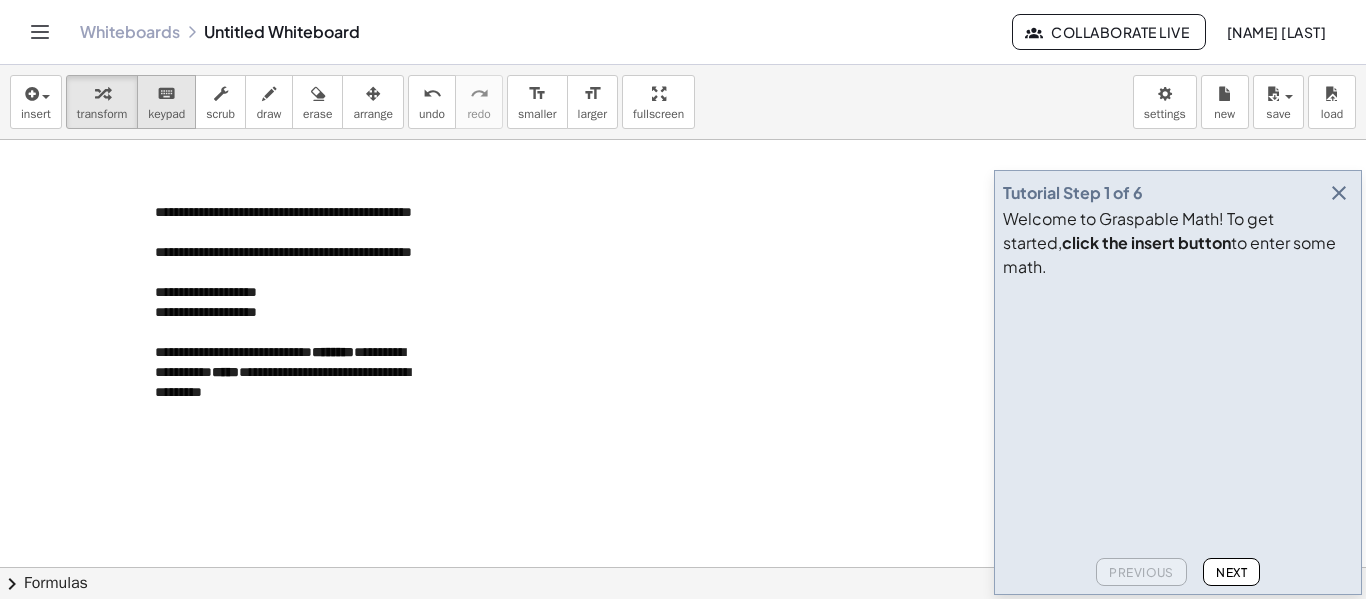 click on "keypad" at bounding box center (166, 114) 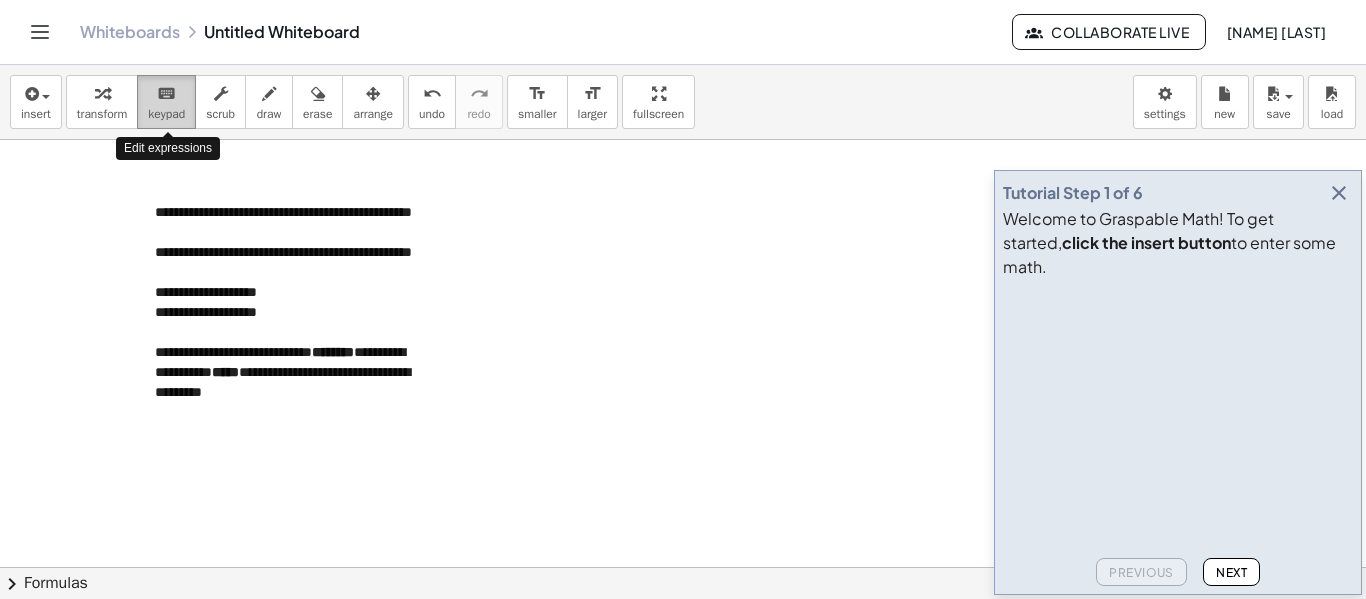 click on "keyboard" at bounding box center [166, 94] 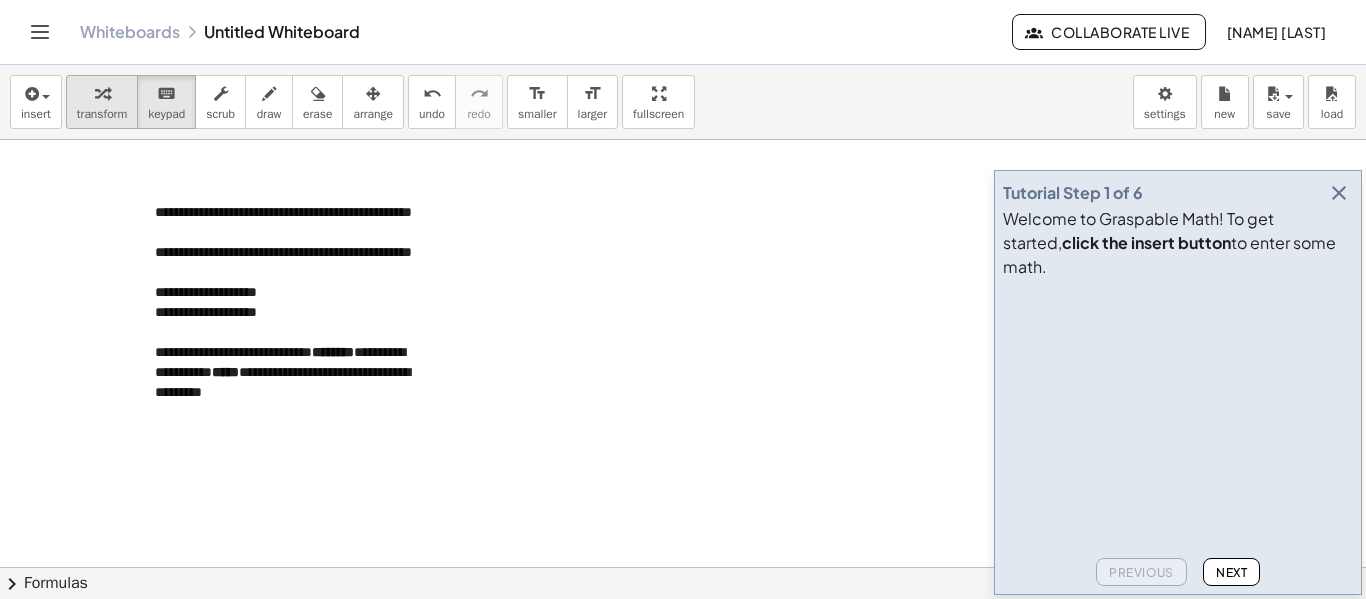 click at bounding box center (102, 94) 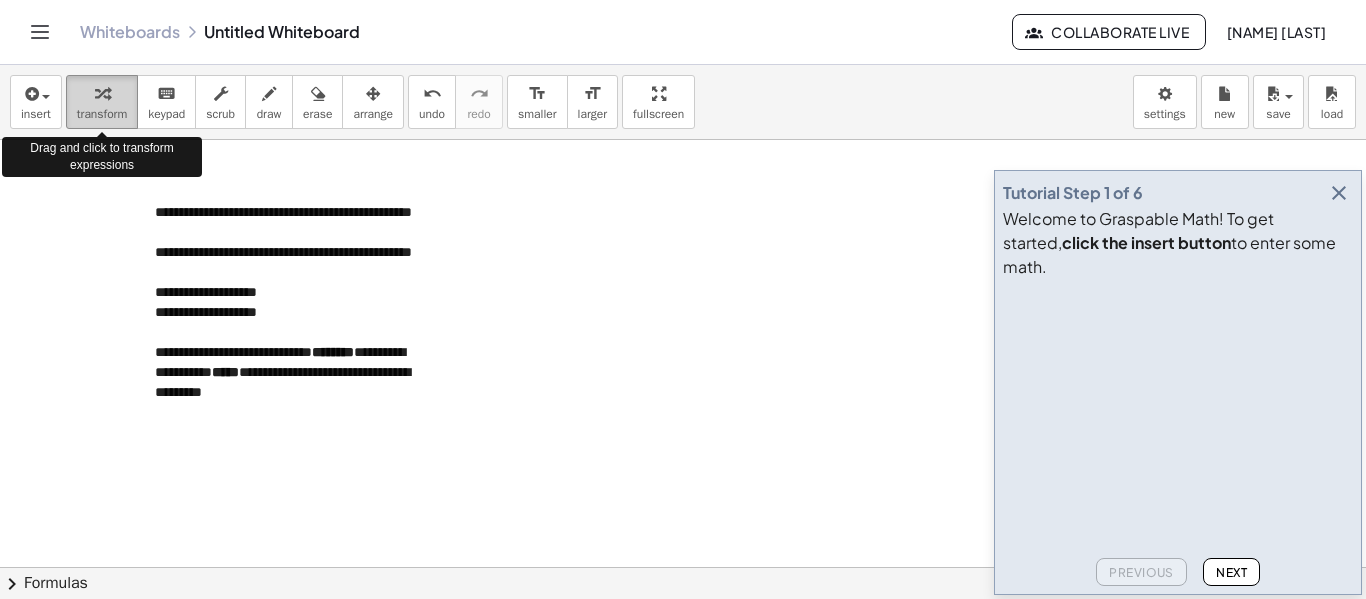 click at bounding box center (102, 94) 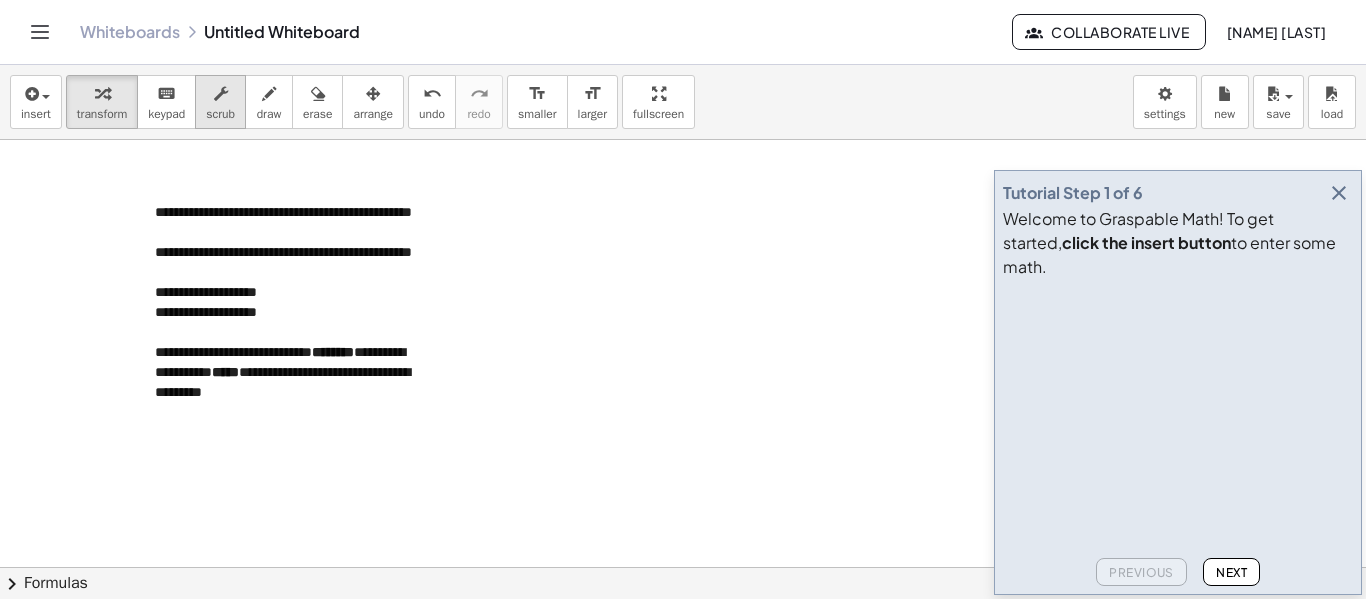 click on "scrub" at bounding box center (220, 102) 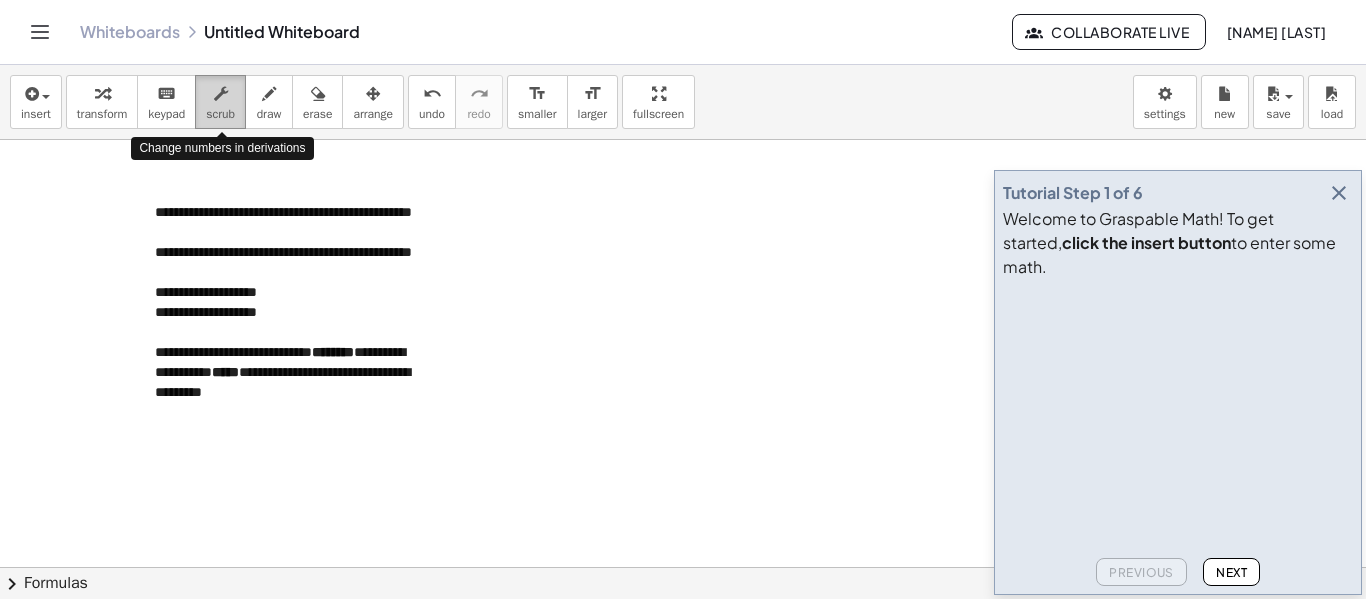 drag, startPoint x: 237, startPoint y: 104, endPoint x: 237, endPoint y: 116, distance: 12 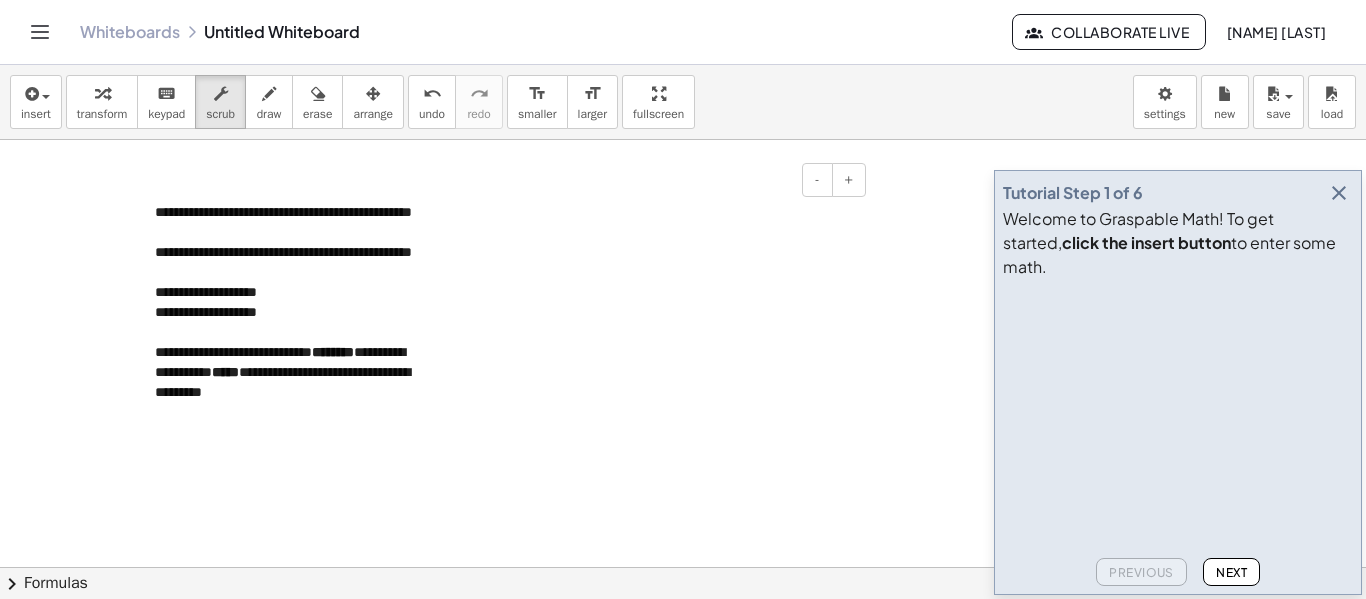 click at bounding box center [581, 246] 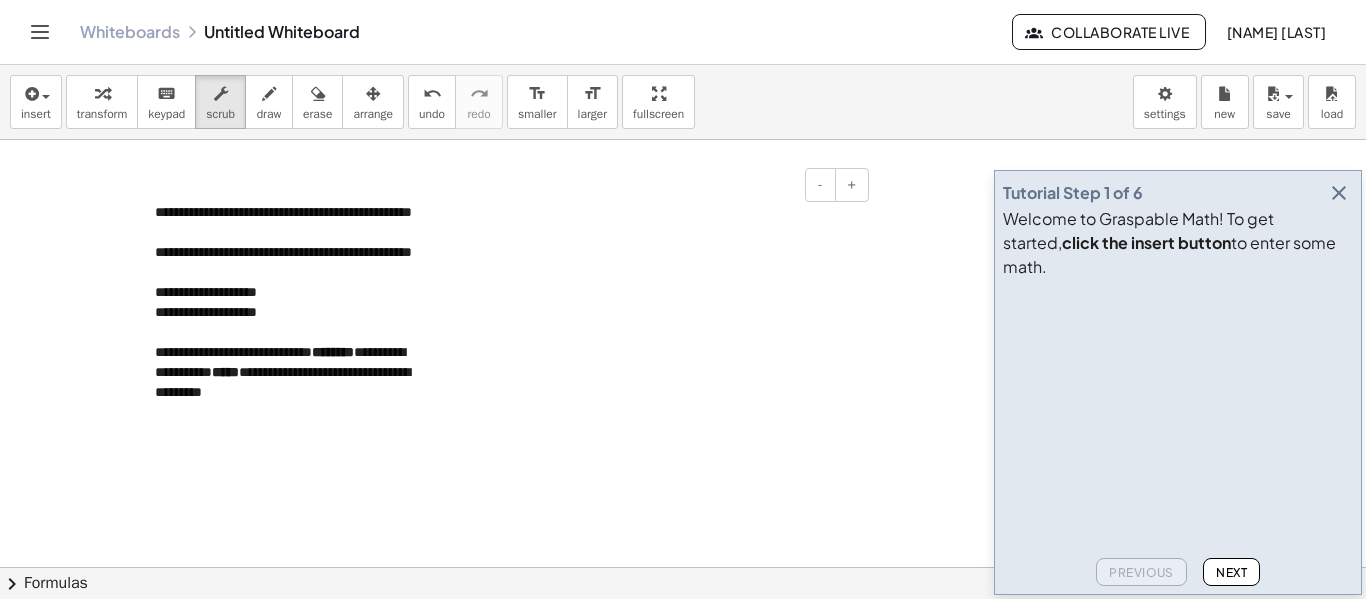 click at bounding box center [724, 251] 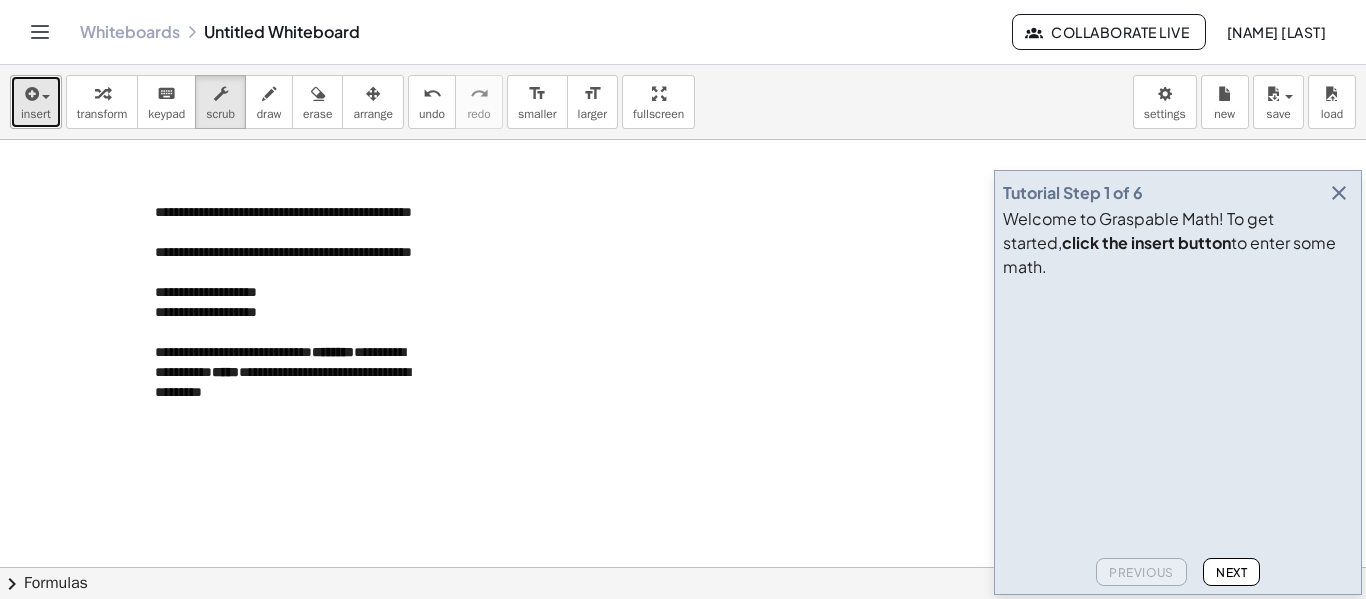 click at bounding box center (30, 94) 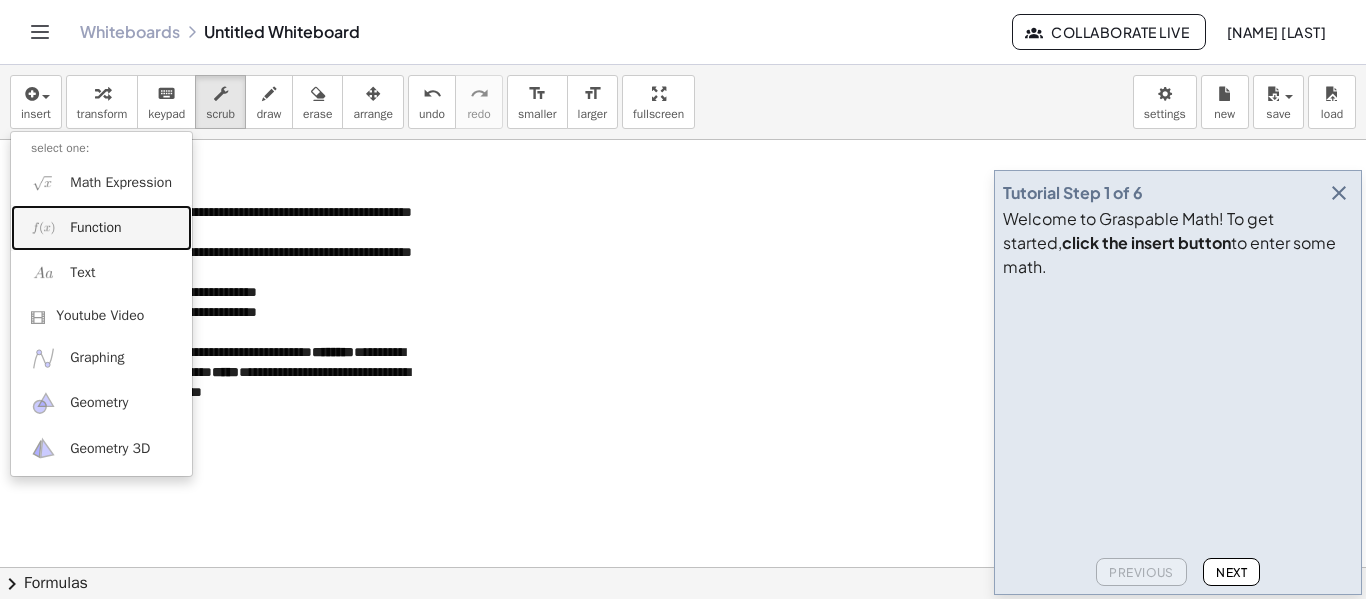 click on "Function" at bounding box center (95, 228) 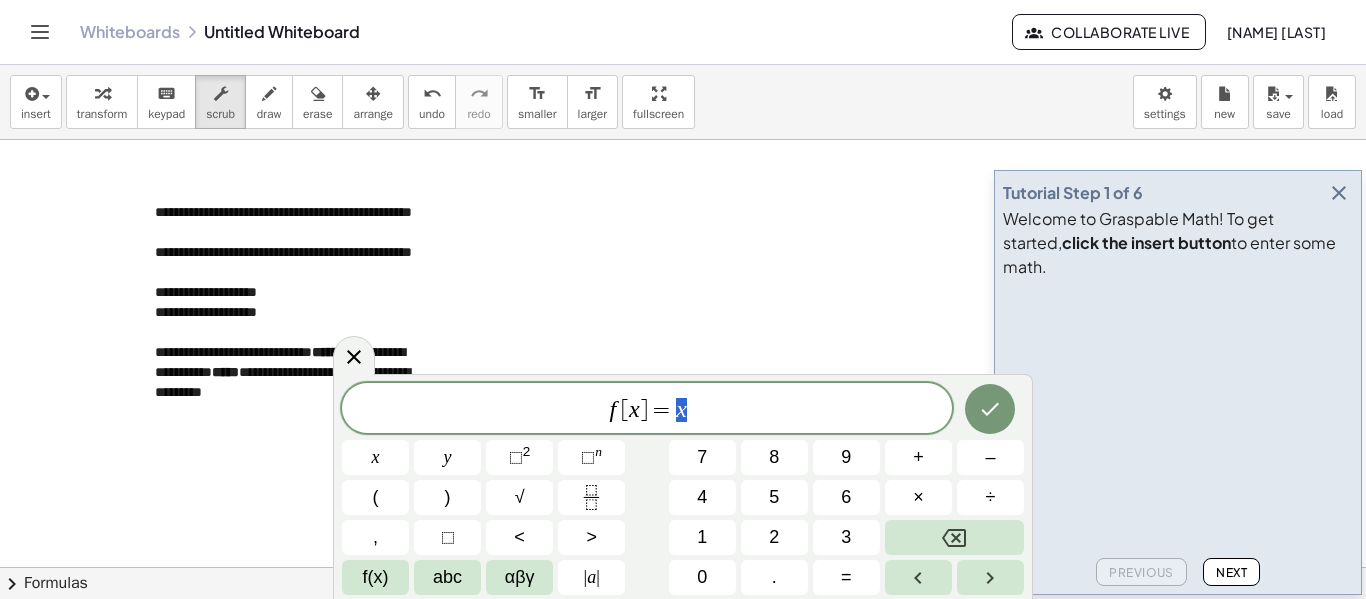 click at bounding box center [683, 632] 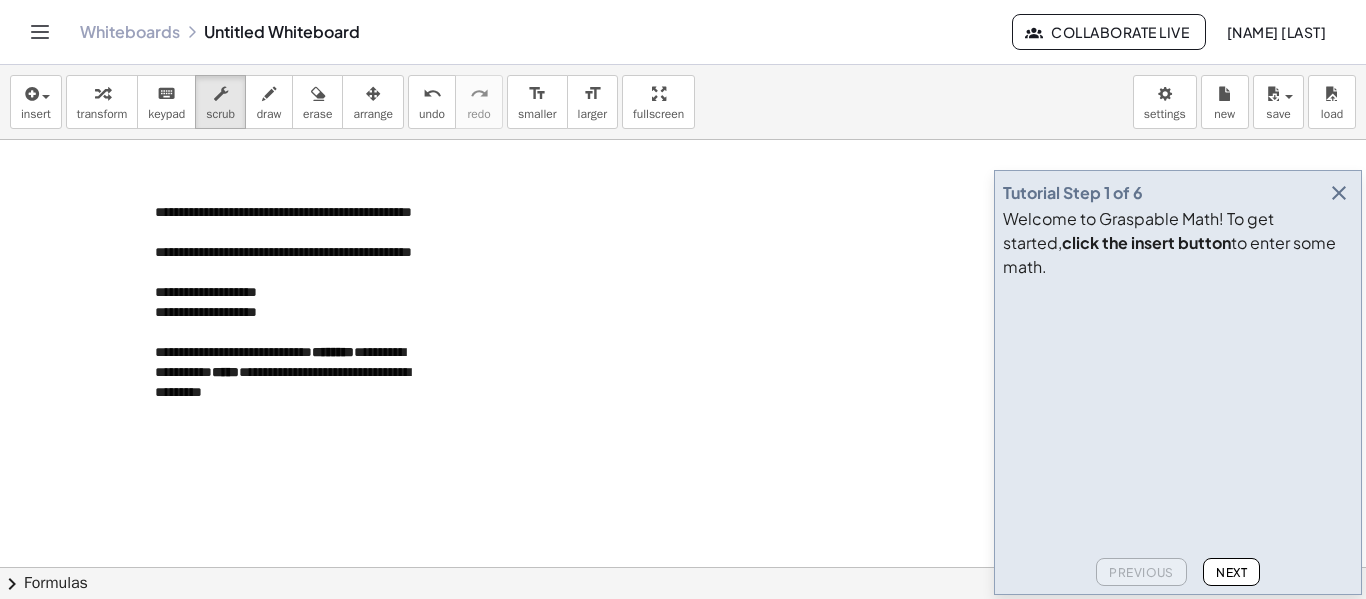 click at bounding box center [683, 632] 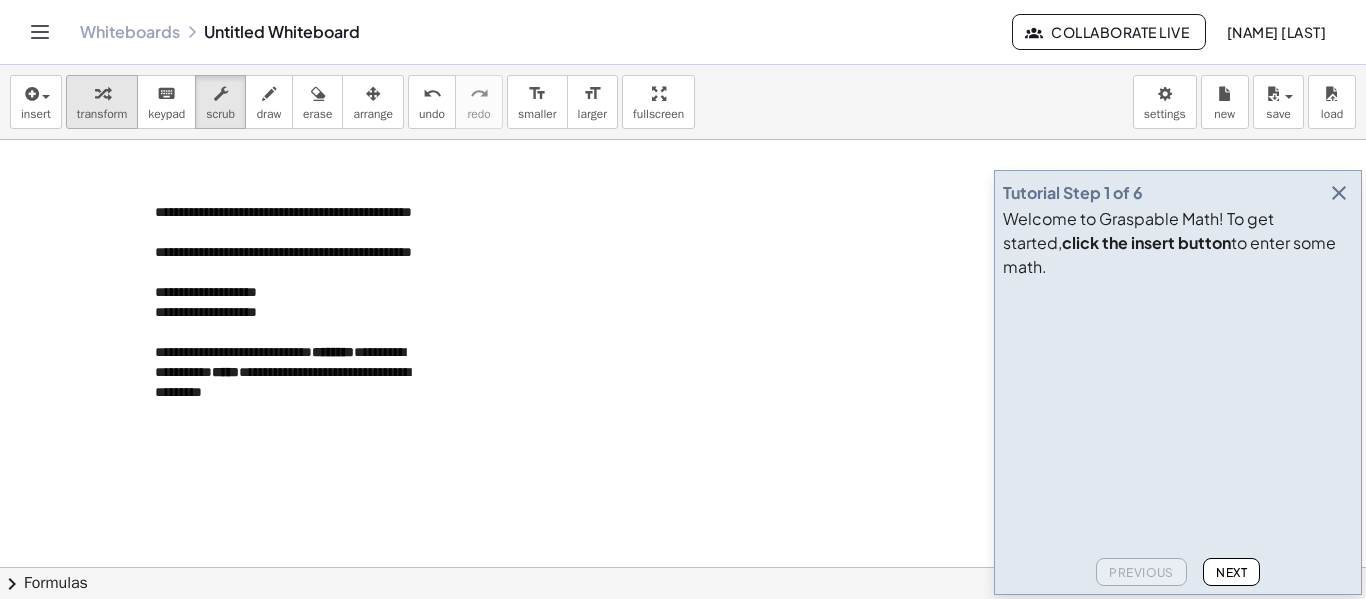 click at bounding box center (102, 94) 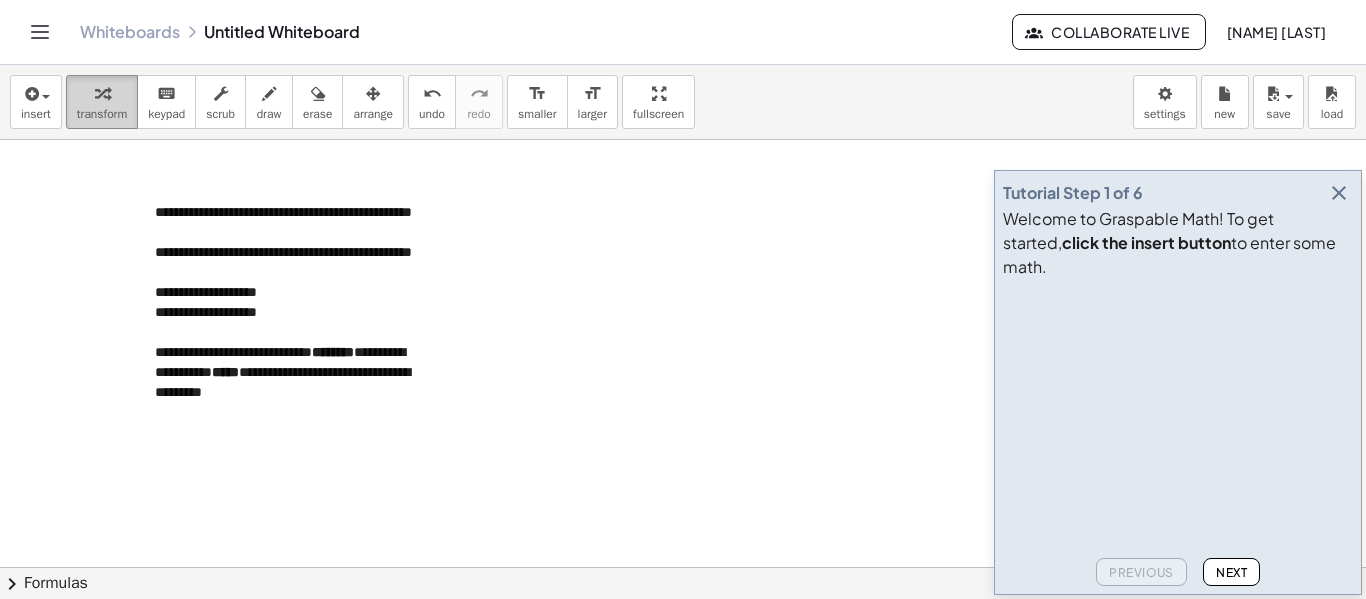 click on "transform" at bounding box center [102, 102] 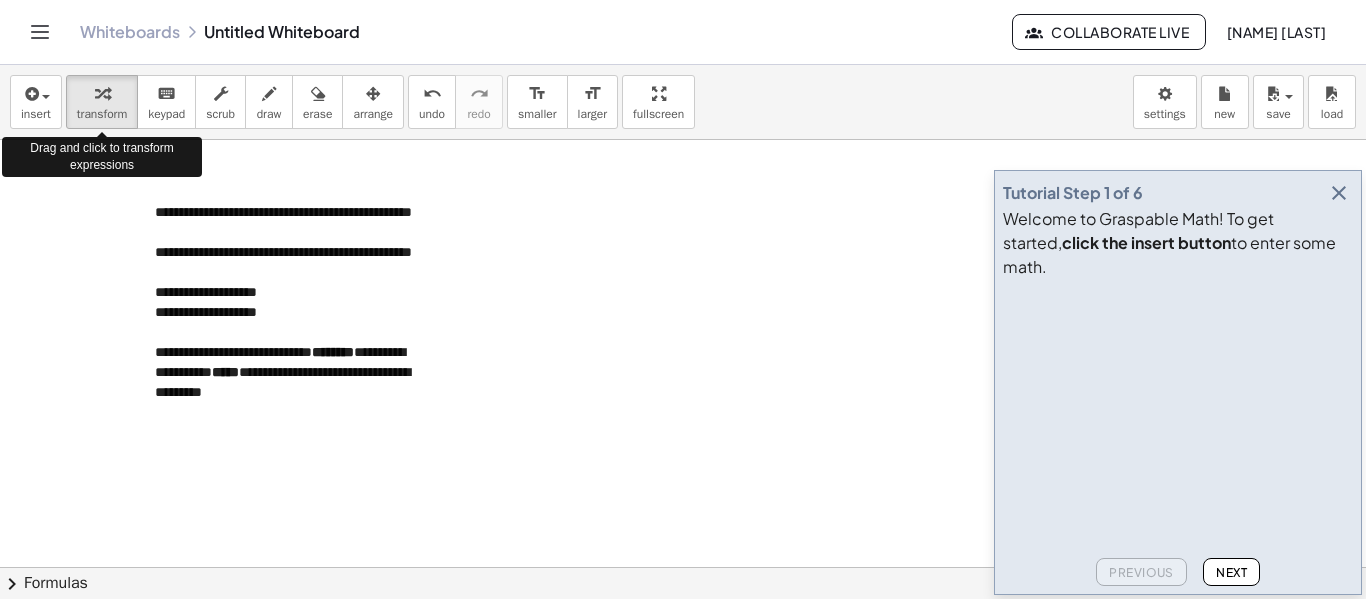 click on "insert select one: Math Expression Function Text Youtube Video Graphing Geometry Geometry 3D transform keyboard keypad scrub draw erase arrange undo undo redo redo format_size smaller format_size larger fullscreen load   save new settings Drag and click to transform expressions" at bounding box center (683, 102) 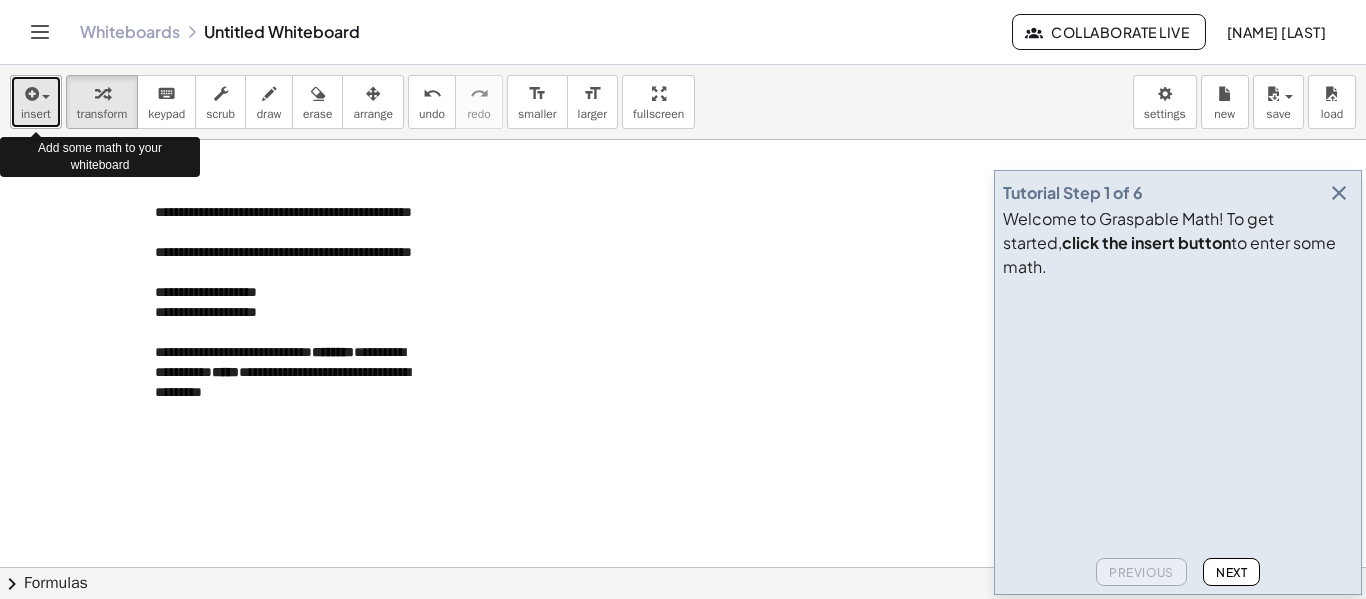 click on "insert" at bounding box center [36, 102] 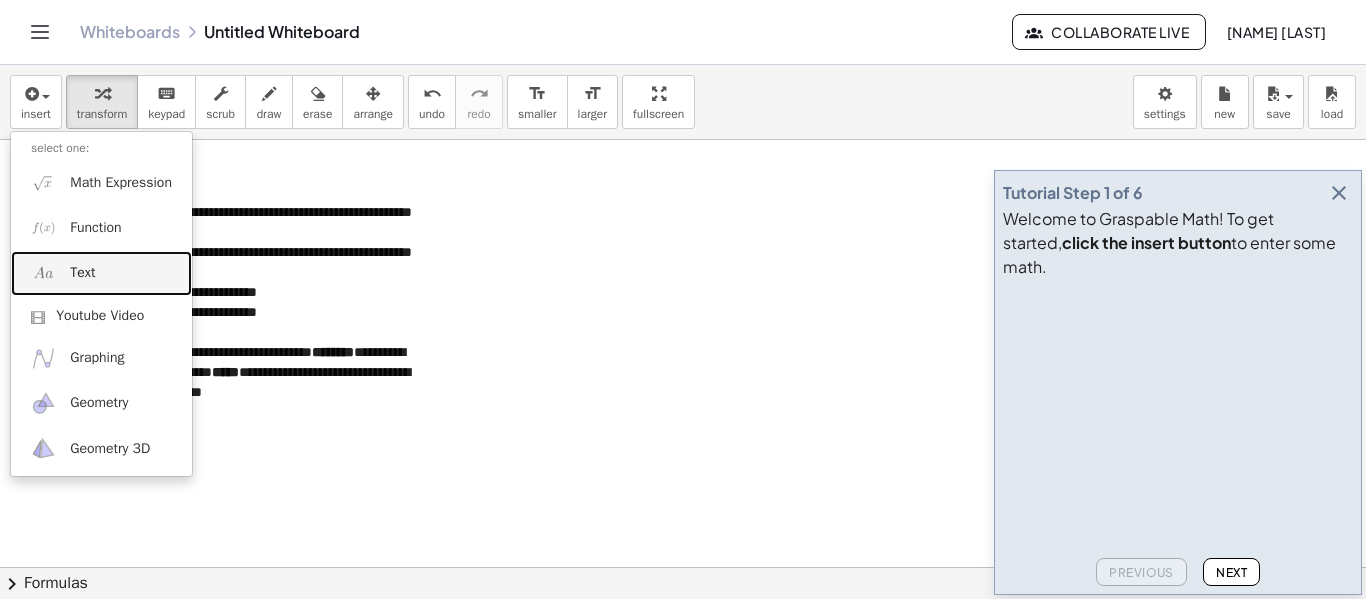 click on "Text" at bounding box center [82, 273] 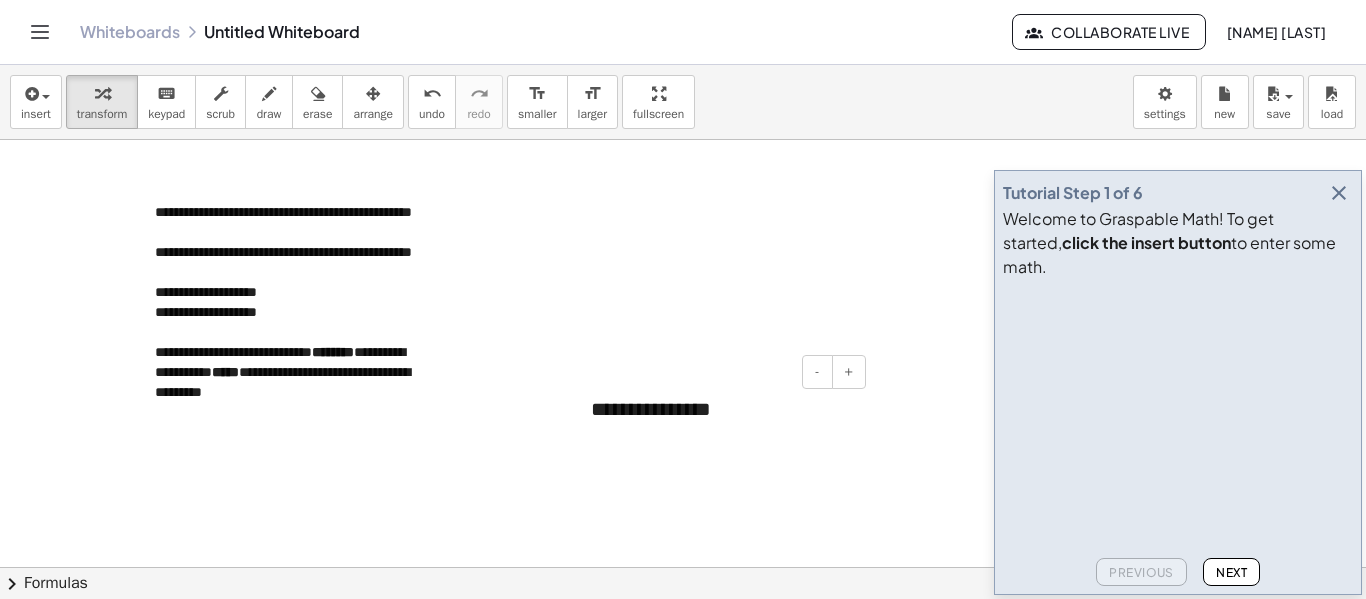 click on "**********" at bounding box center (721, 409) 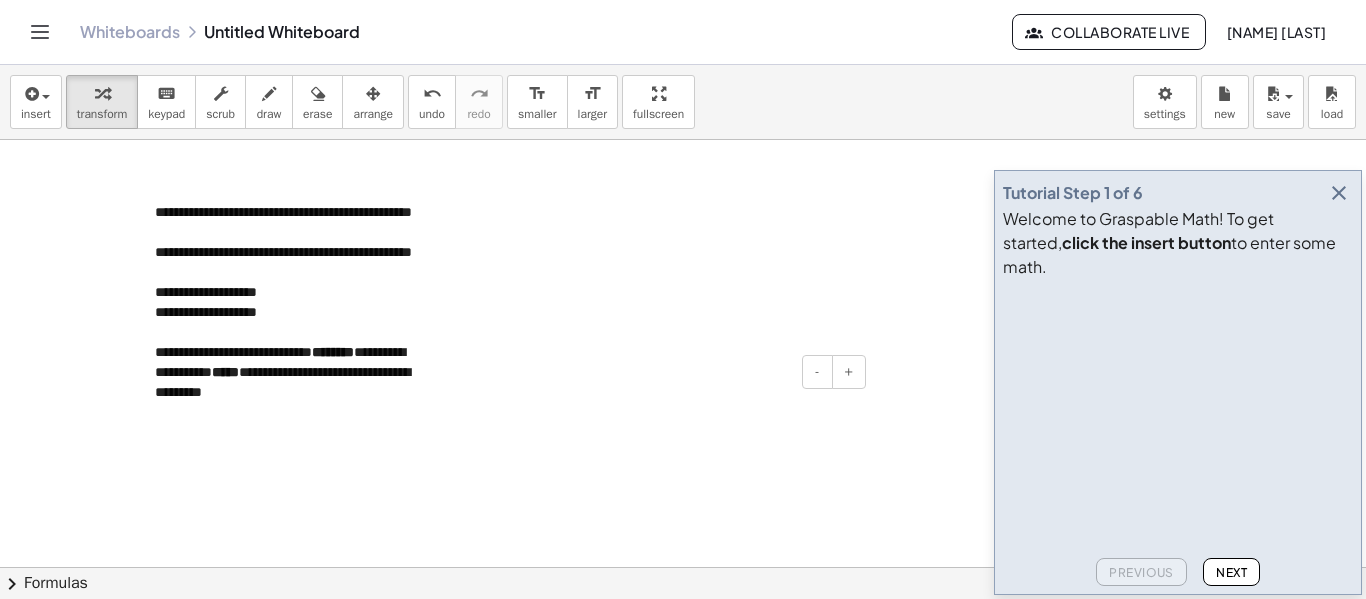 click on "- +" at bounding box center [716, 372] 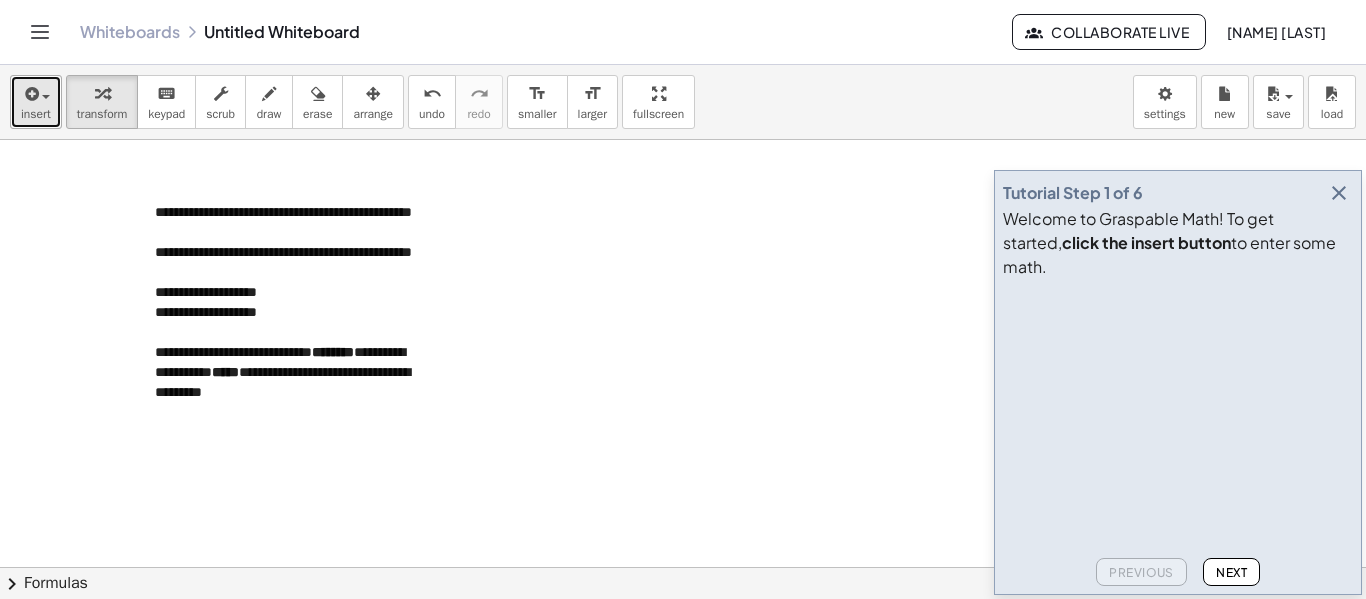 click on "insert" at bounding box center [36, 102] 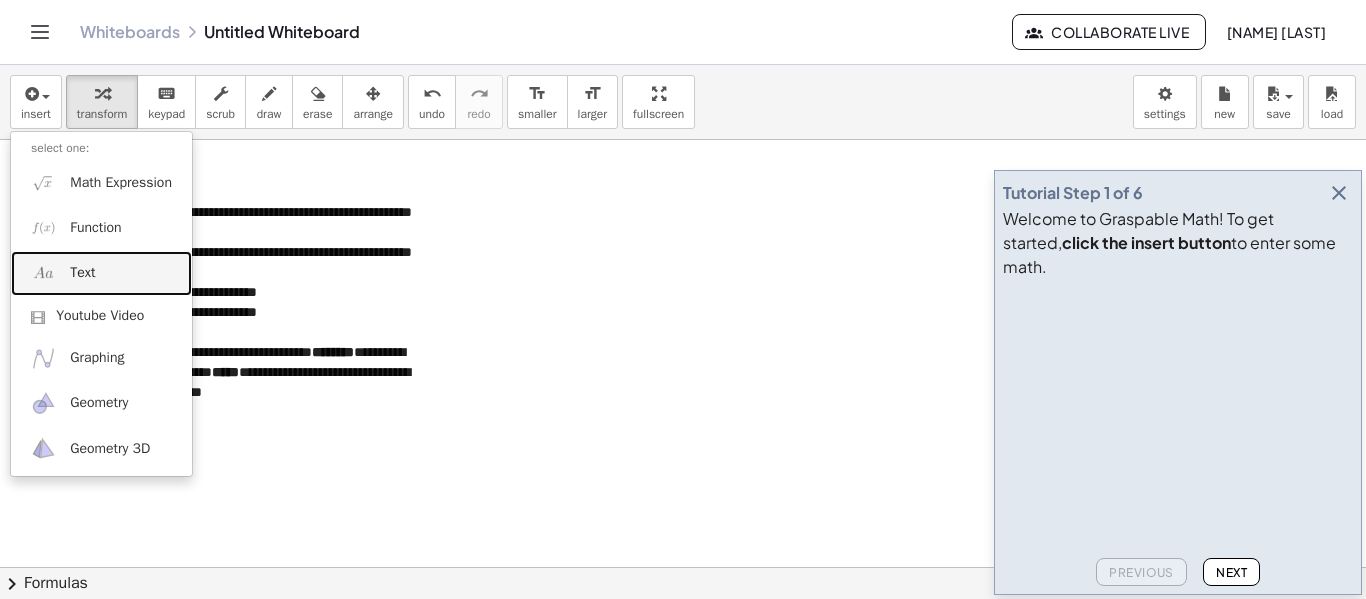 click on "Text" at bounding box center [82, 273] 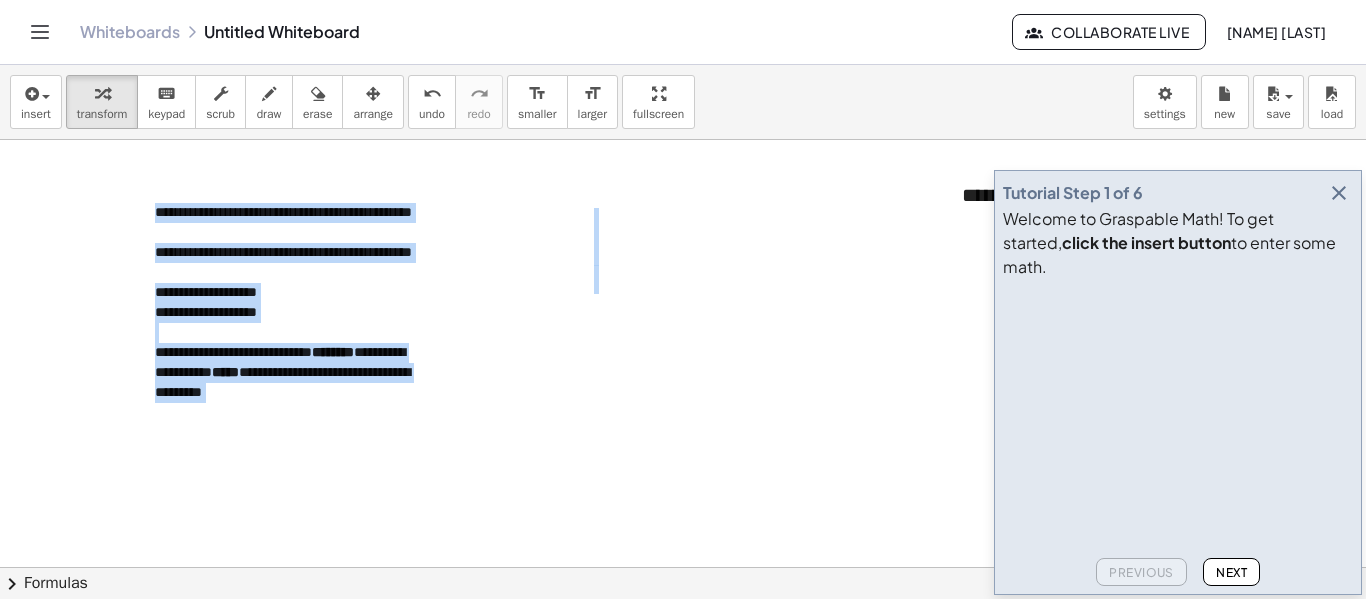 drag, startPoint x: 1152, startPoint y: 173, endPoint x: 738, endPoint y: 164, distance: 414.0978 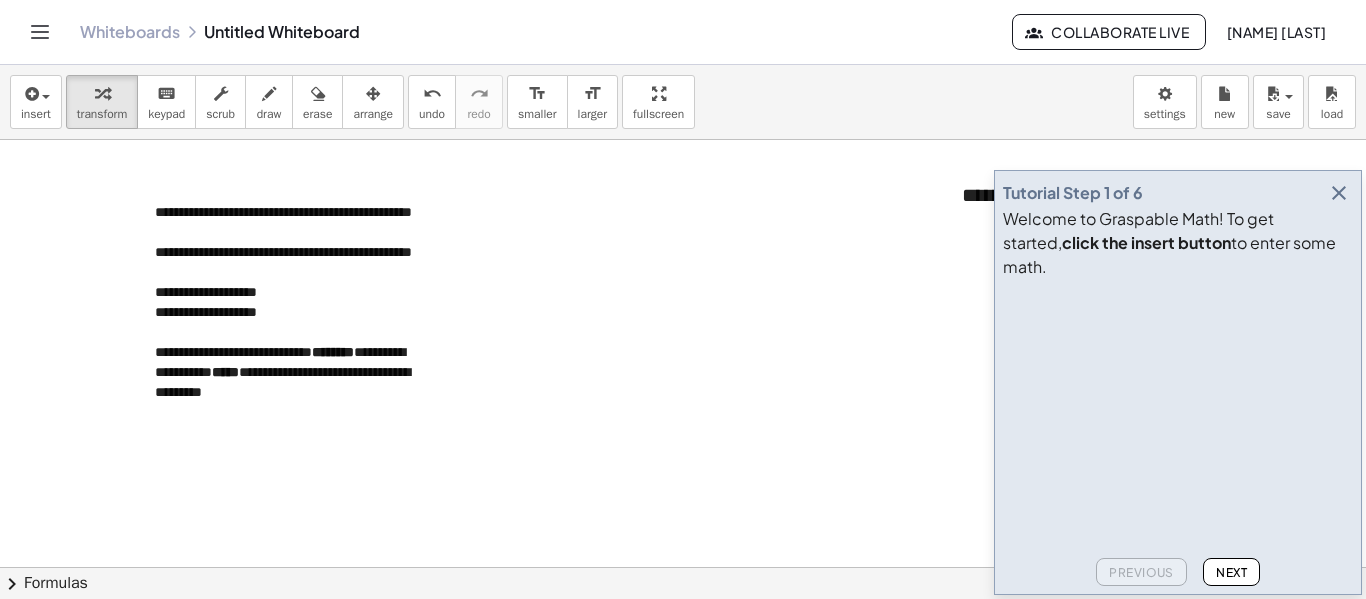 click at bounding box center (1339, 193) 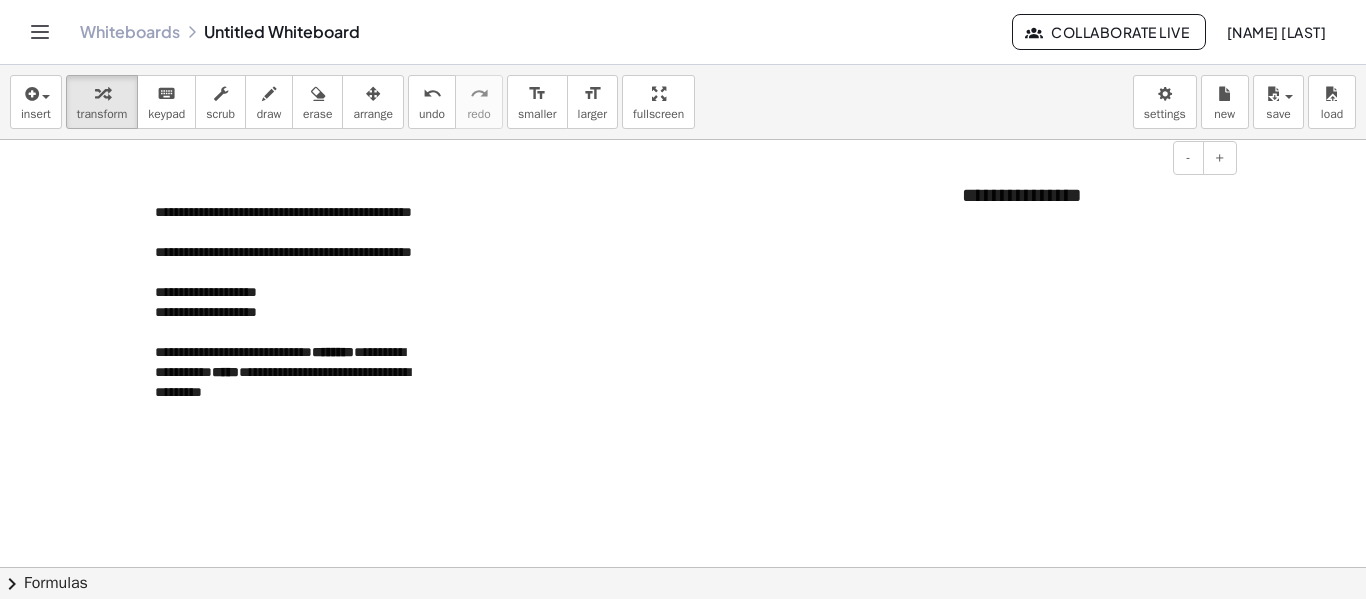 click on "**********" at bounding box center [1092, 195] 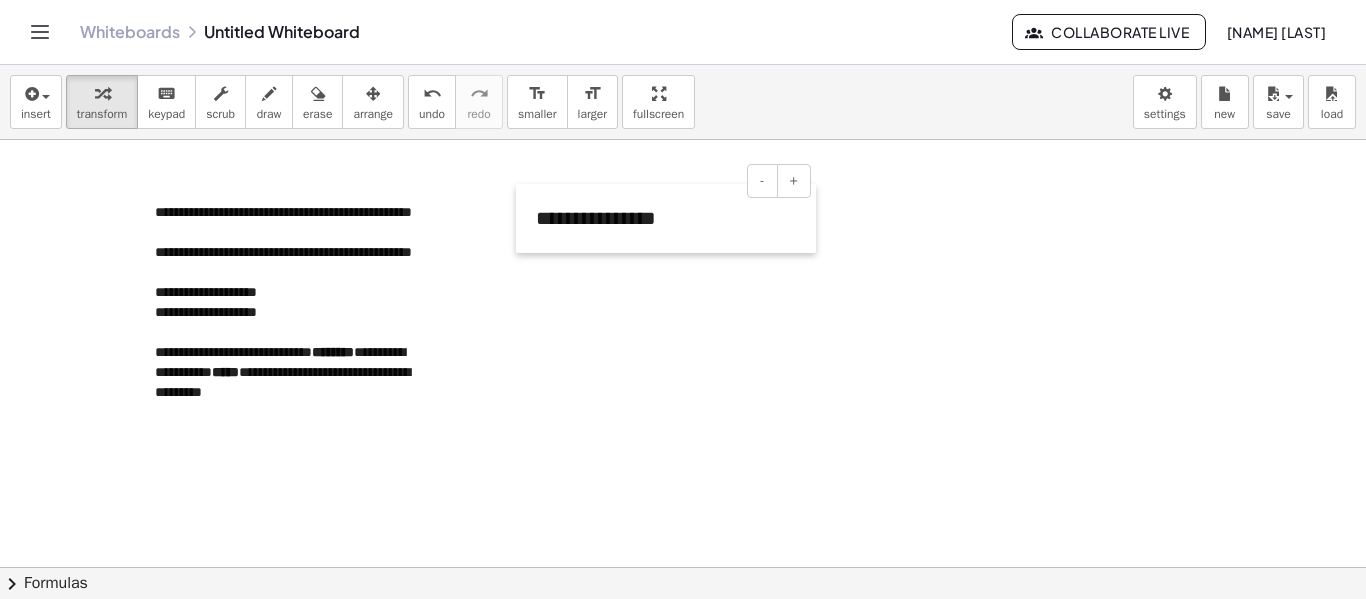 drag, startPoint x: 952, startPoint y: 224, endPoint x: 526, endPoint y: 247, distance: 426.62045 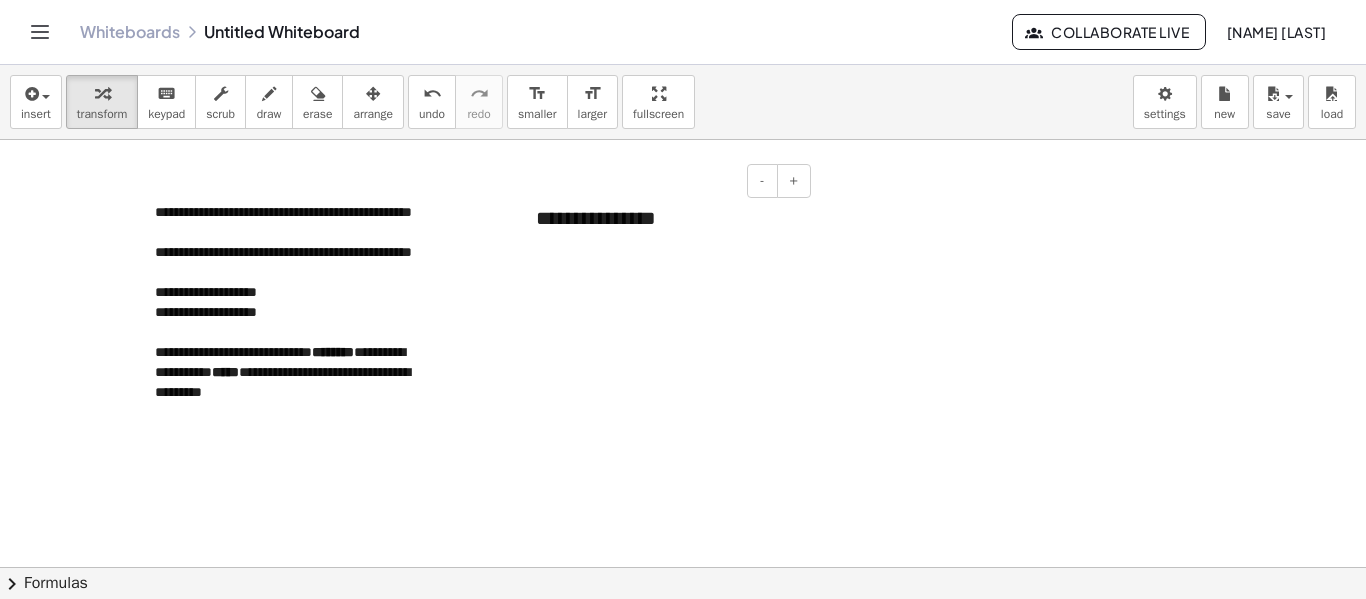 click on "**********" at bounding box center (666, 218) 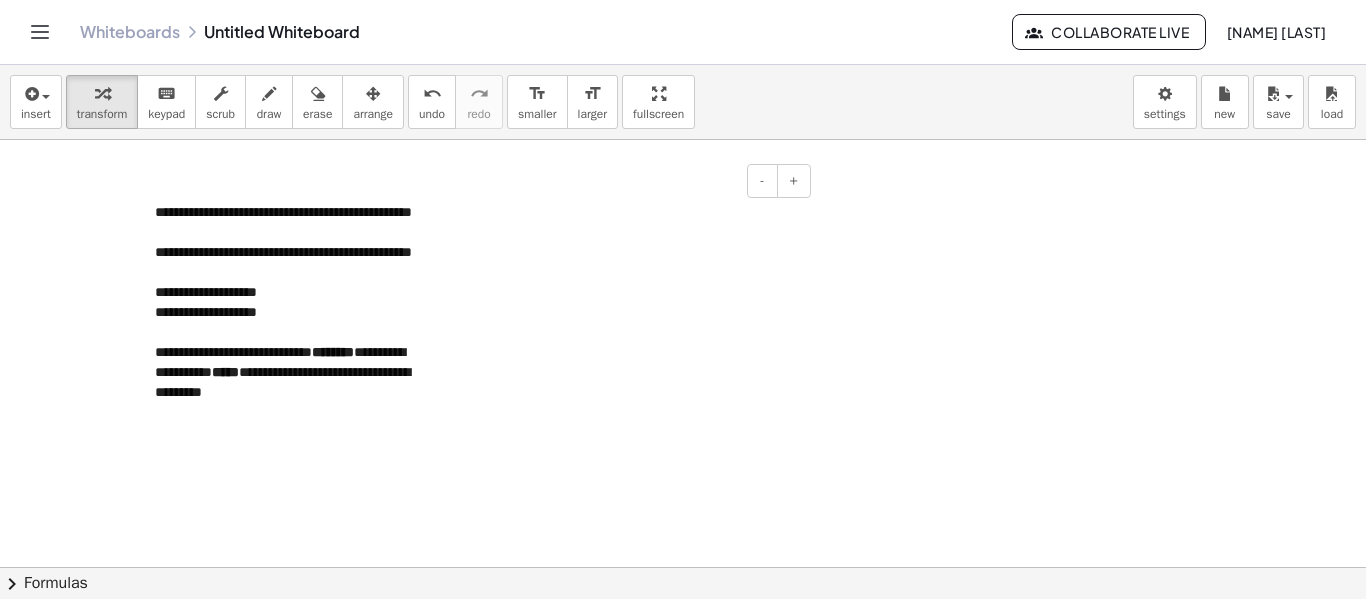 click at bounding box center (666, 332) 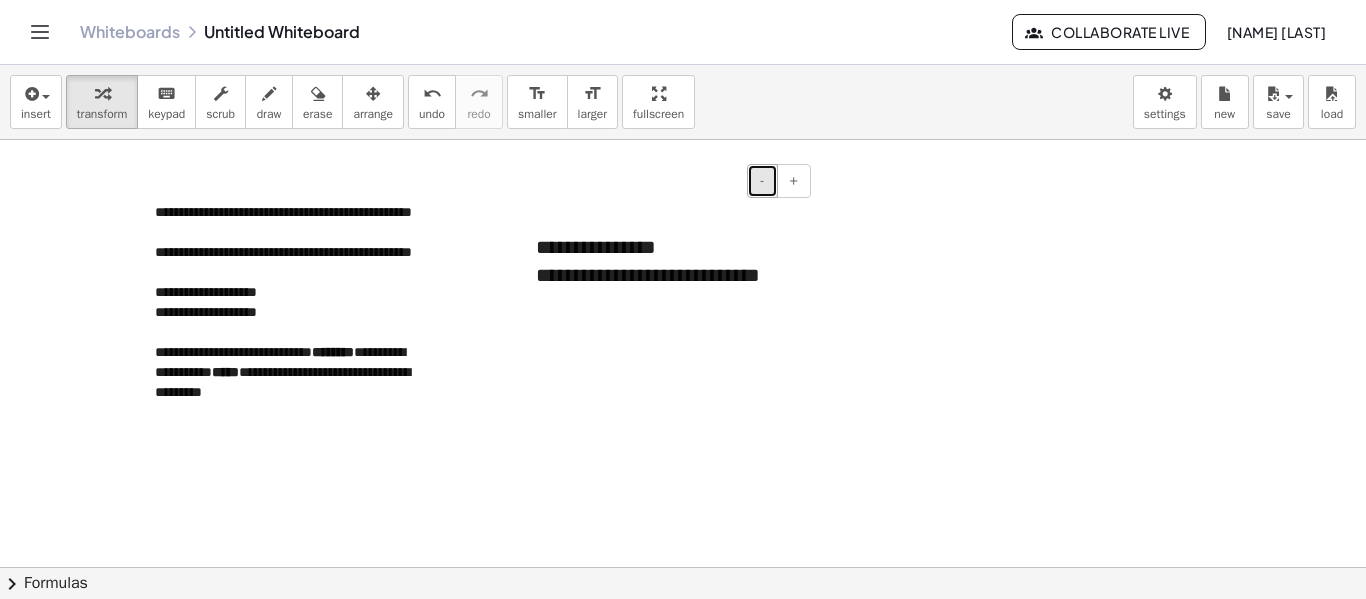 click on "-" at bounding box center [762, 180] 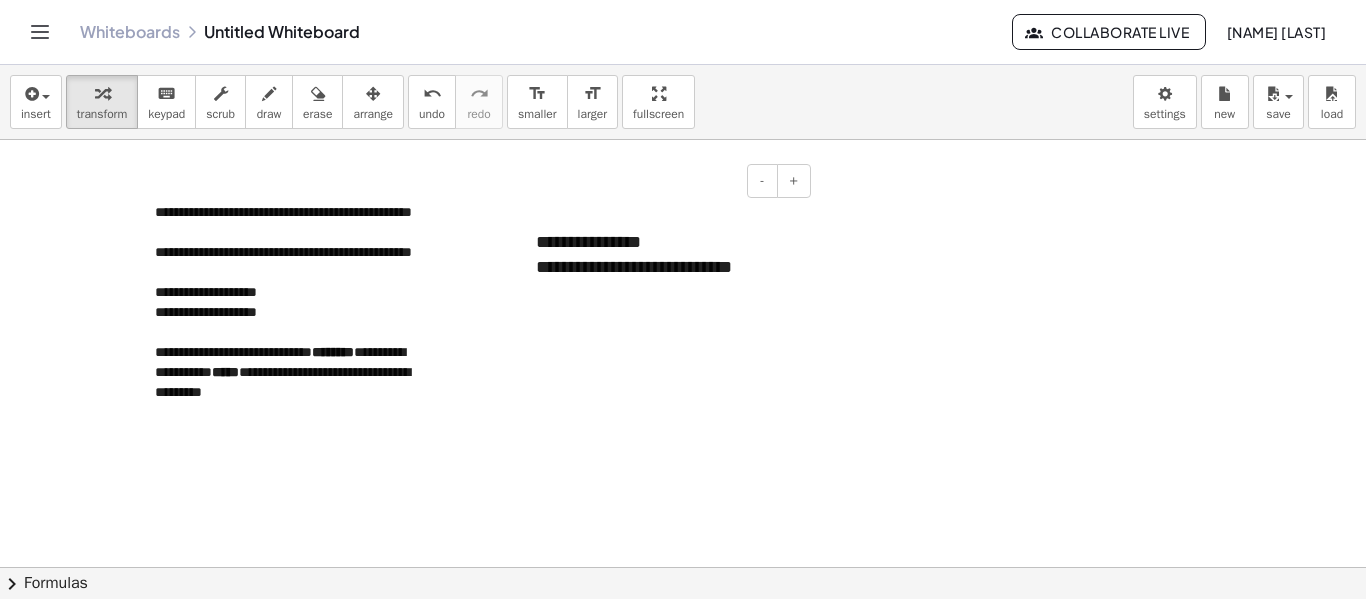 click on "****" at bounding box center [669, 267] 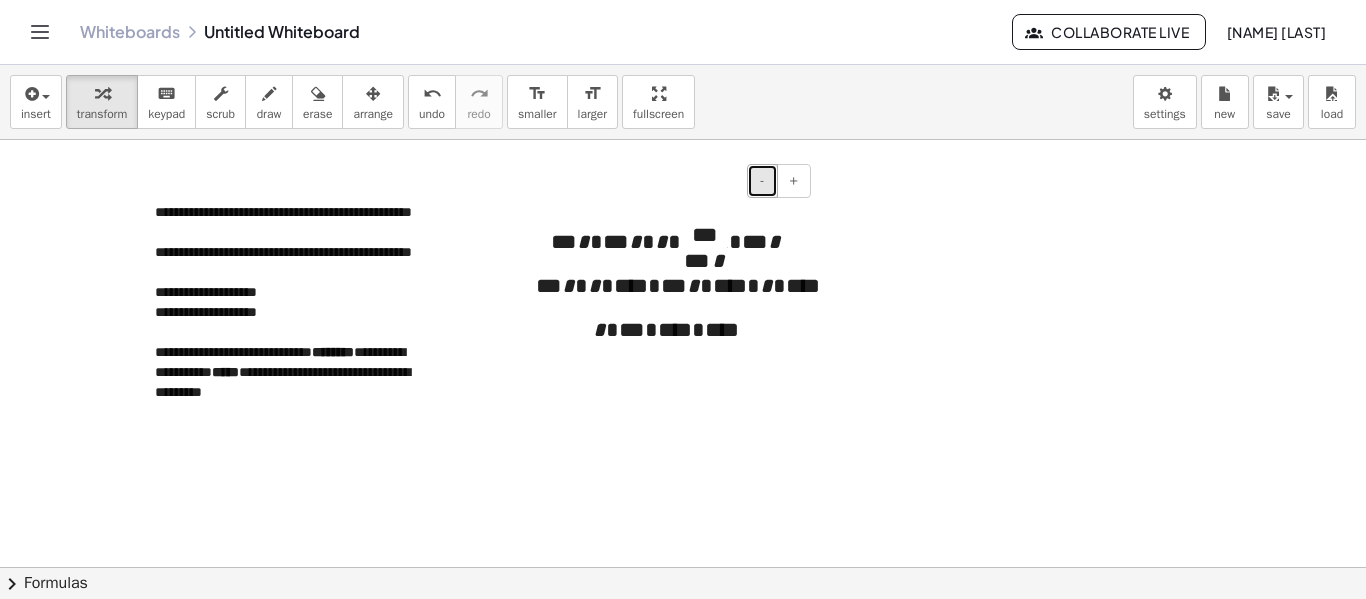 click on "-" at bounding box center [762, 181] 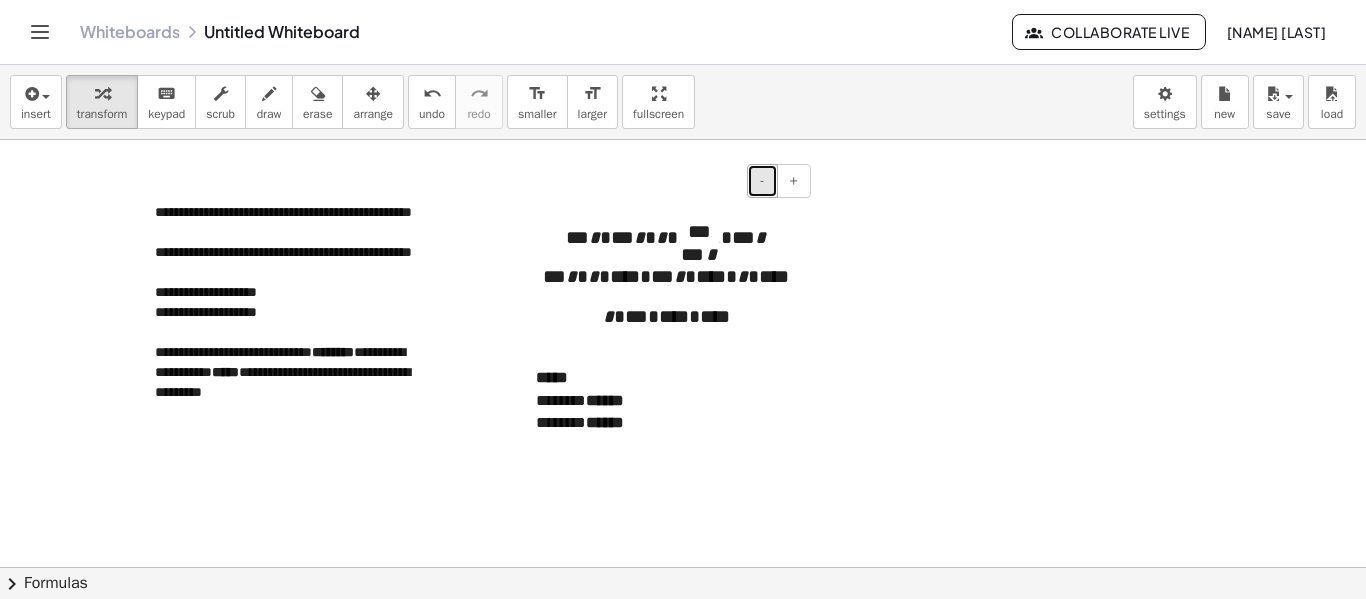 click on "-" at bounding box center [762, 180] 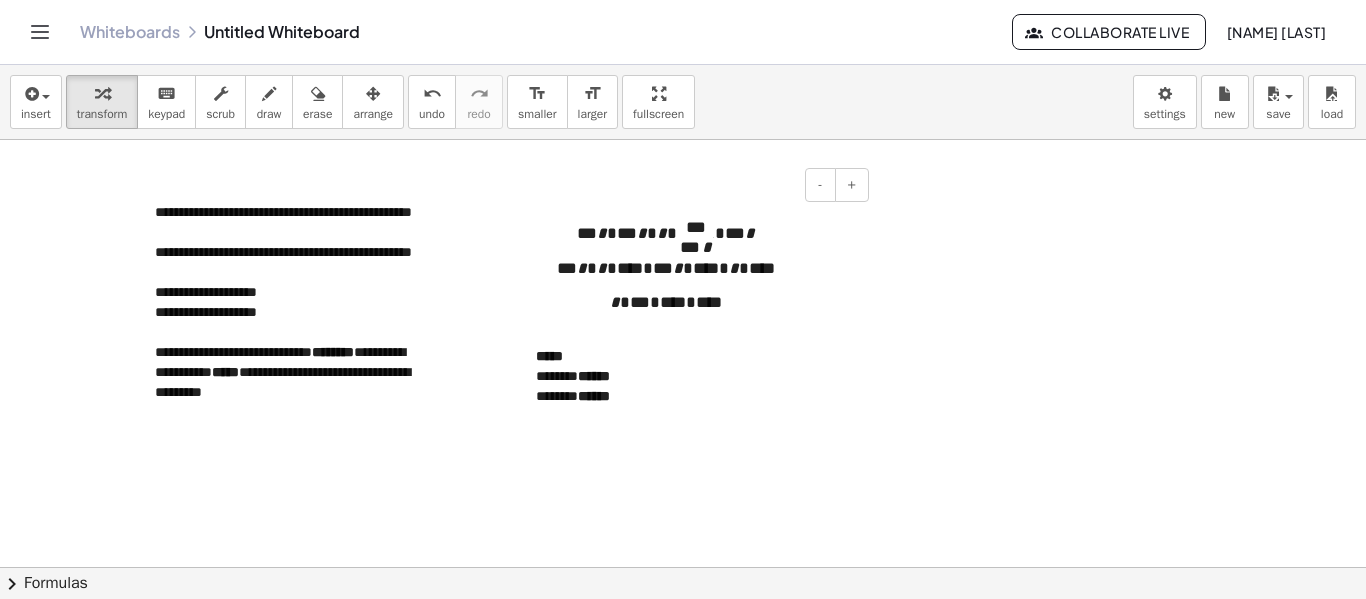 click at bounding box center [683, 632] 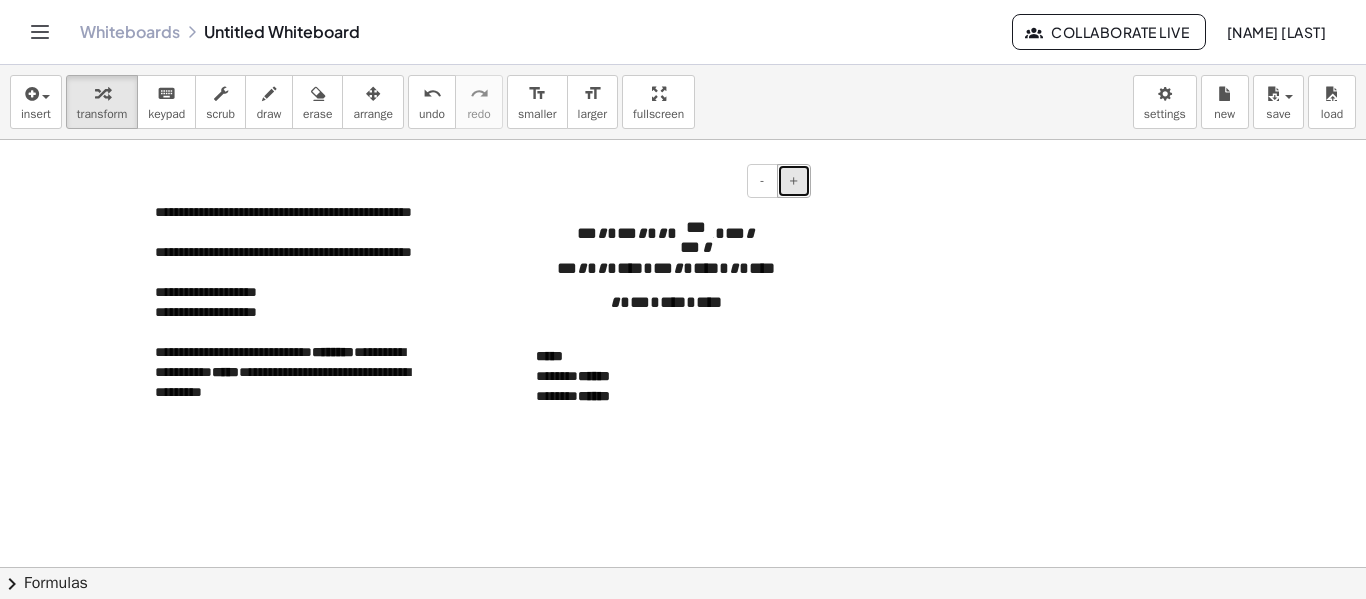 click on "+" at bounding box center (794, 180) 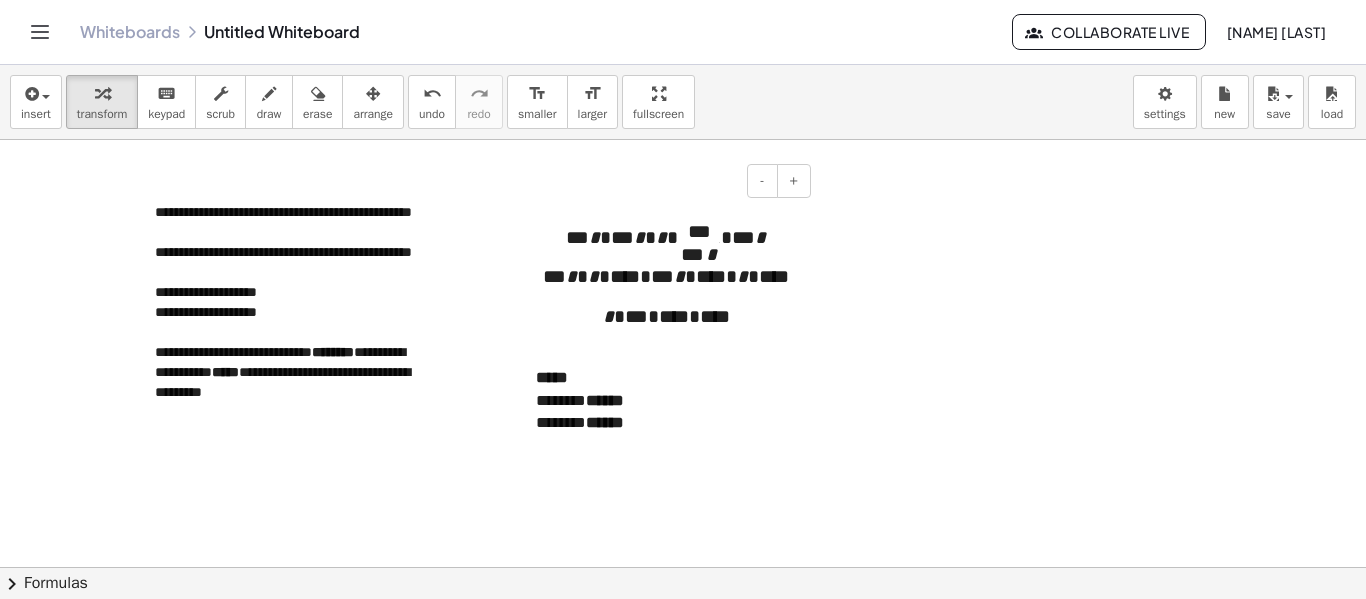click on "*" at bounding box center [661, 237] 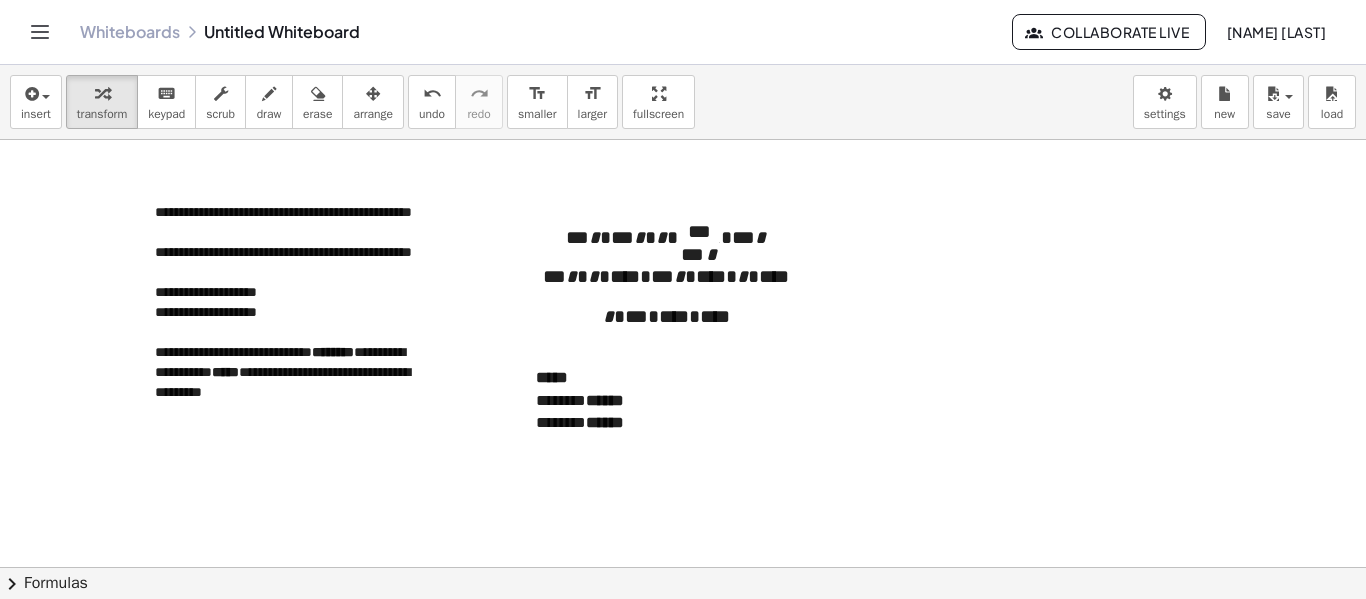 click at bounding box center [683, 632] 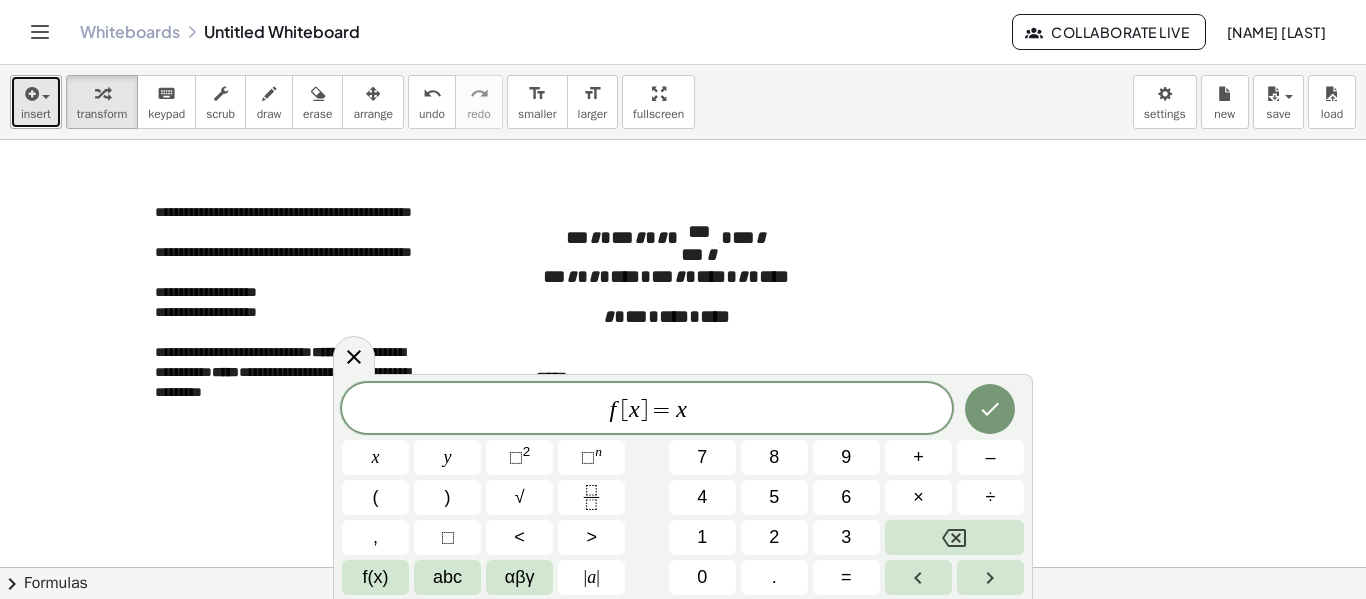 click at bounding box center (30, 94) 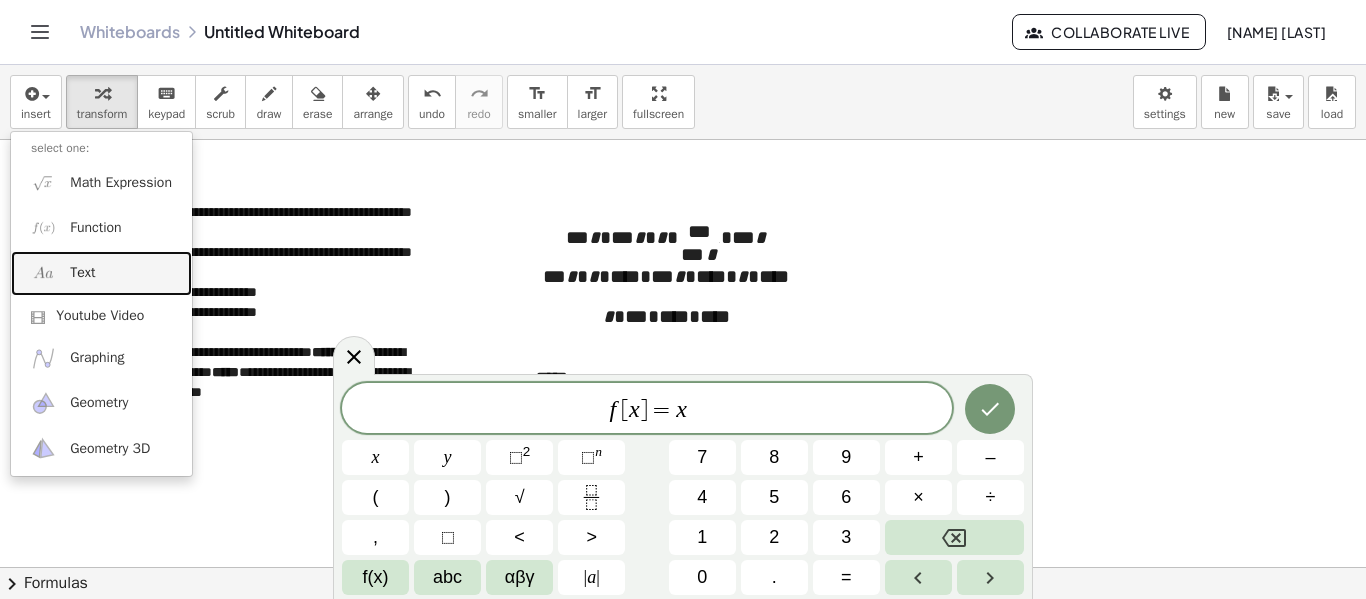 click on "Text" at bounding box center (101, 273) 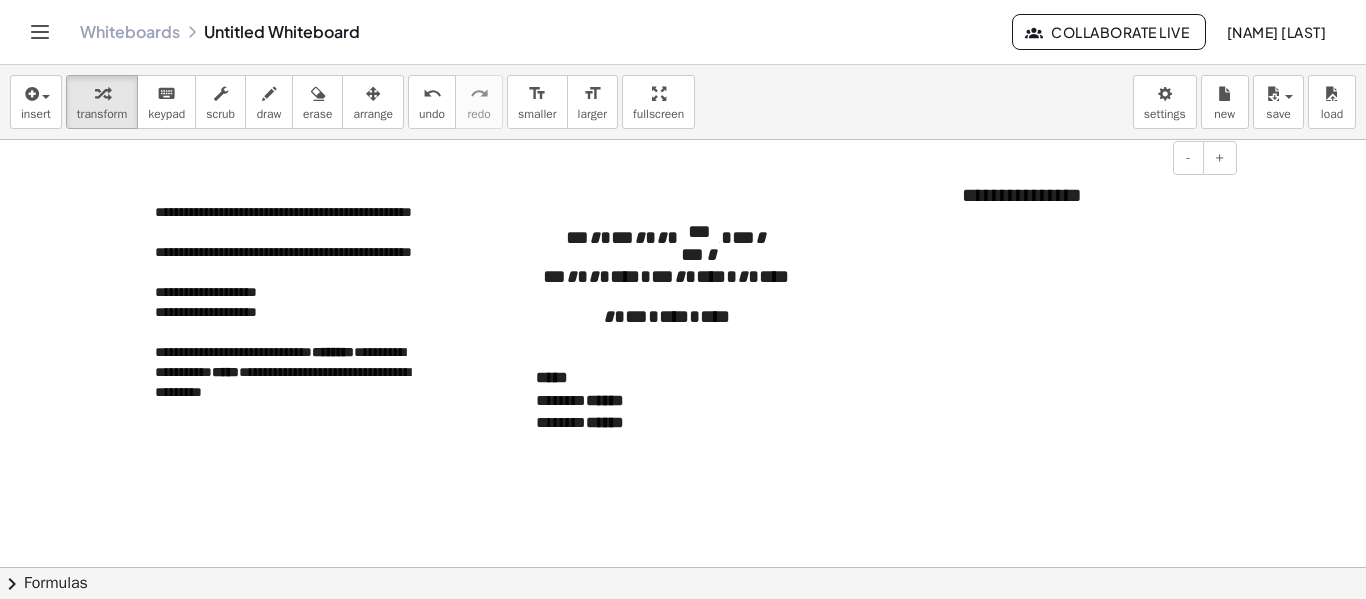 type 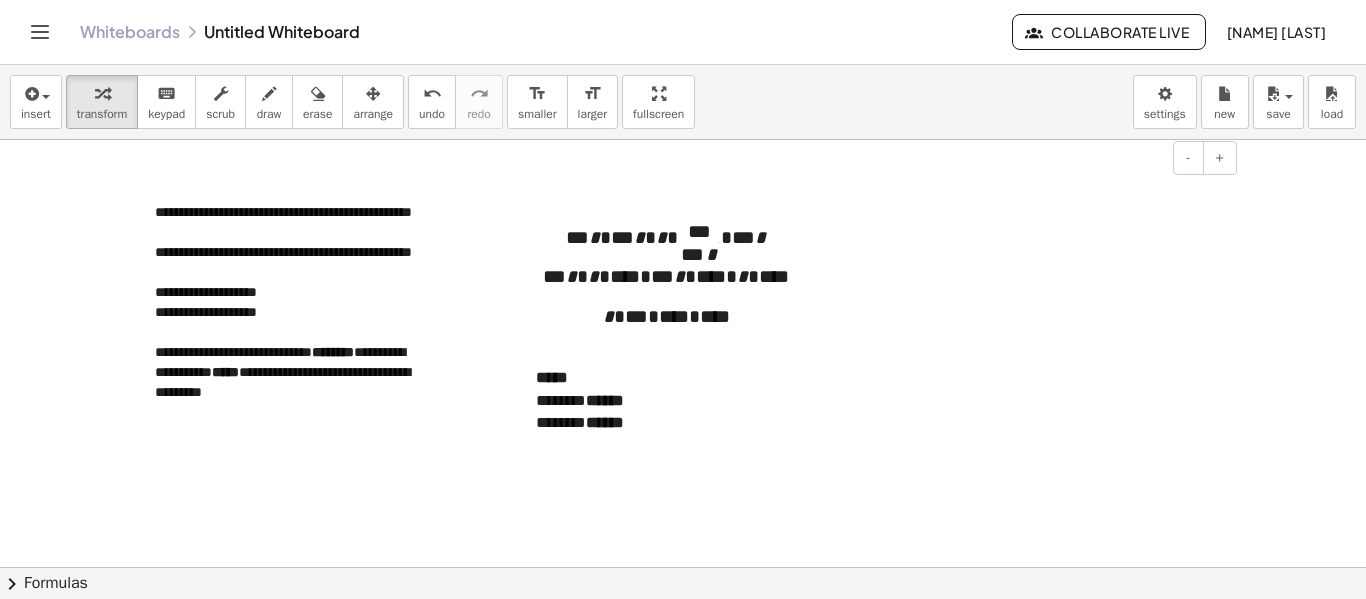 scroll, scrollTop: 17, scrollLeft: 0, axis: vertical 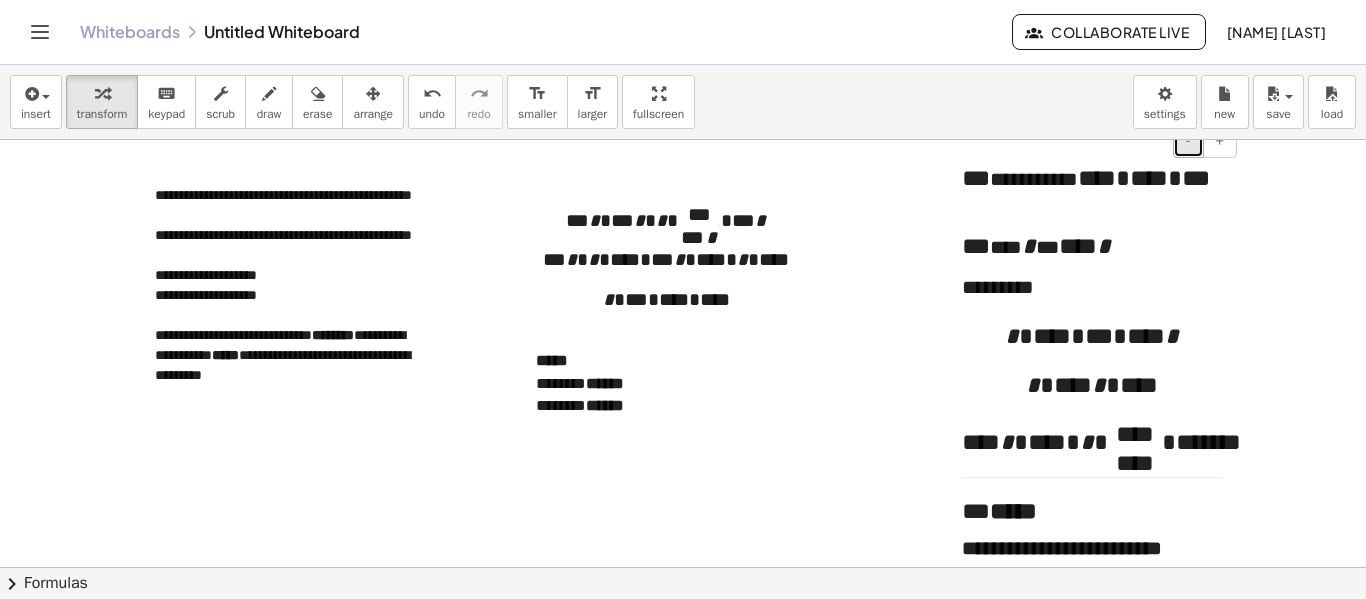 click on "-" at bounding box center (1188, 141) 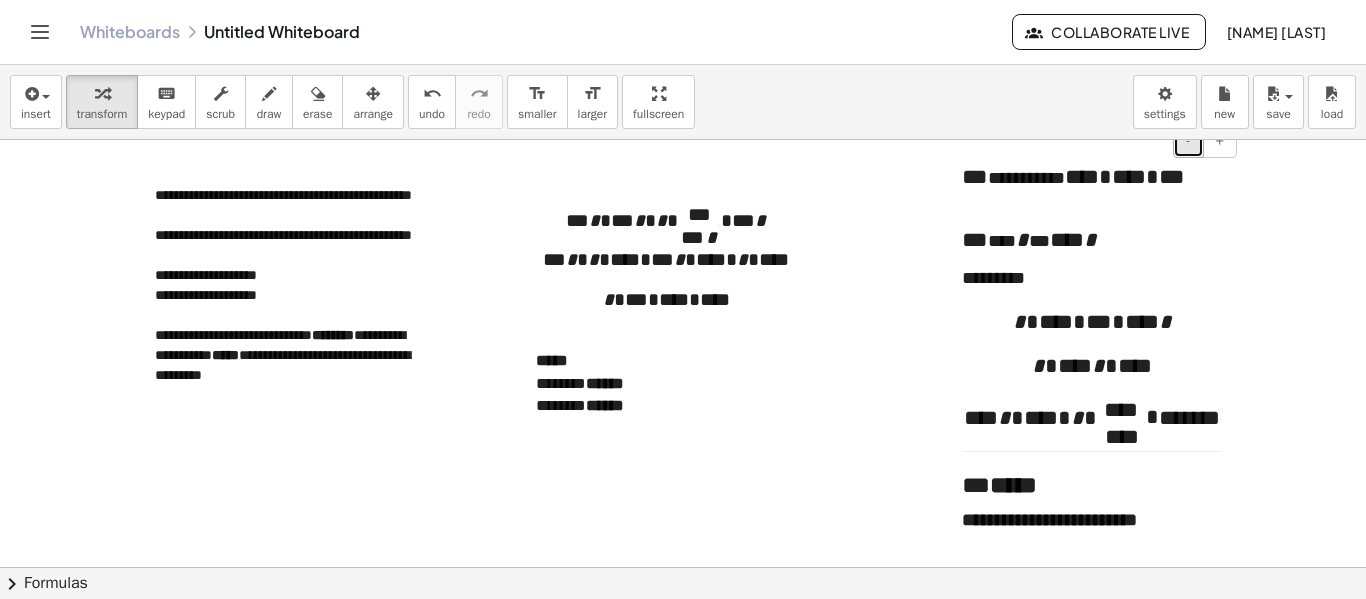 click on "-" at bounding box center (1188, 141) 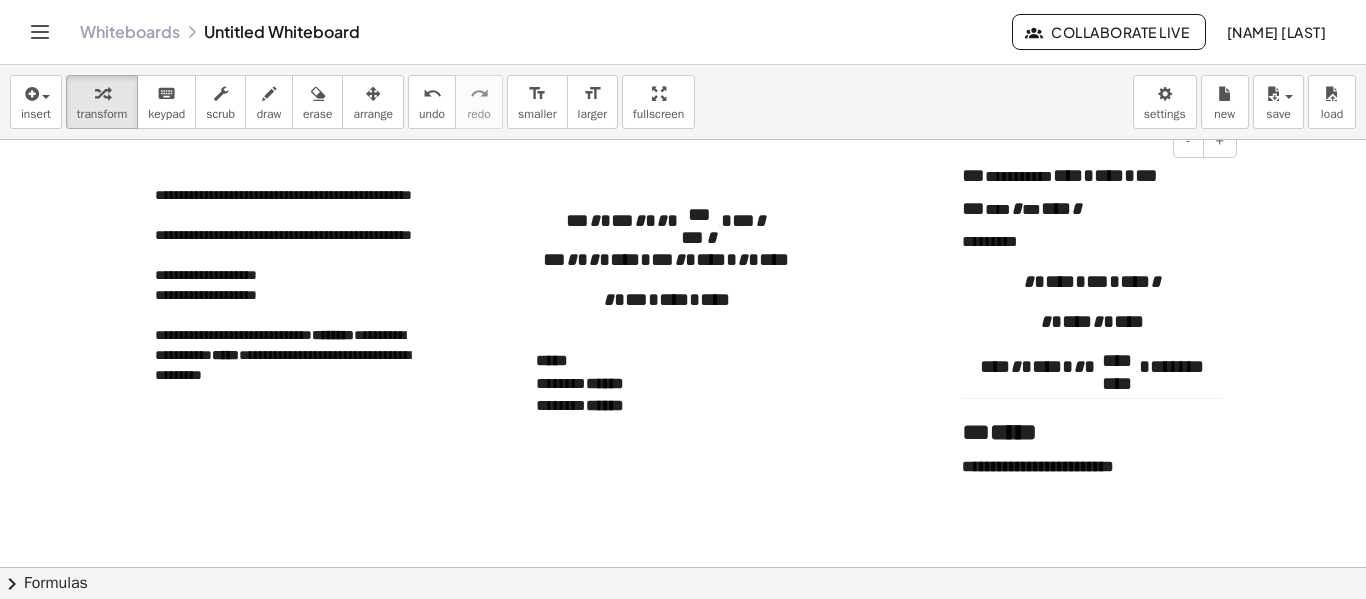 click on "** *****" at bounding box center [1092, 432] 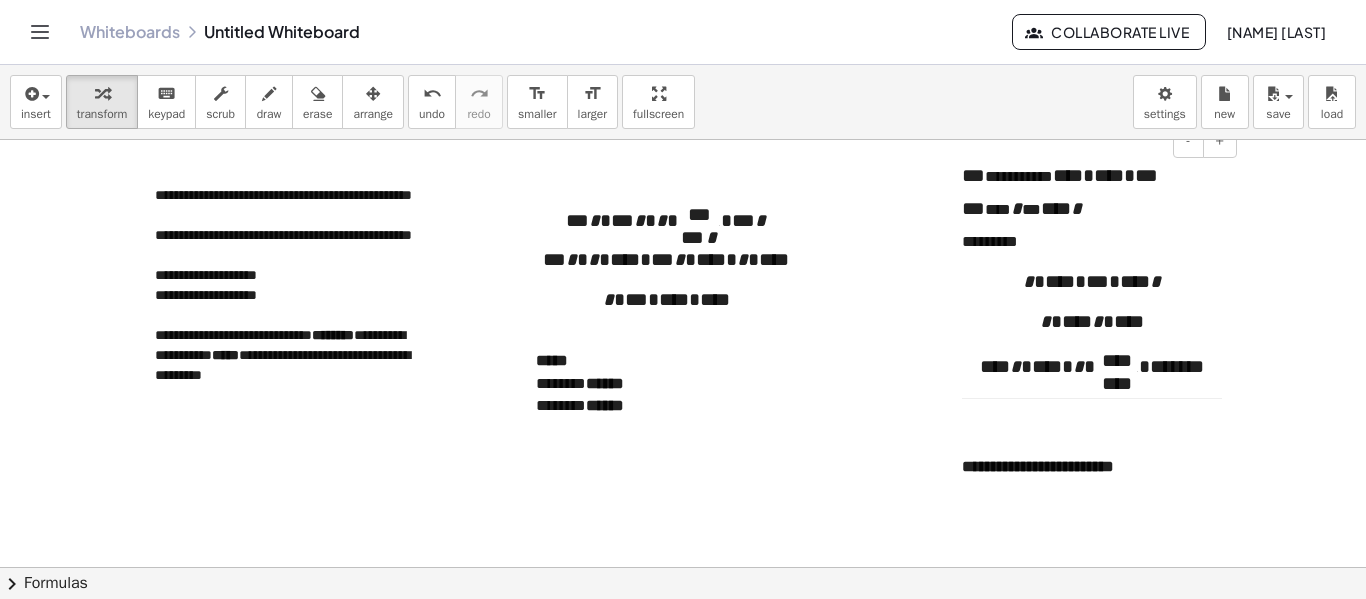 click on "* * **** * * ****" at bounding box center (1092, 321) 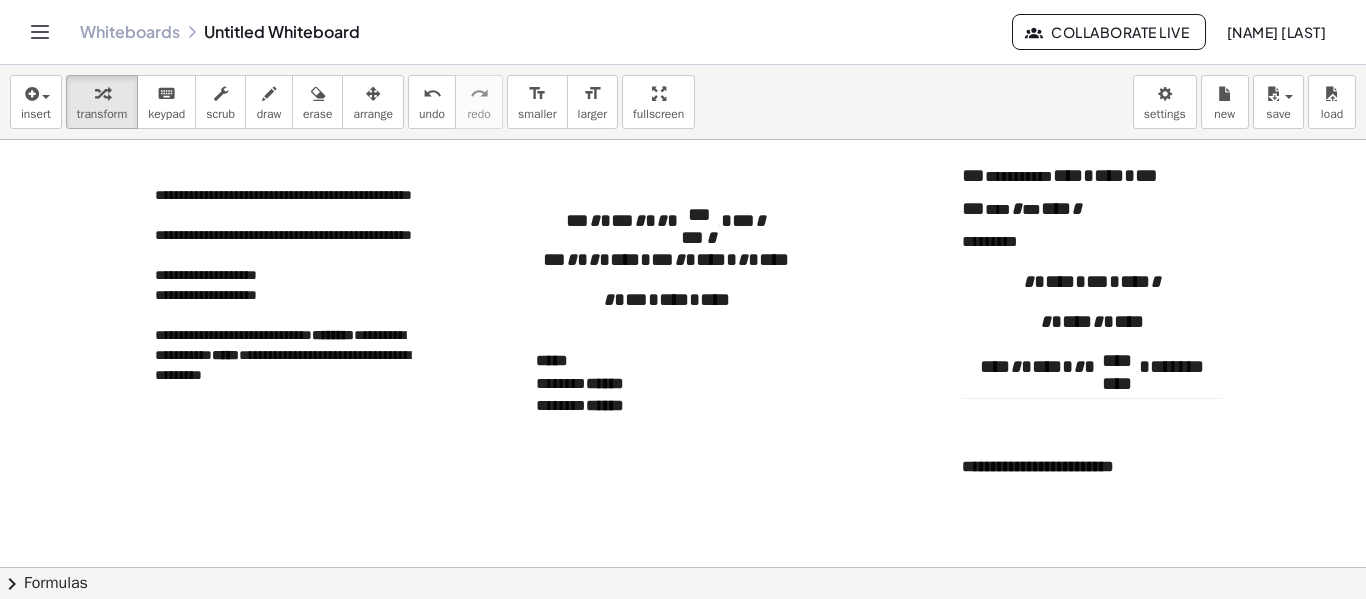 scroll, scrollTop: 0, scrollLeft: 0, axis: both 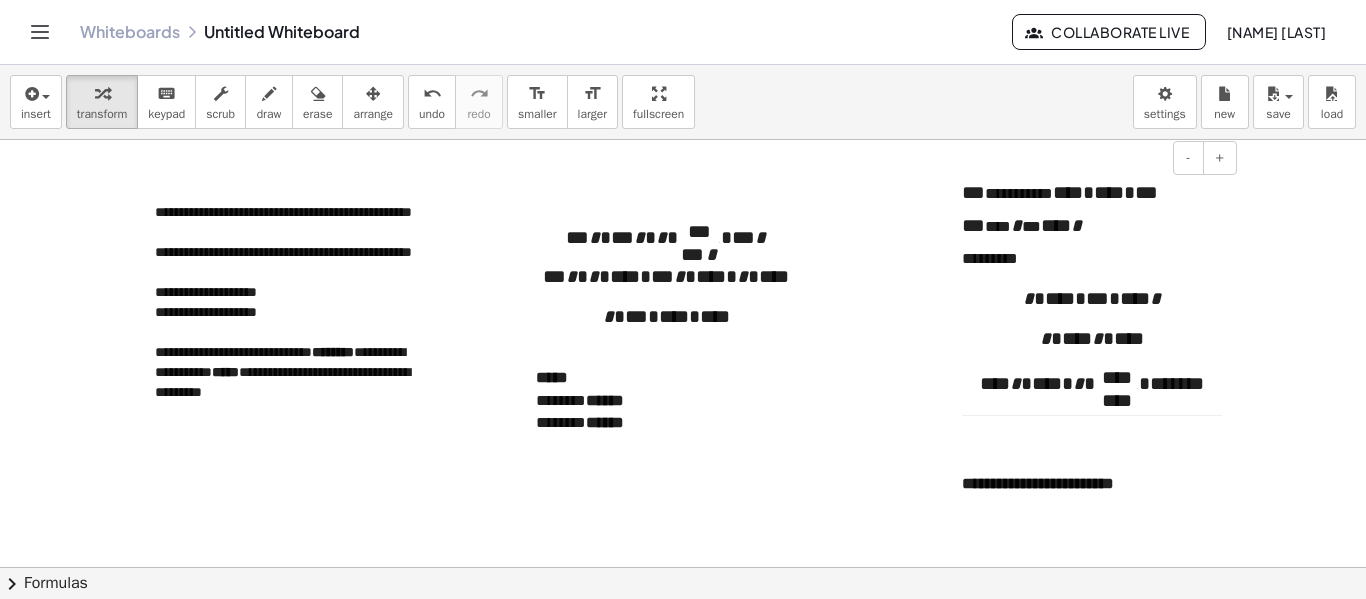 click on "*********" at bounding box center (1092, 259) 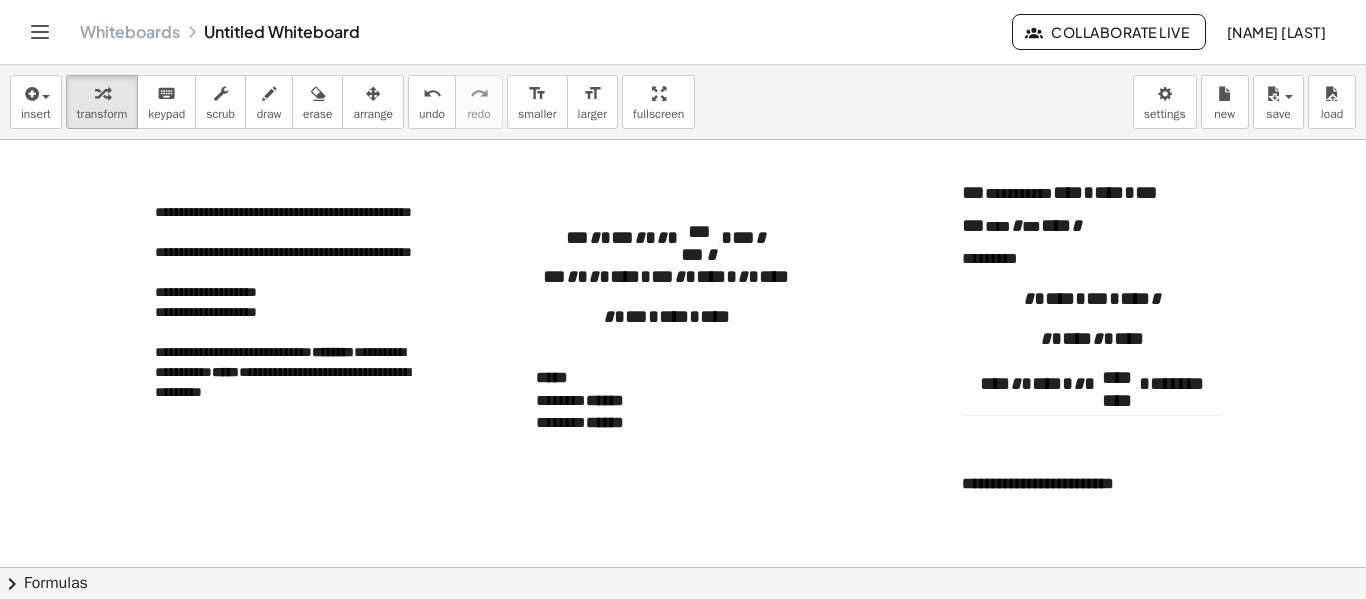 click on "**********" at bounding box center [683, 632] 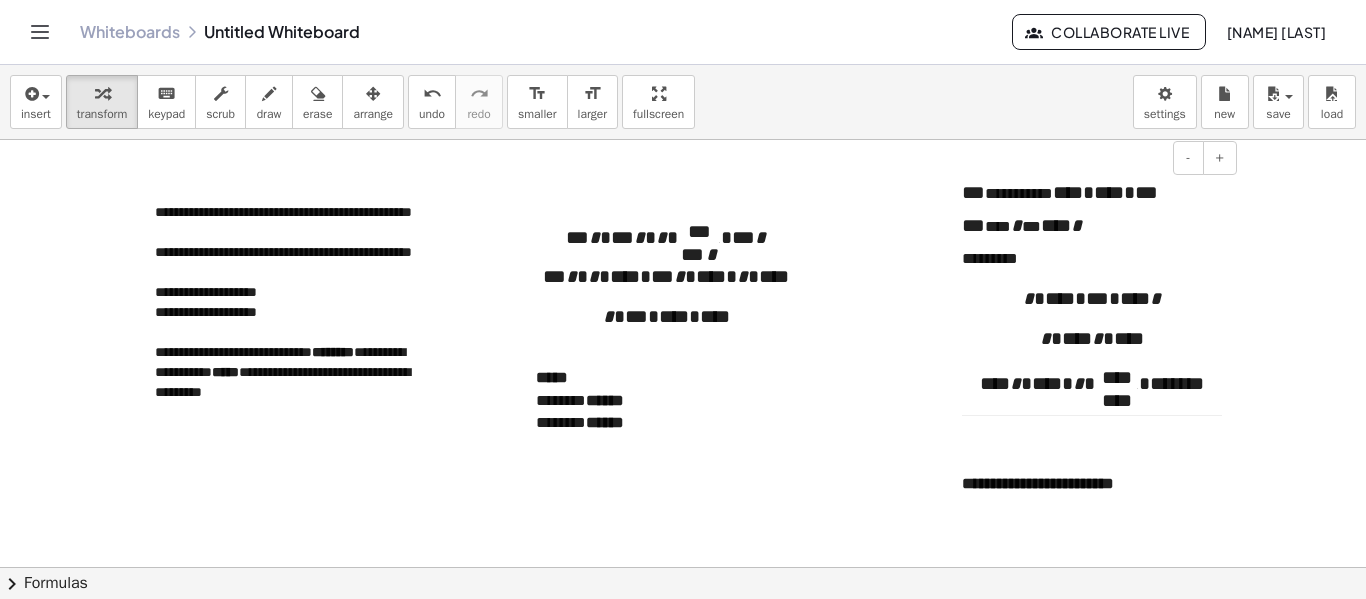 click on "**********" at bounding box center (1092, 209) 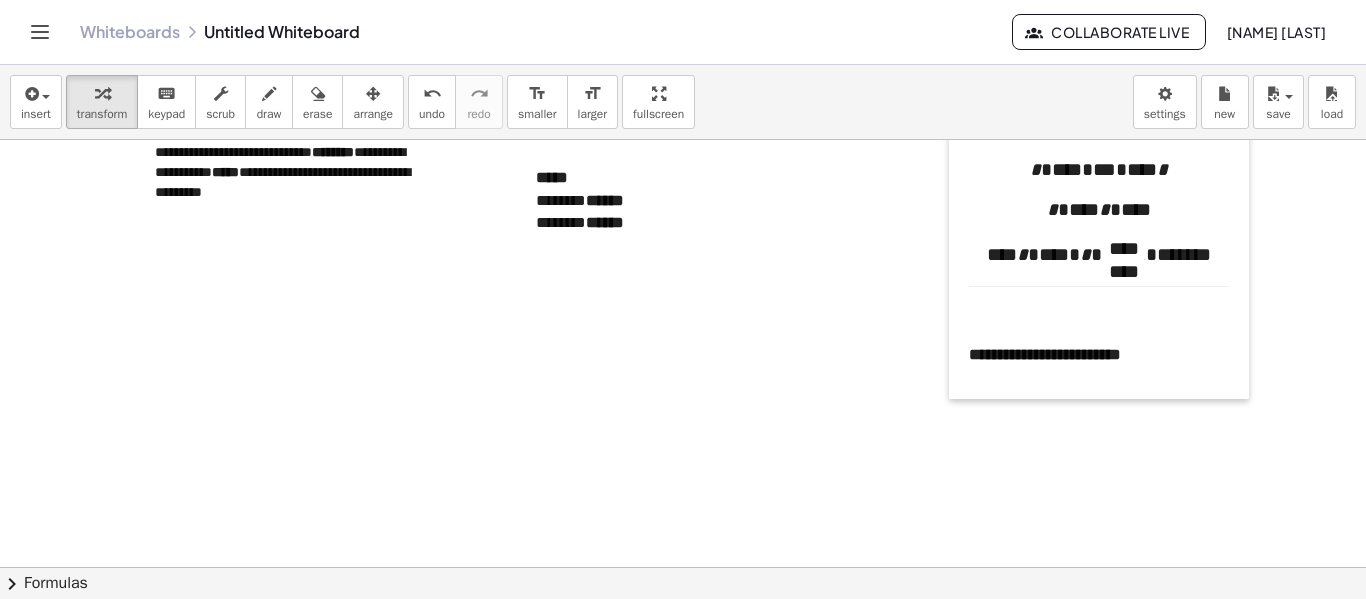 scroll, scrollTop: 300, scrollLeft: 0, axis: vertical 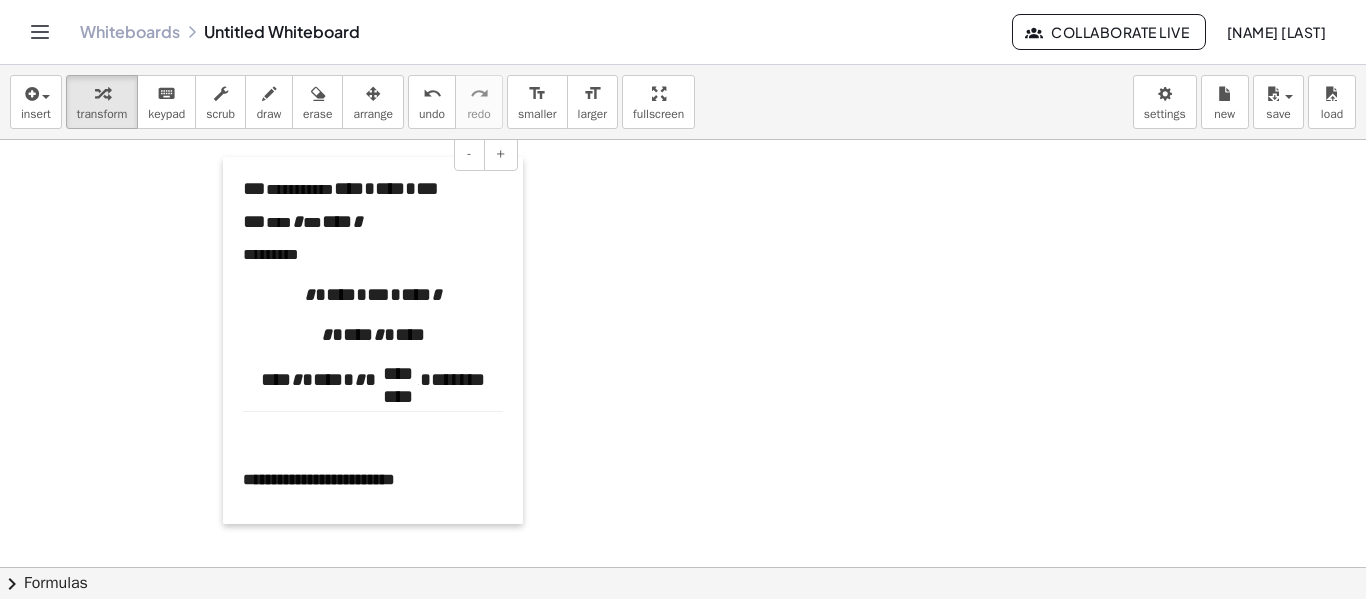 drag, startPoint x: 944, startPoint y: 346, endPoint x: 225, endPoint y: 642, distance: 777.5455 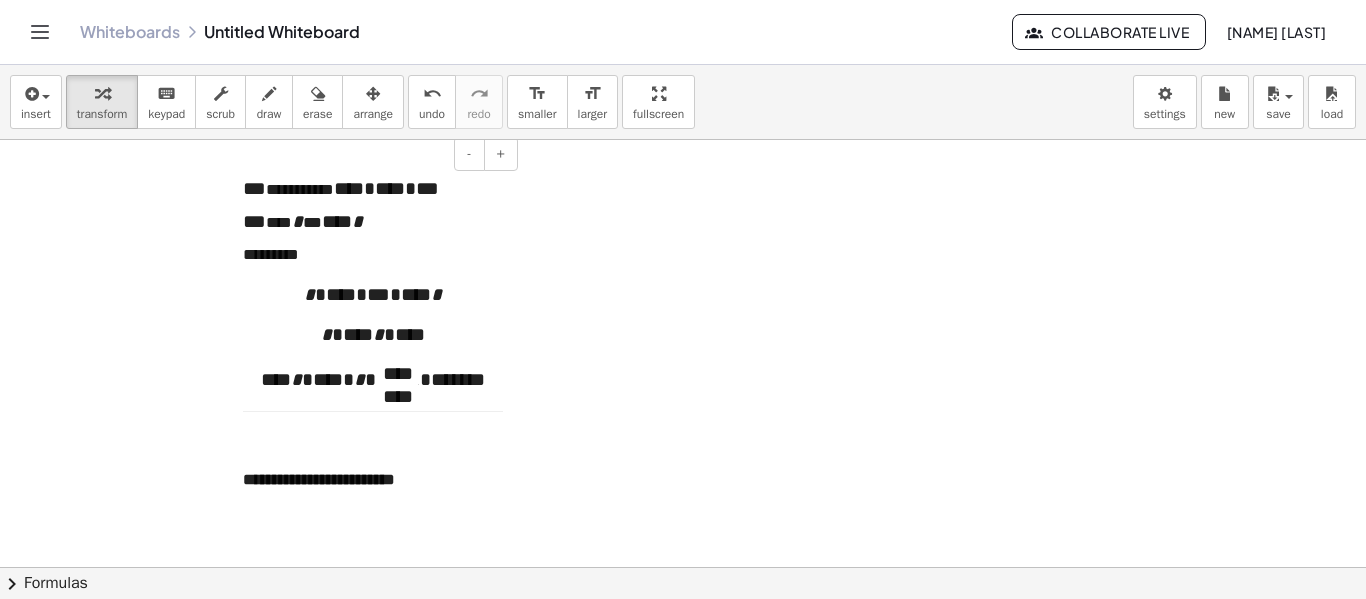 click at bounding box center [683, 332] 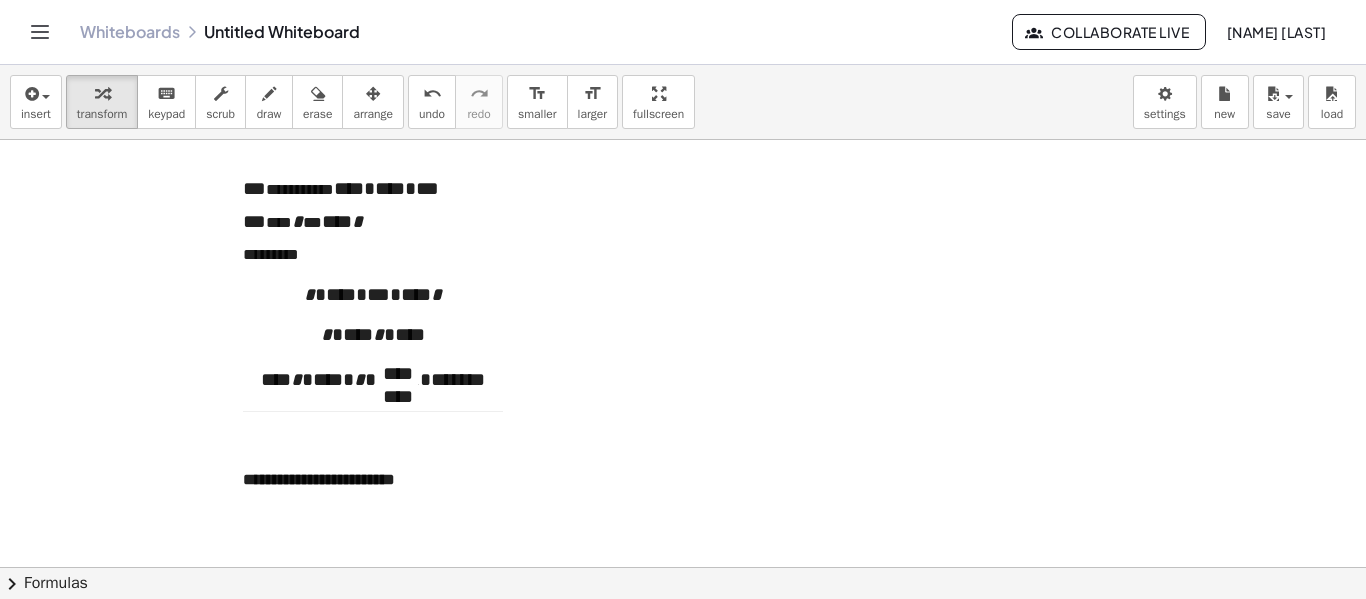 click at bounding box center (683, 332) 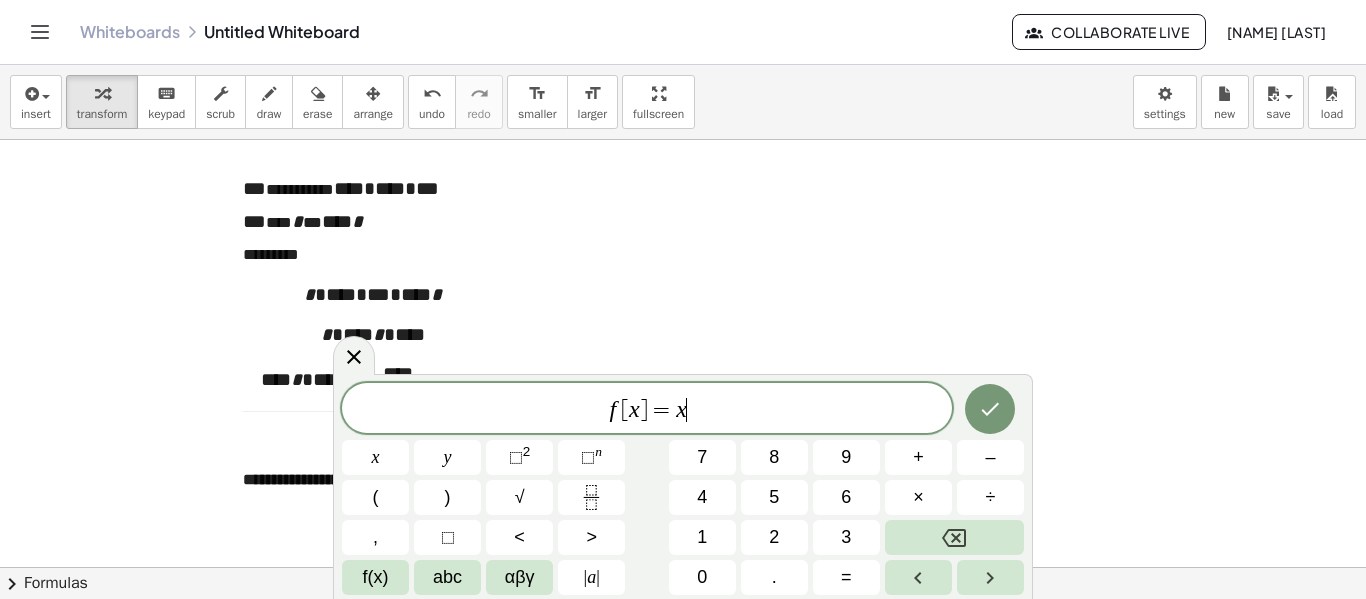 click at bounding box center (683, 332) 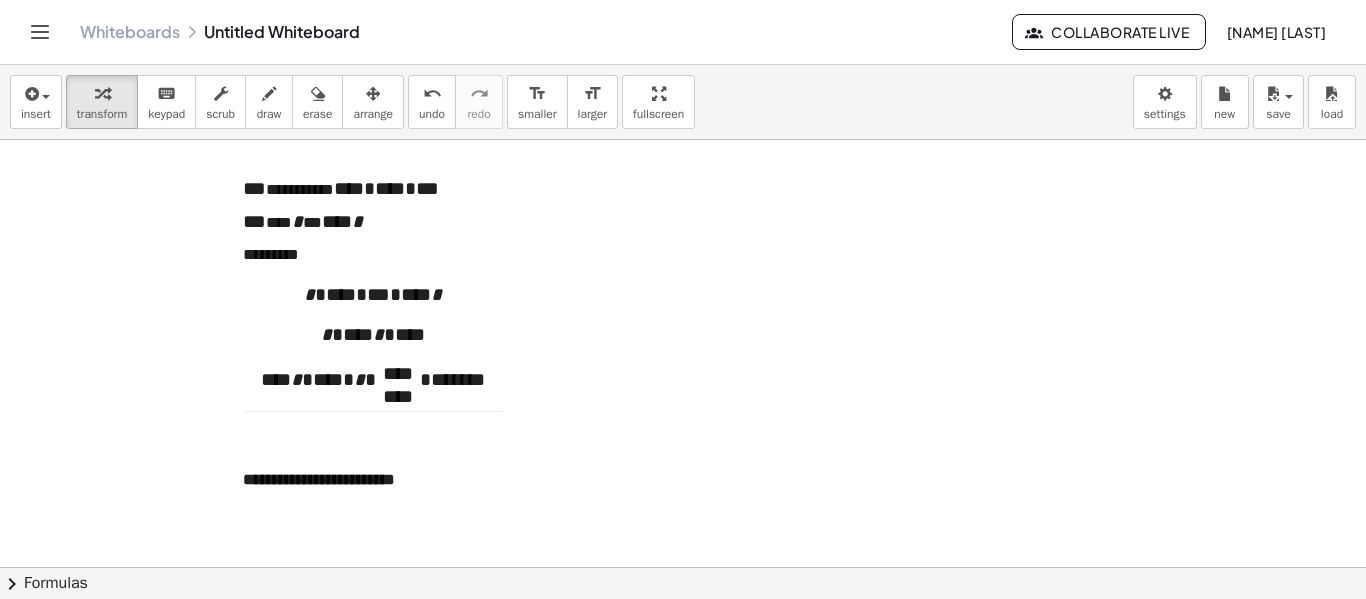 scroll, scrollTop: 200, scrollLeft: 0, axis: vertical 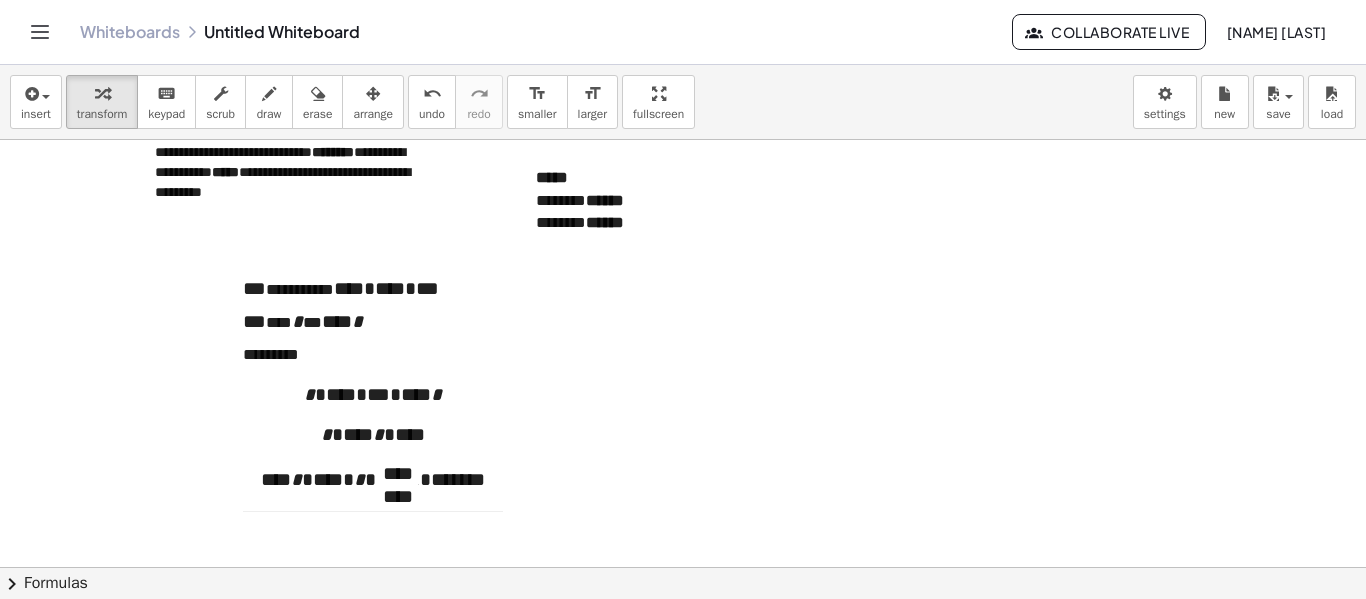 click on "**********" at bounding box center (373, 440) 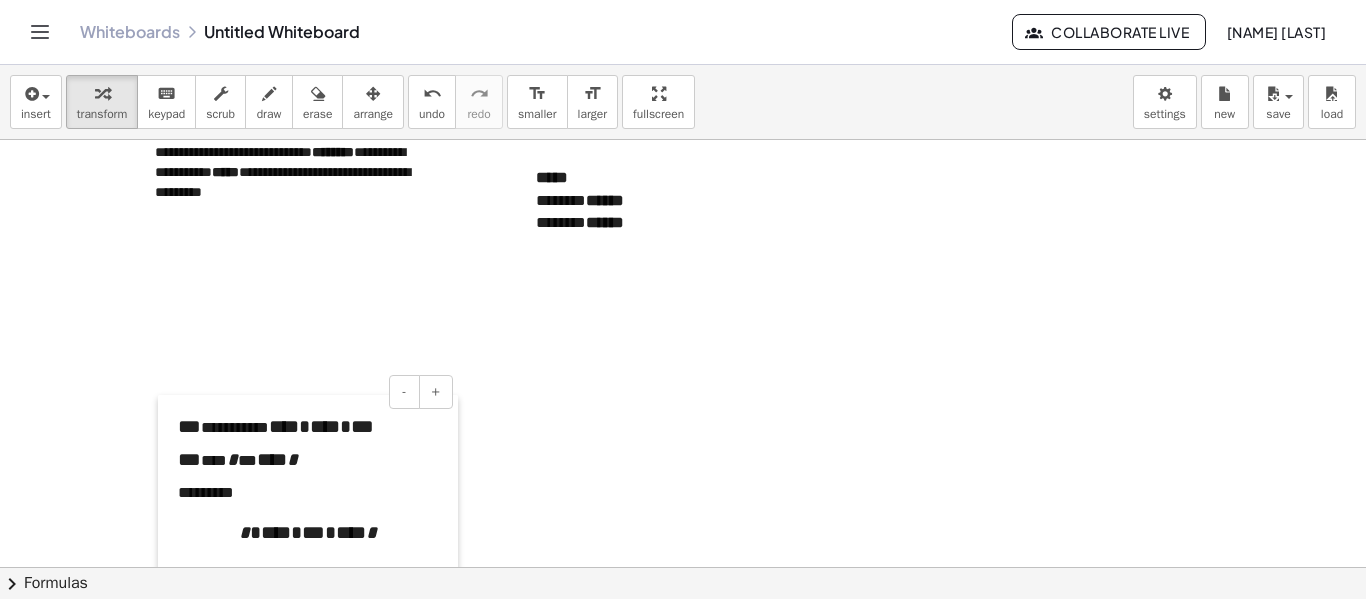 drag, startPoint x: 226, startPoint y: 383, endPoint x: 161, endPoint y: 521, distance: 152.5418 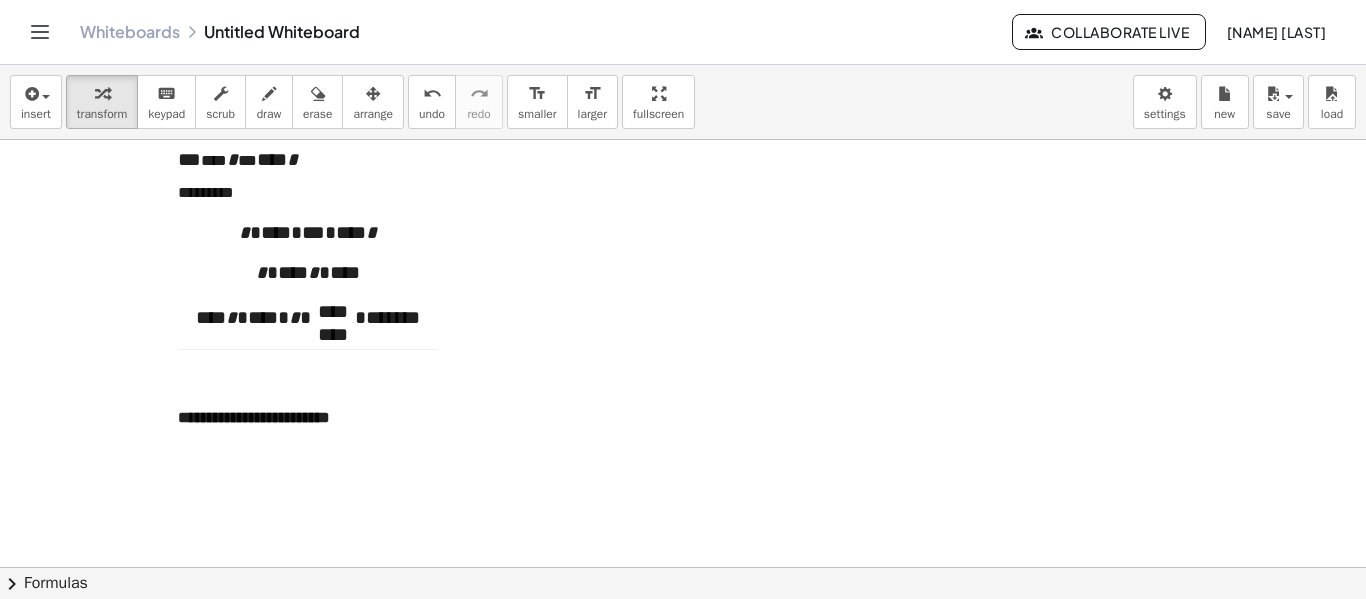 scroll, scrollTop: 400, scrollLeft: 0, axis: vertical 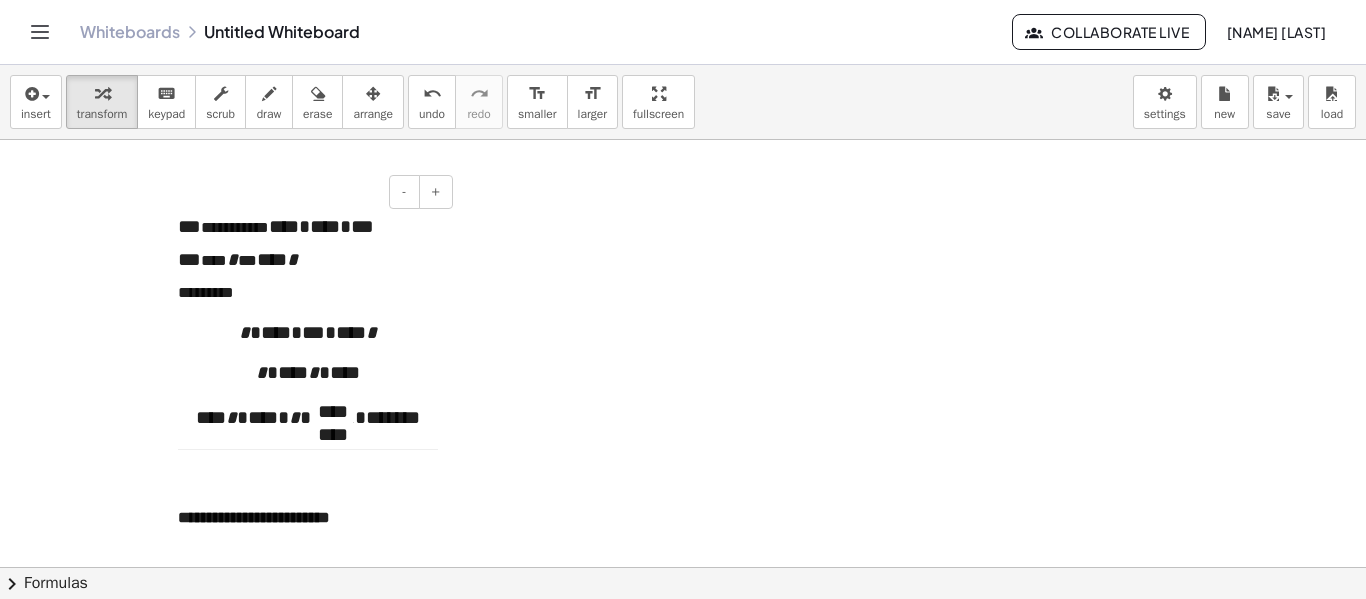 click on "*********" at bounding box center [308, 293] 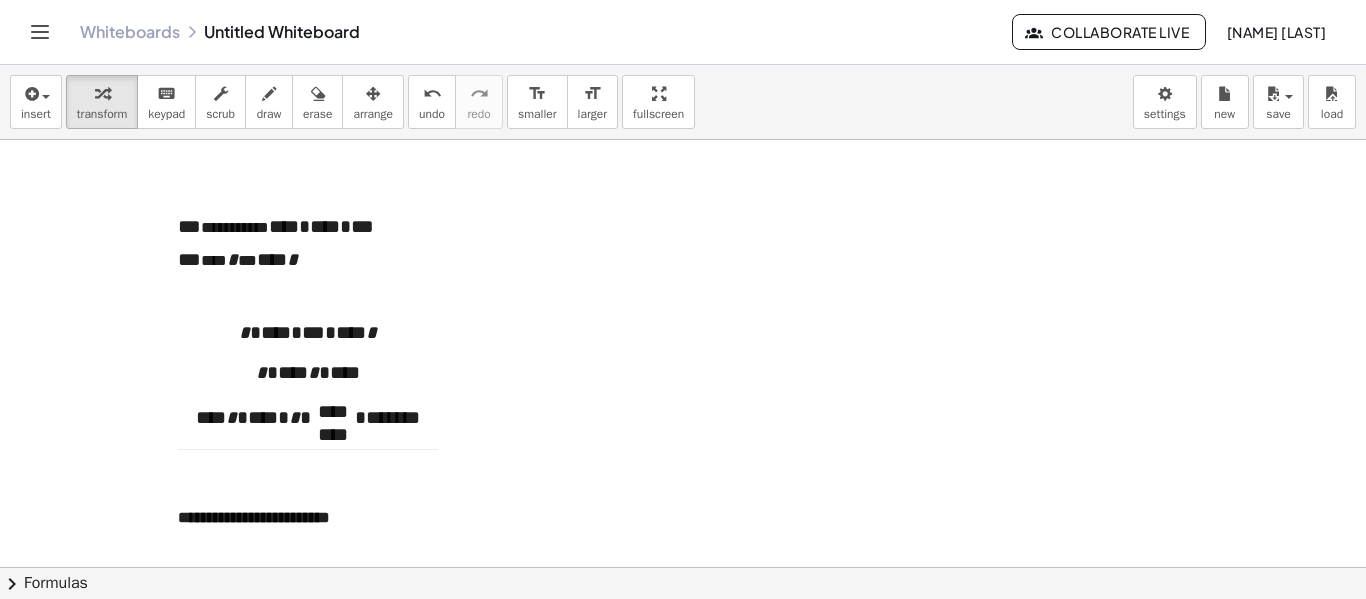 click at bounding box center [683, 232] 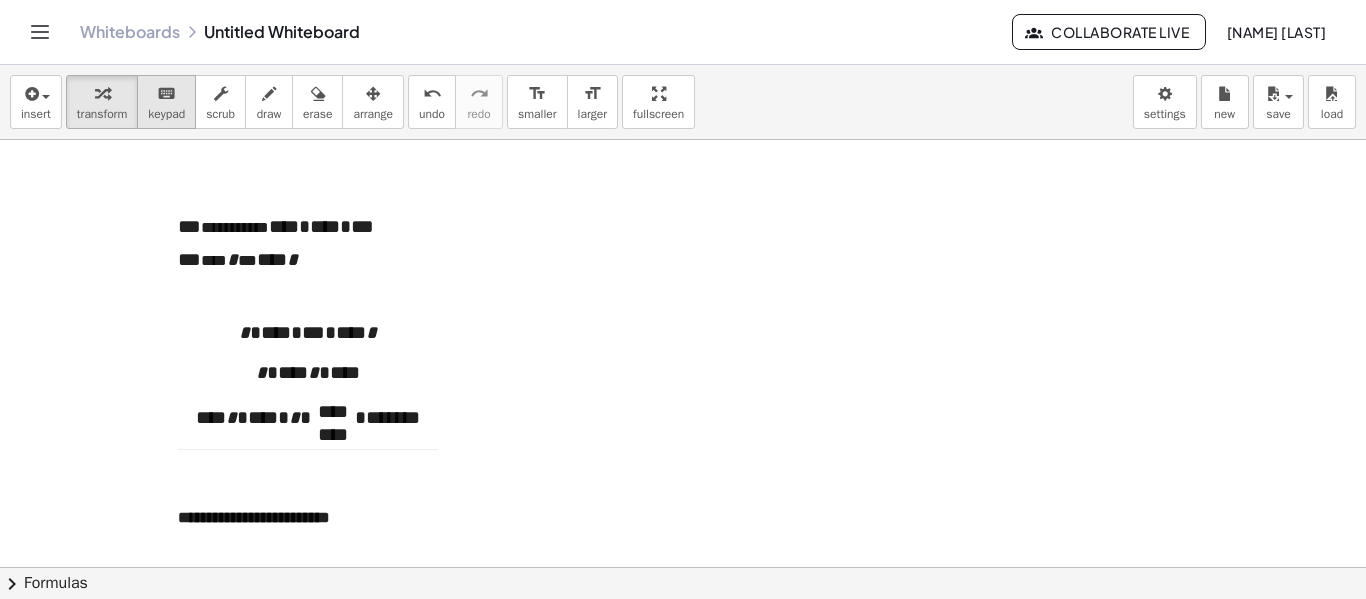click on "keyboard keypad" at bounding box center (166, 102) 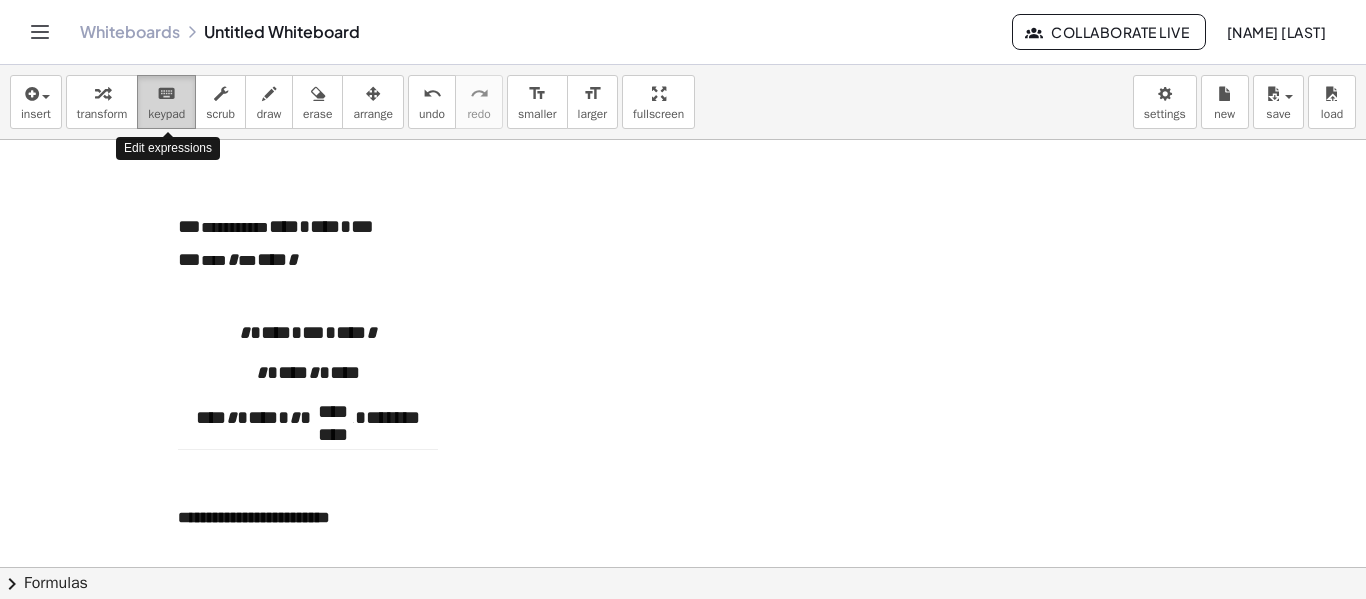 click on "keypad" at bounding box center (166, 114) 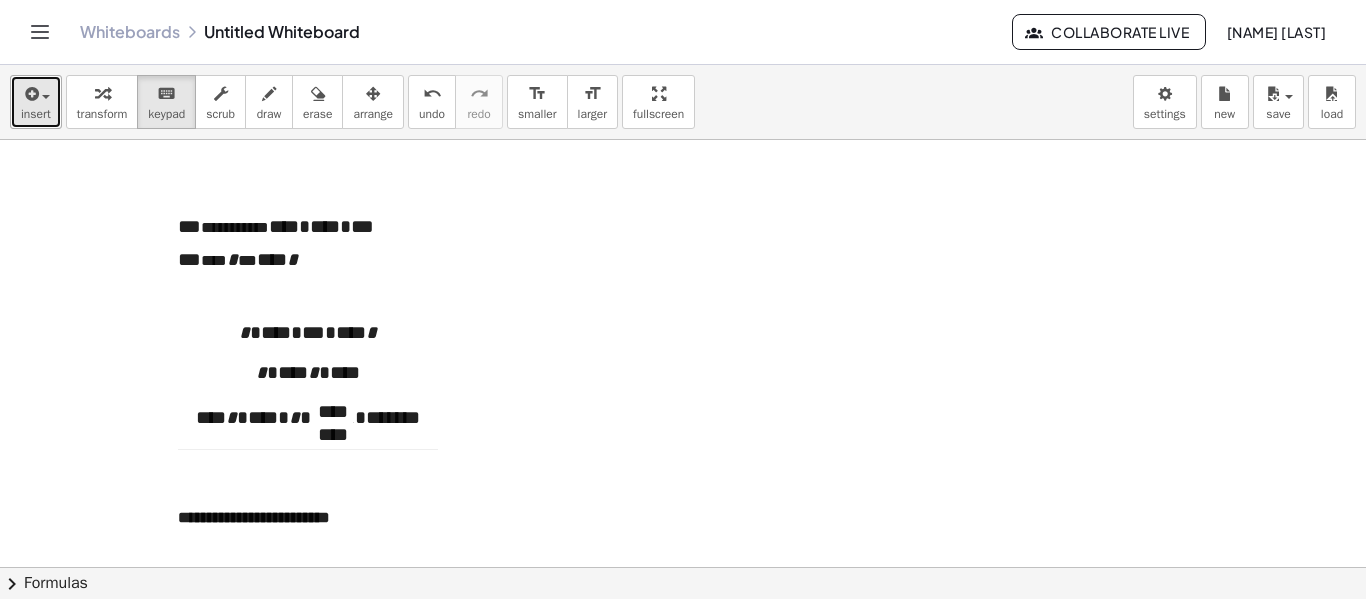 click on "insert" at bounding box center (36, 114) 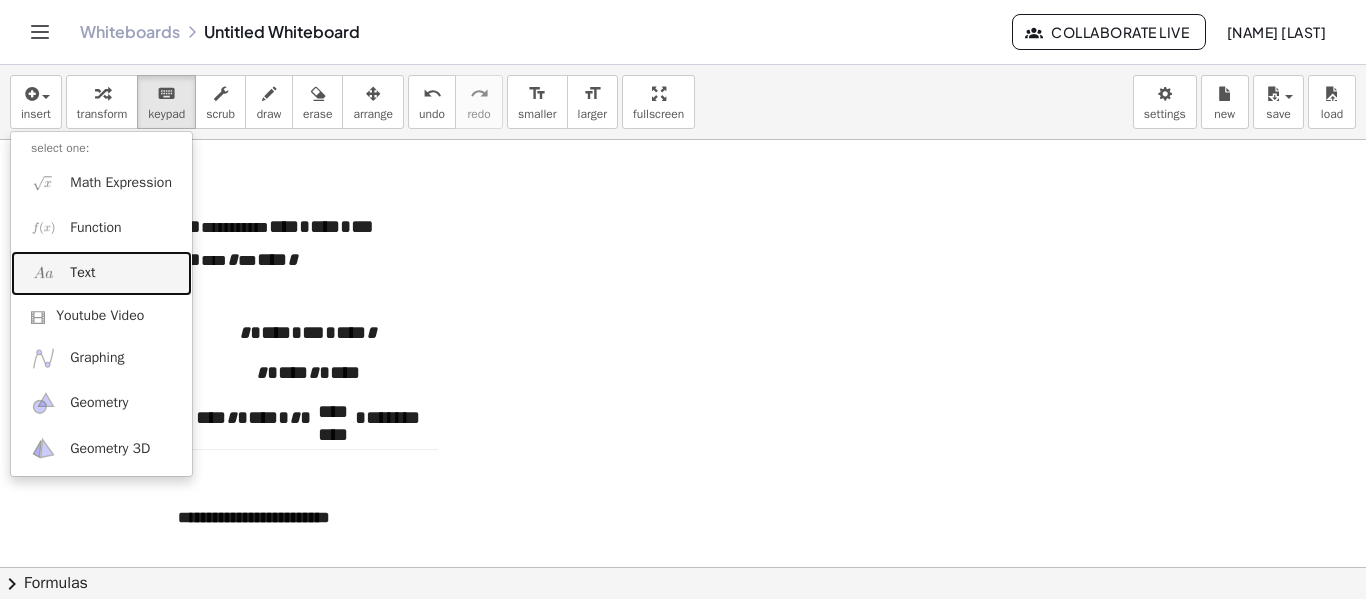 click on "Text" at bounding box center [101, 273] 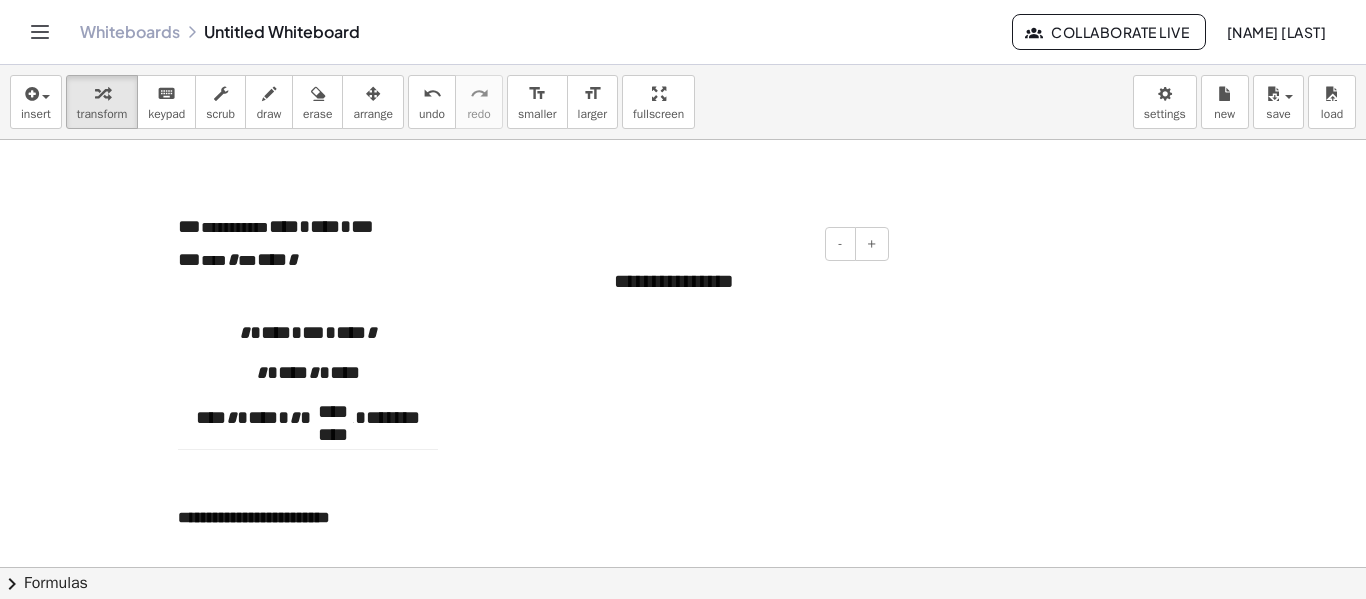 type 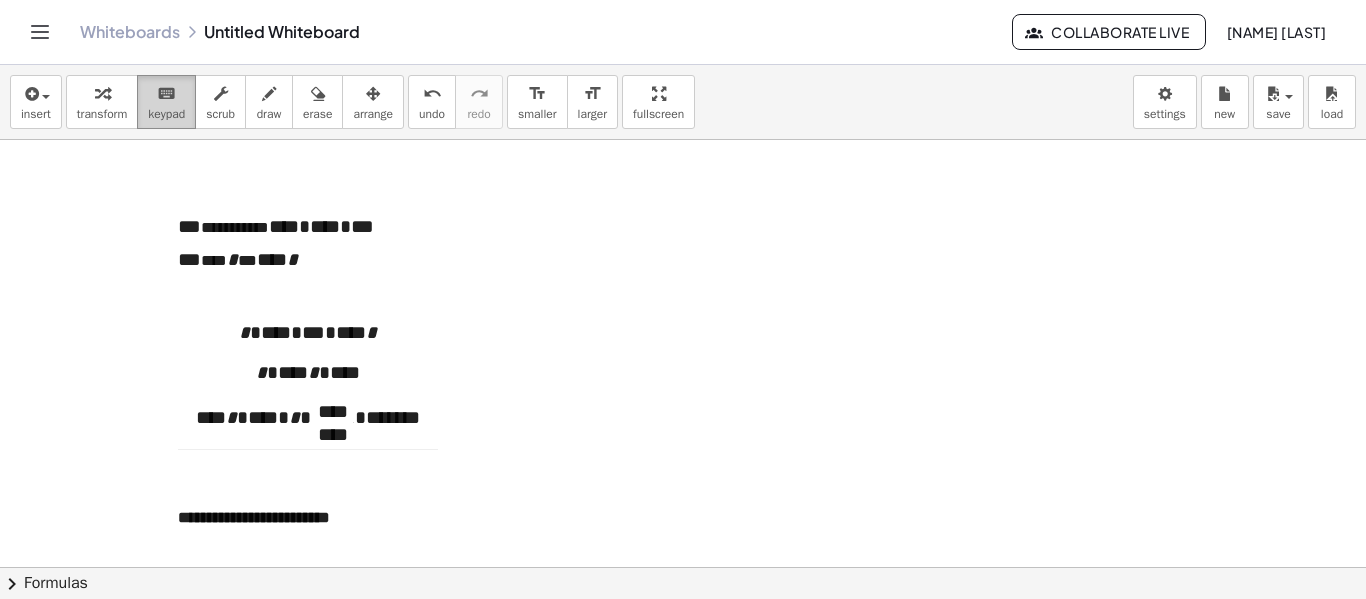 click on "keyboard keypad" at bounding box center (166, 102) 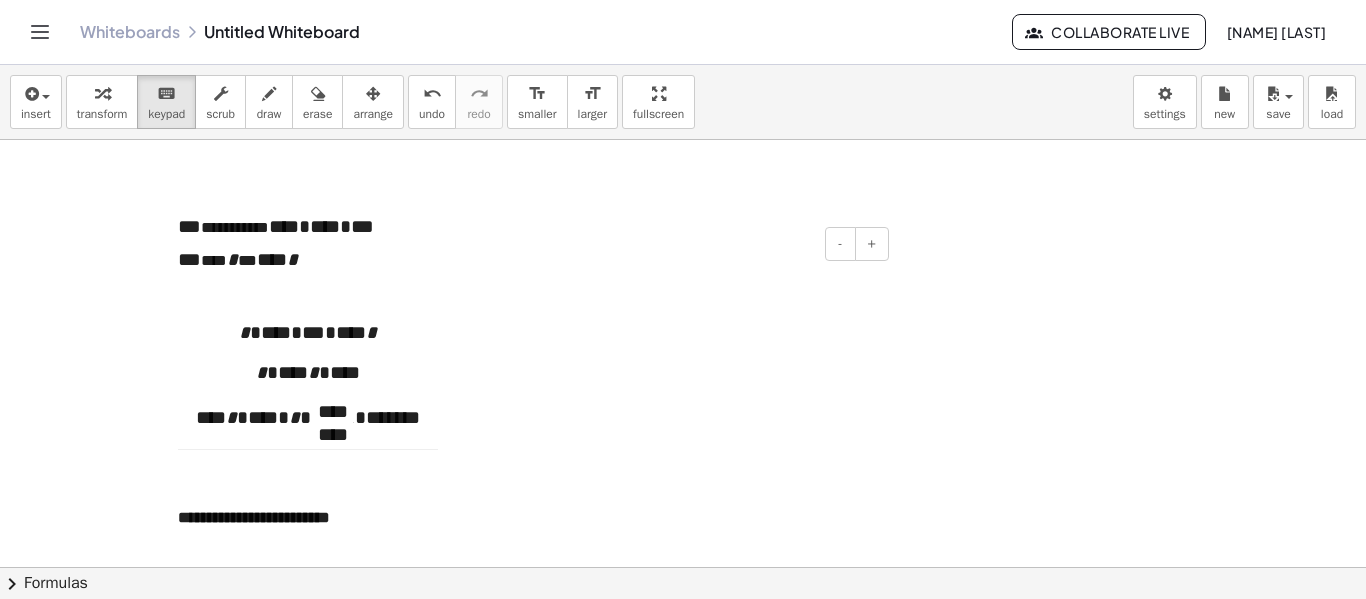 click at bounding box center (744, 281) 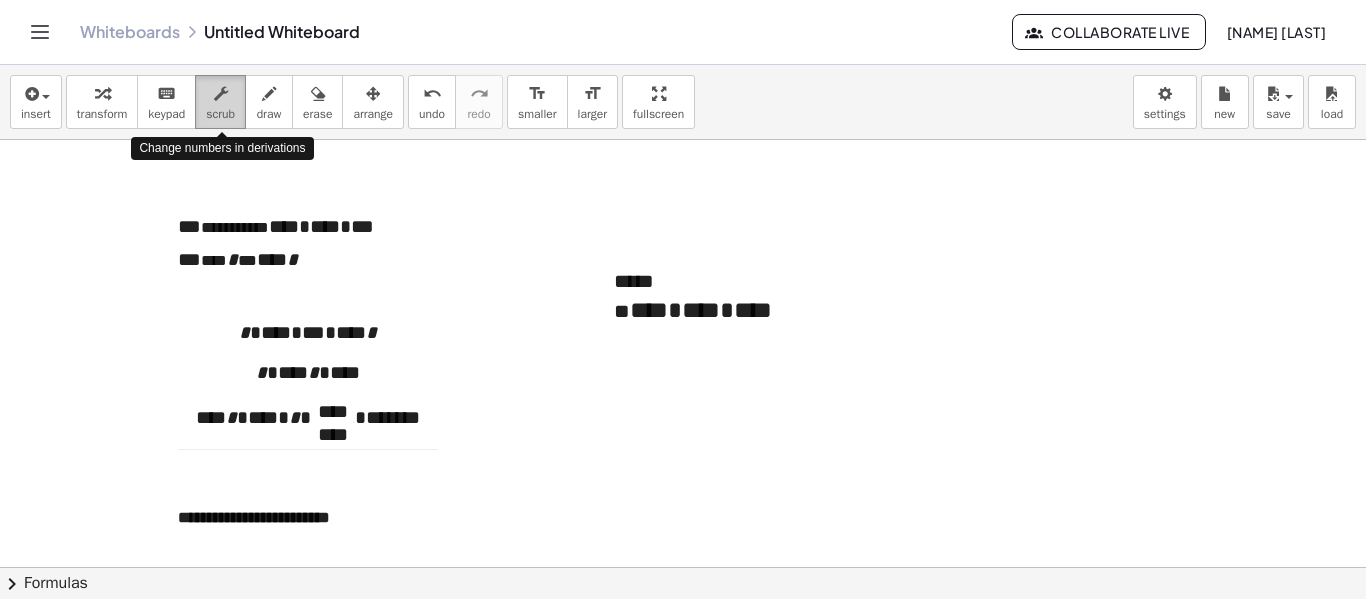 click at bounding box center (221, 94) 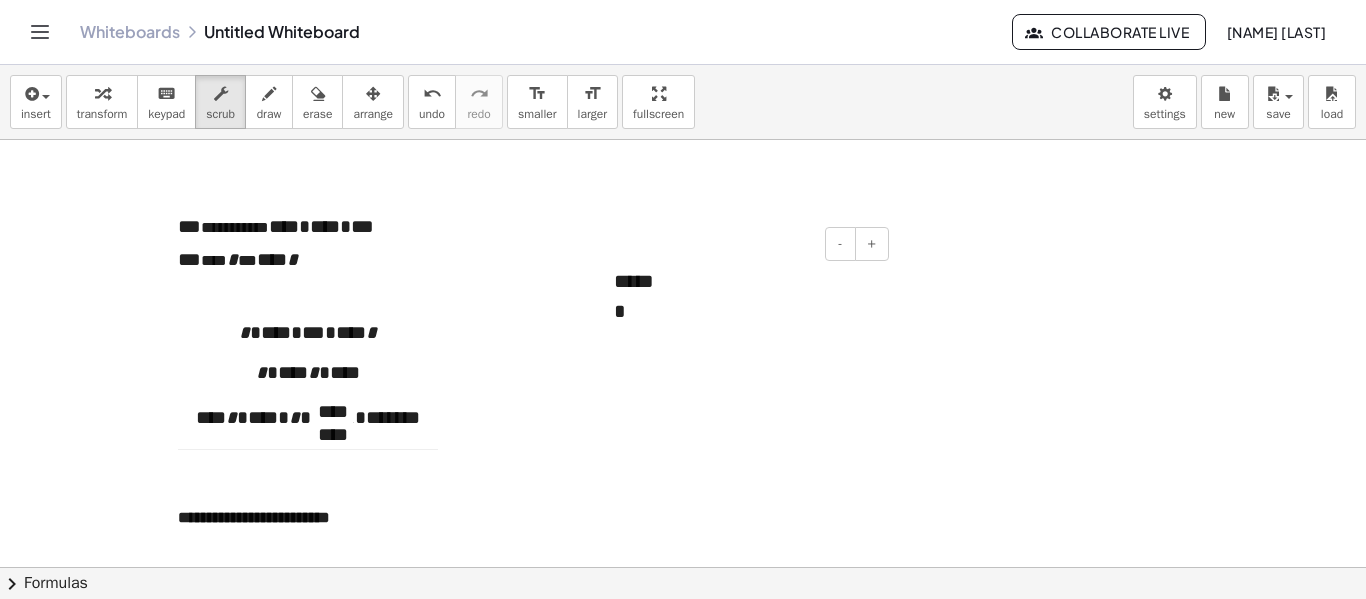 scroll, scrollTop: 7, scrollLeft: 12, axis: both 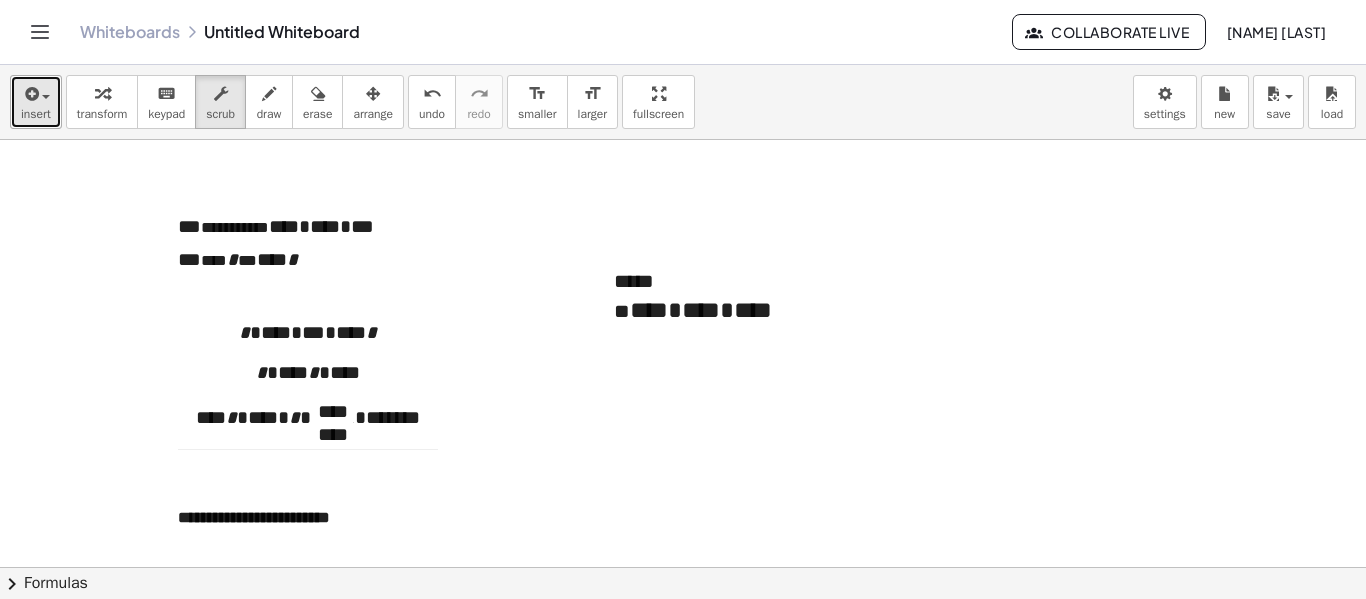 click at bounding box center [36, 93] 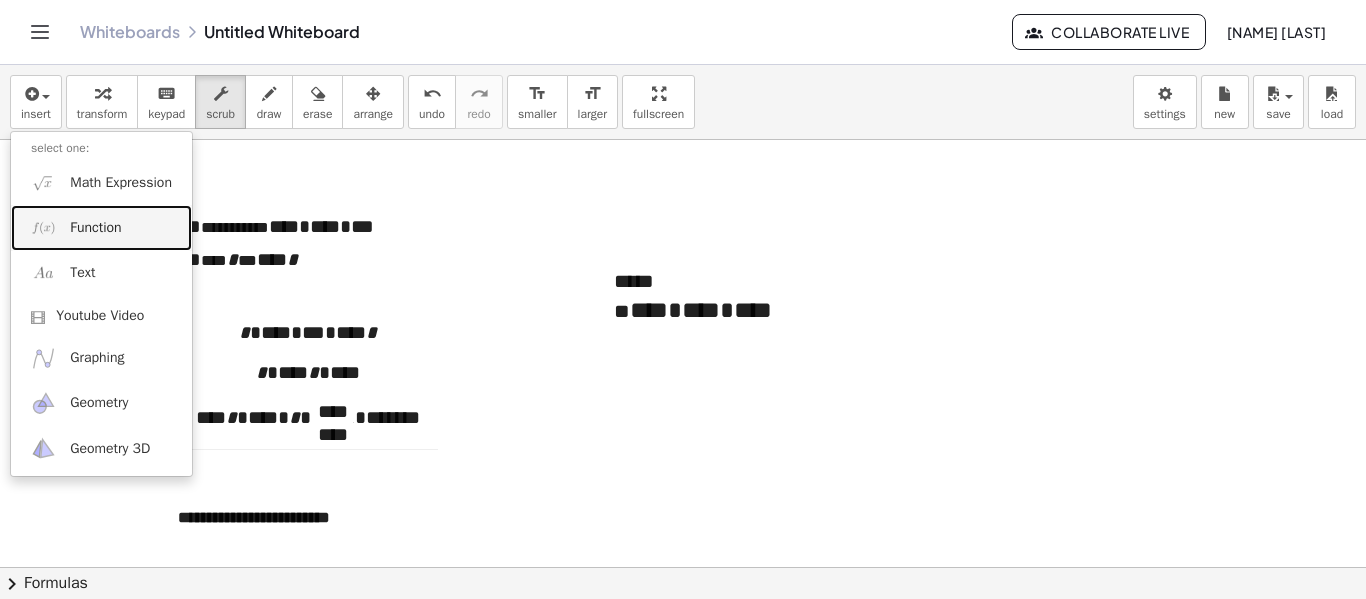 click on "Function" at bounding box center (95, 228) 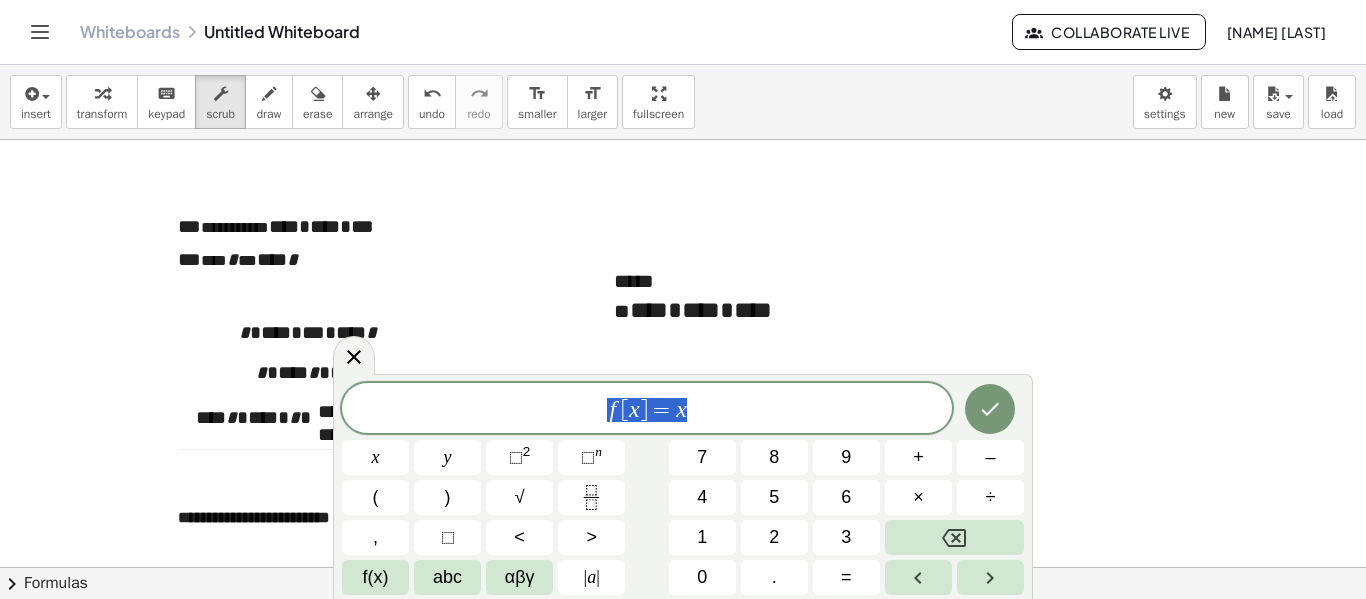 drag, startPoint x: 715, startPoint y: 415, endPoint x: 466, endPoint y: 414, distance: 249.00201 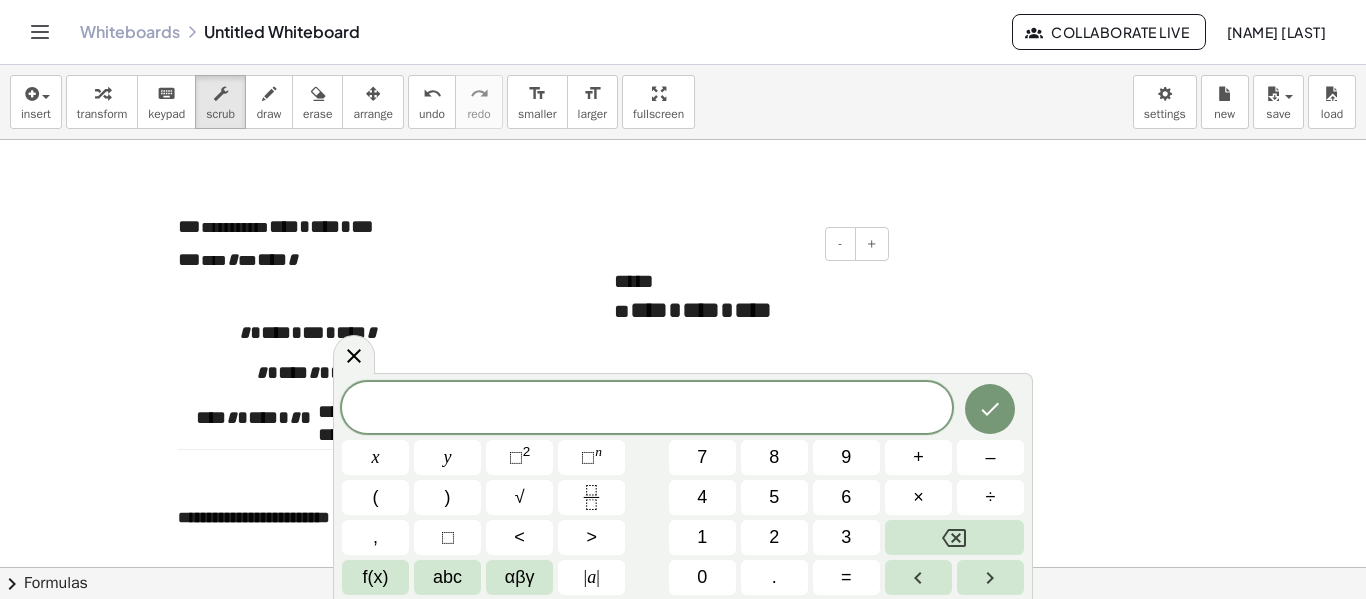 click on "**********" at bounding box center (744, 310) 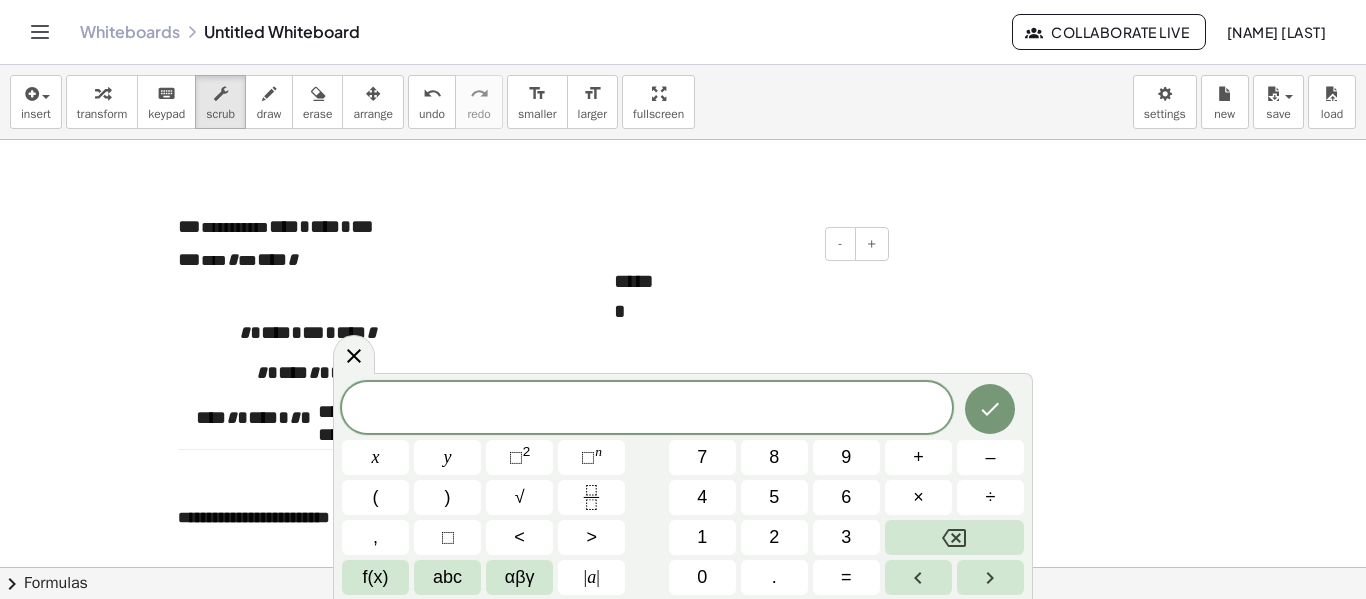scroll, scrollTop: 2, scrollLeft: 0, axis: vertical 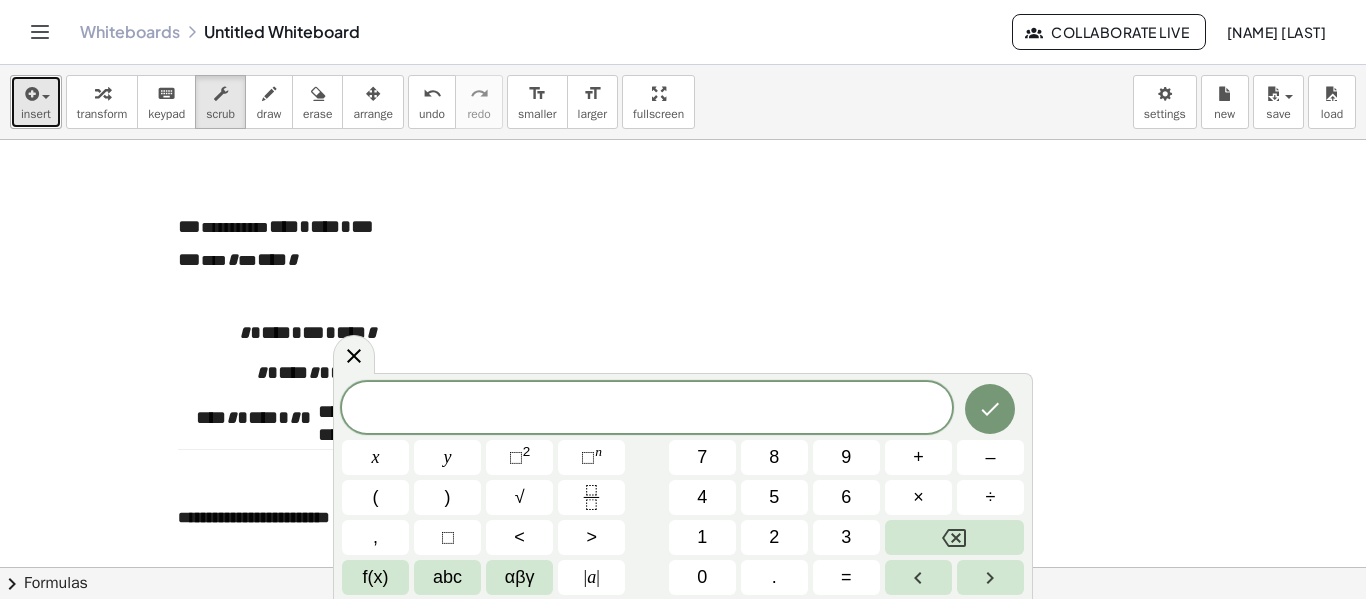 click at bounding box center (36, 93) 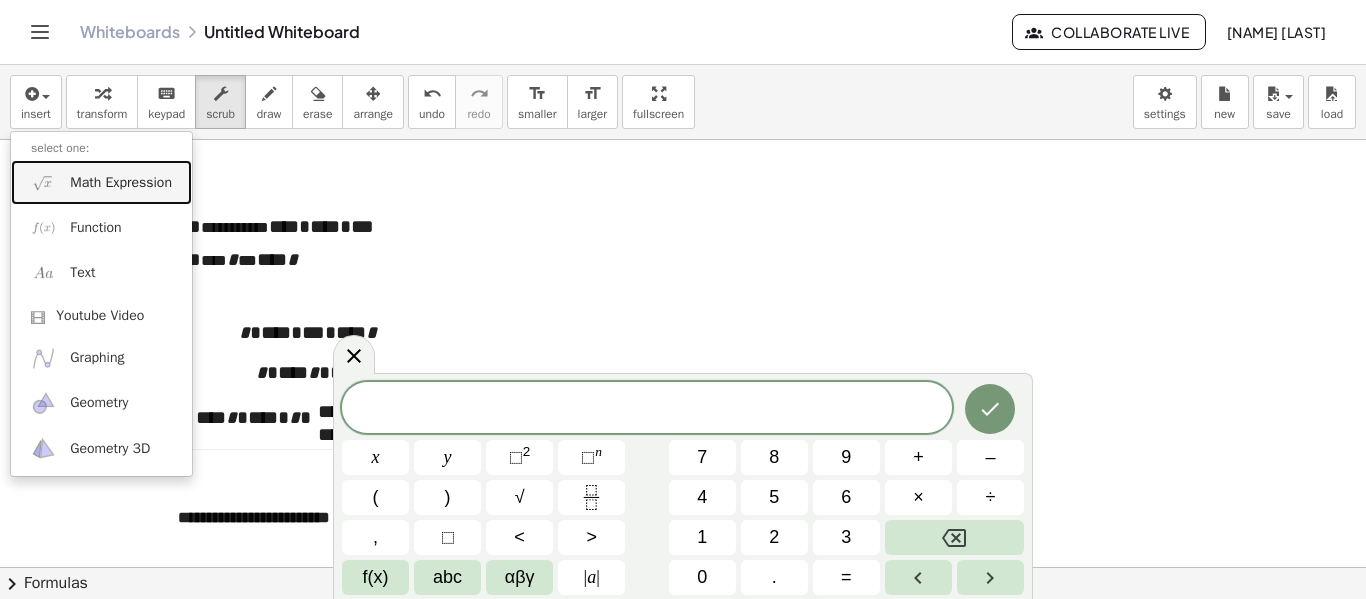 click on "Math Expression" at bounding box center [121, 183] 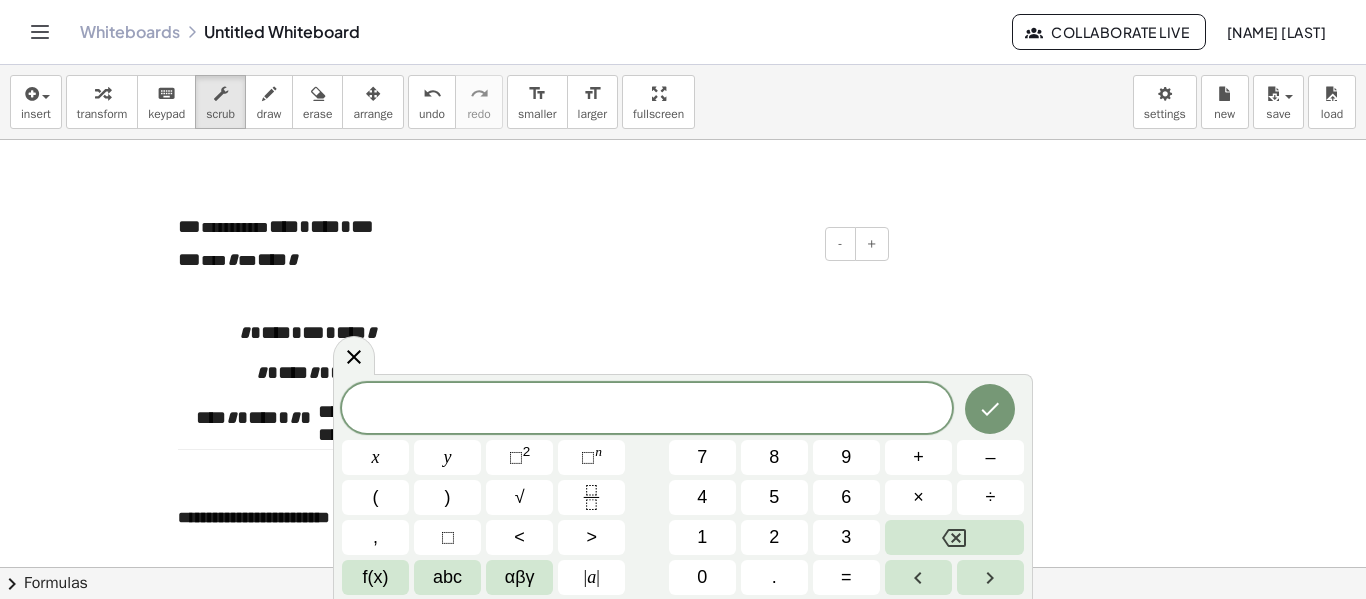 click on "- +" at bounding box center (739, 244) 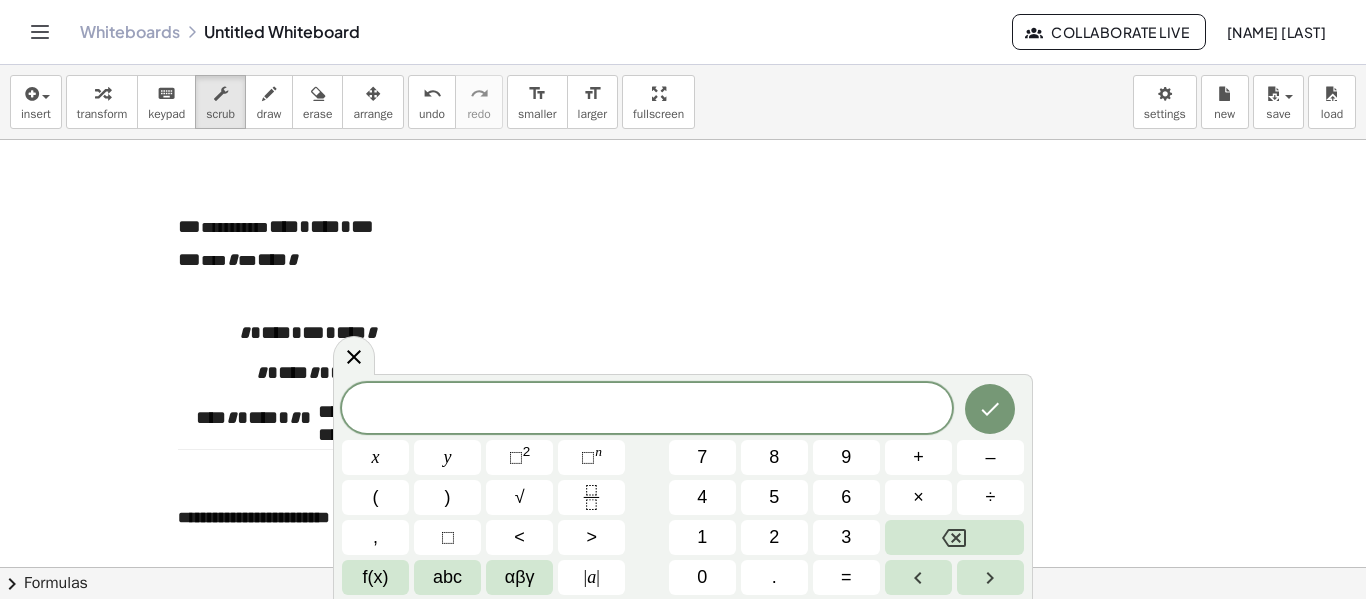 drag, startPoint x: 508, startPoint y: 421, endPoint x: 449, endPoint y: 435, distance: 60.63827 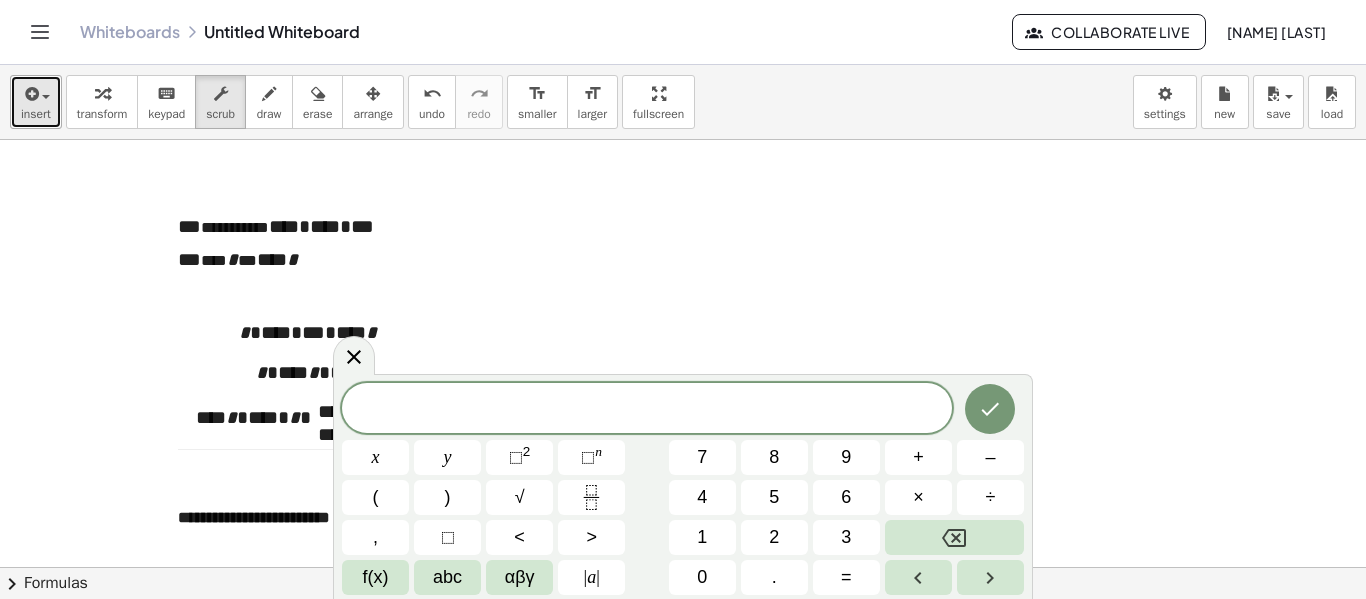 click at bounding box center (30, 94) 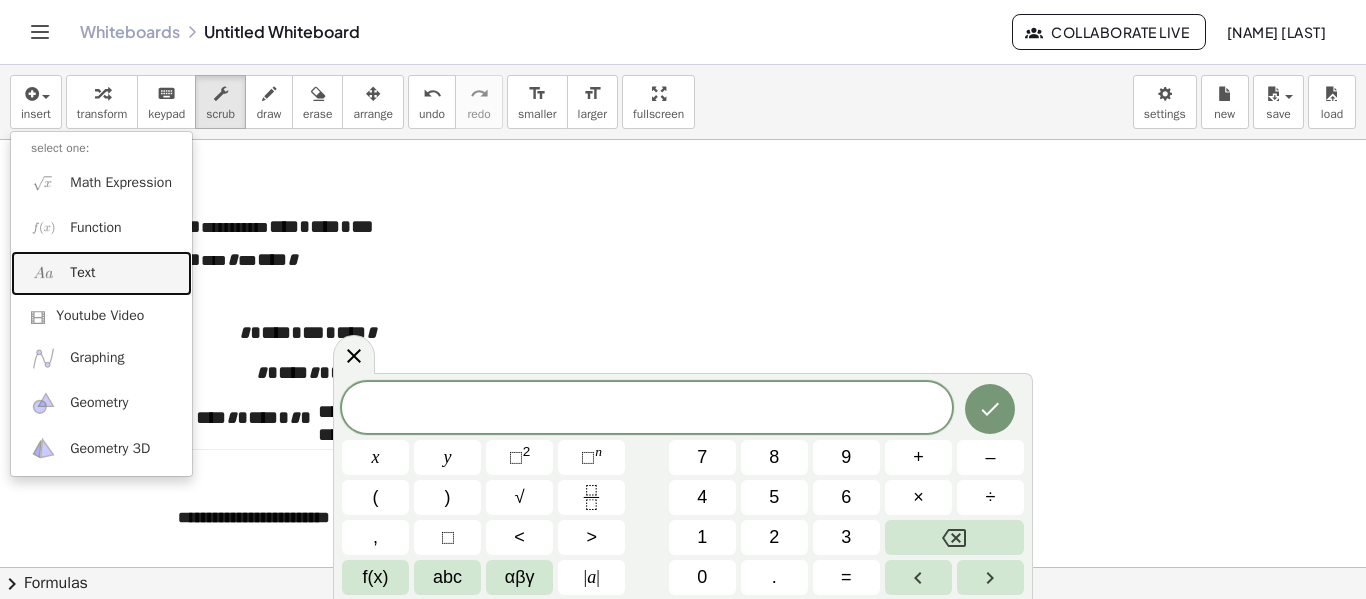 click on "Text" at bounding box center [101, 273] 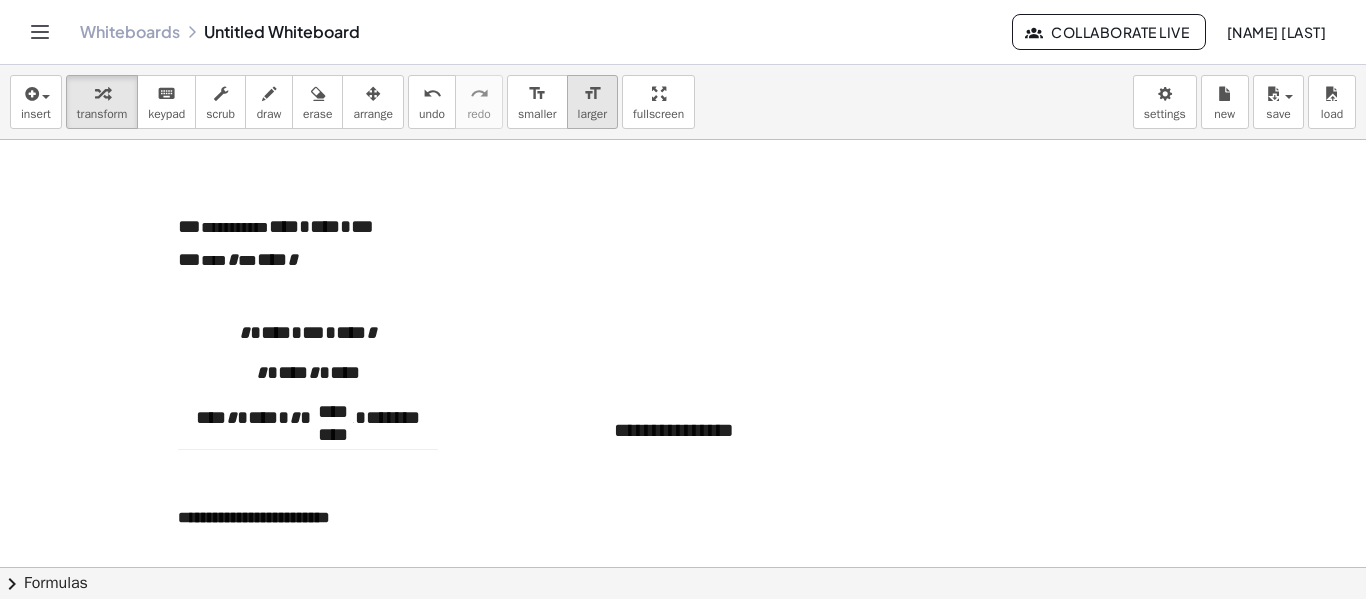 click on "larger" at bounding box center [592, 114] 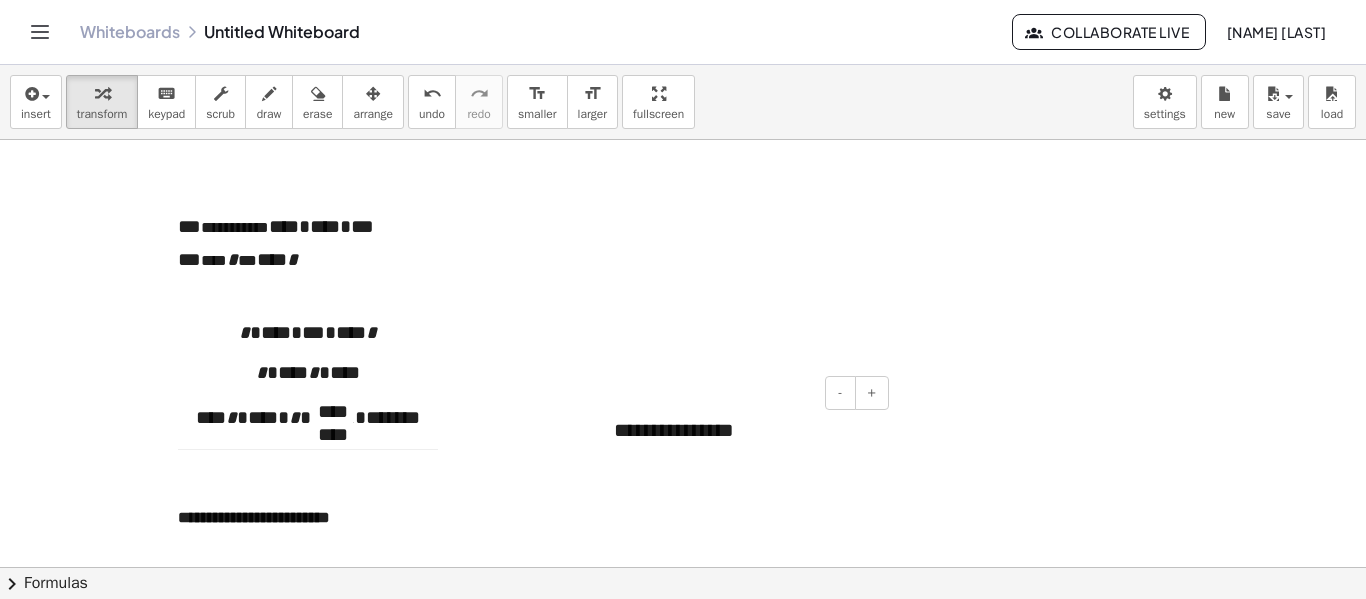 type 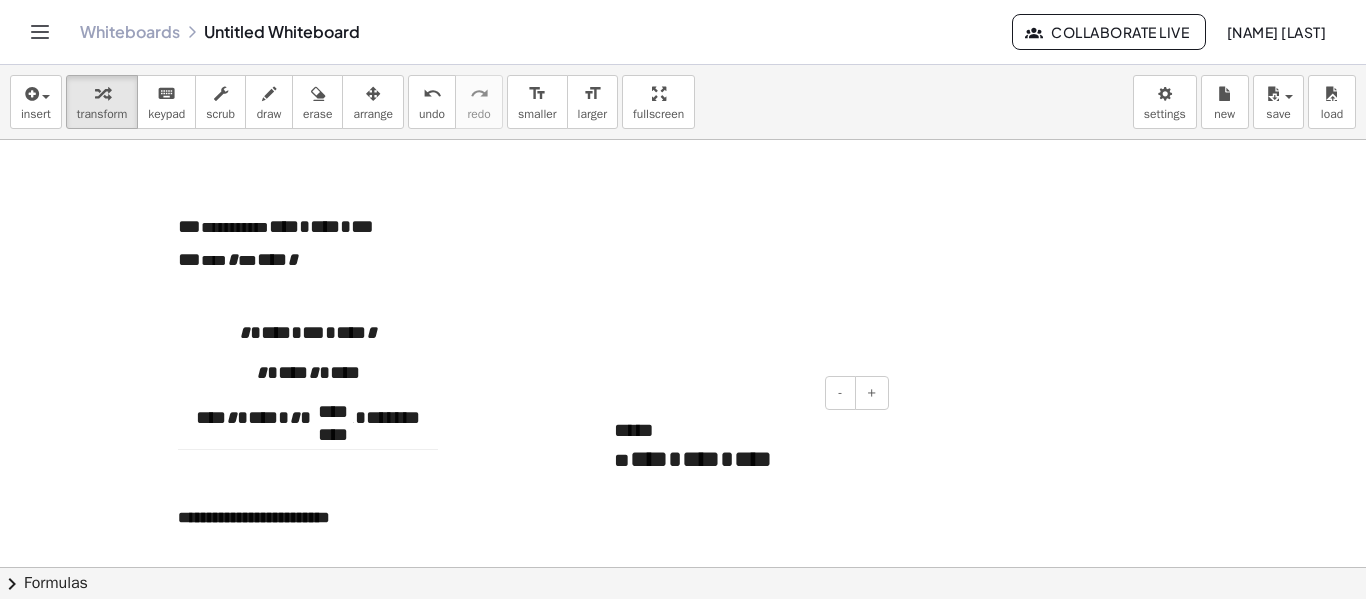 click on "**********" at bounding box center [744, 445] 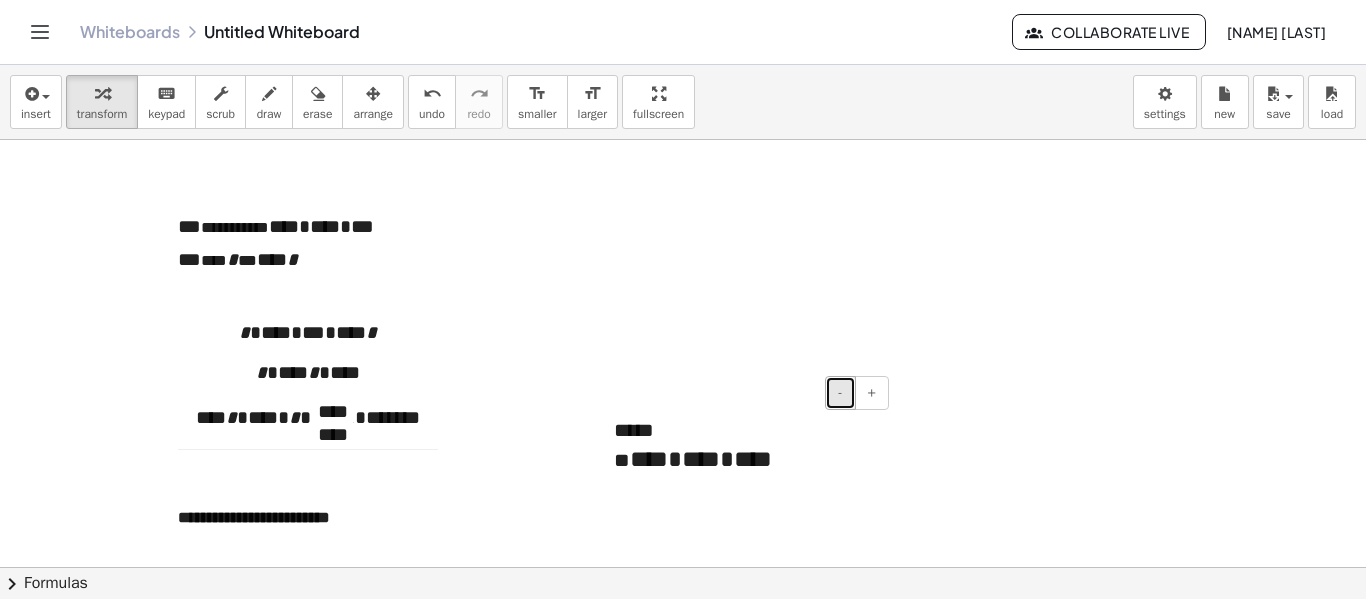 click on "-" at bounding box center (840, 393) 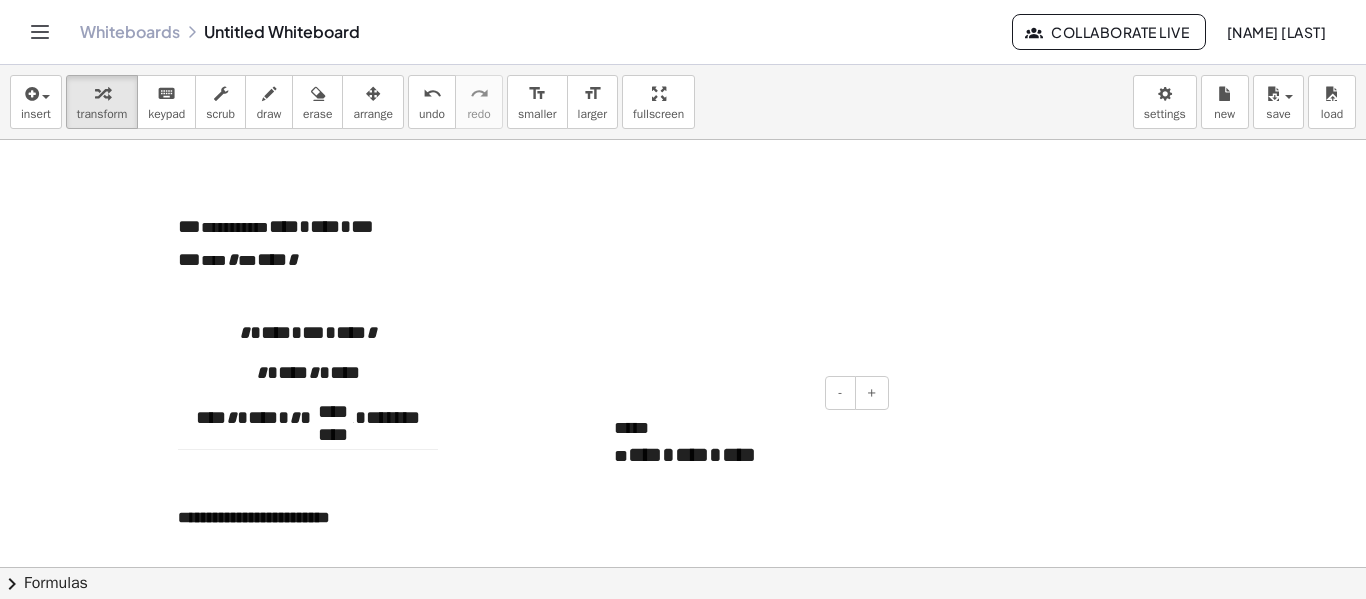 click at bounding box center (604, 442) 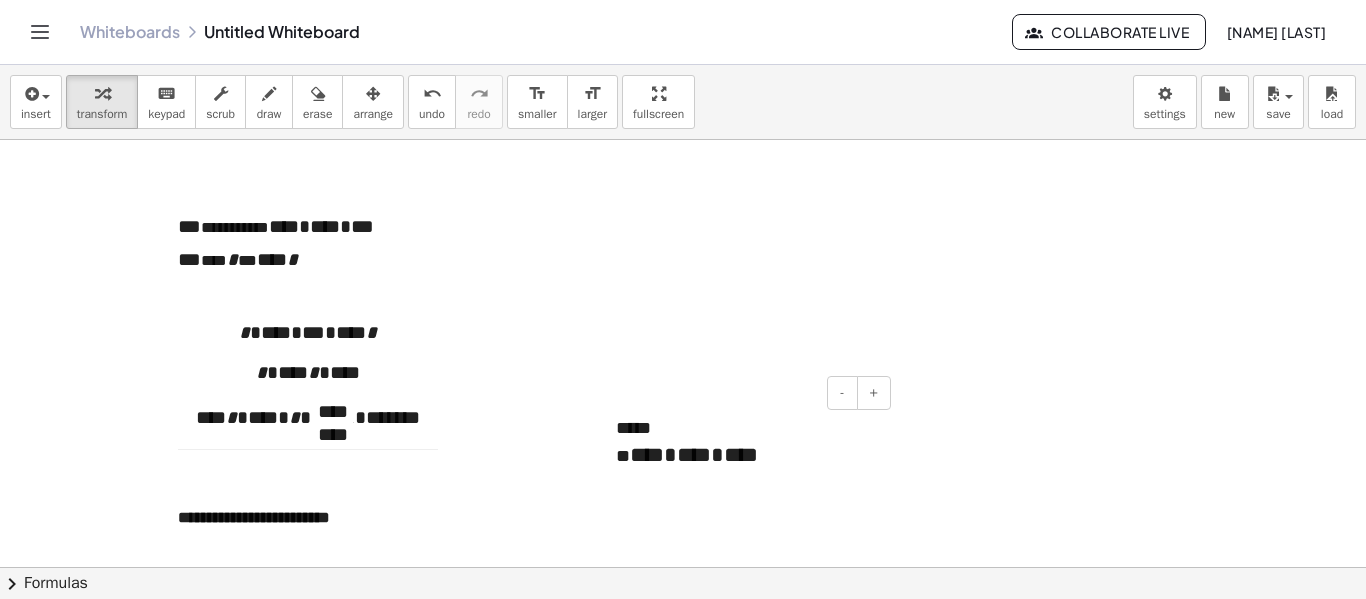 click on "**********" at bounding box center (746, 442) 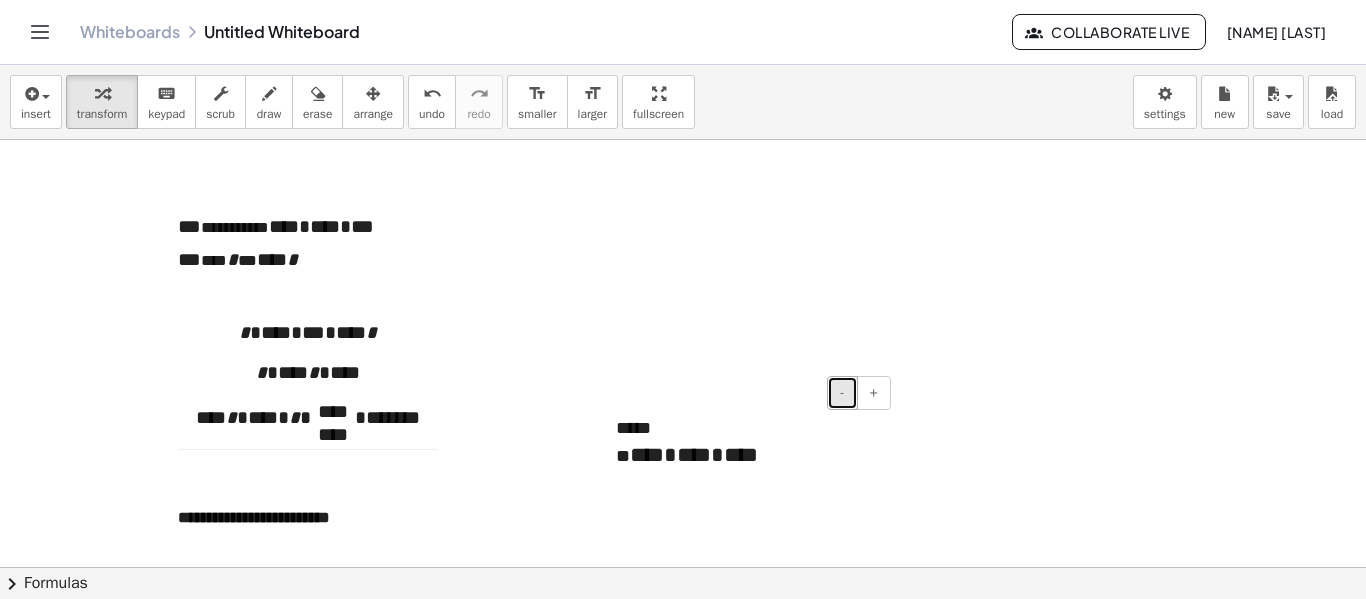 click on "-" at bounding box center (842, 393) 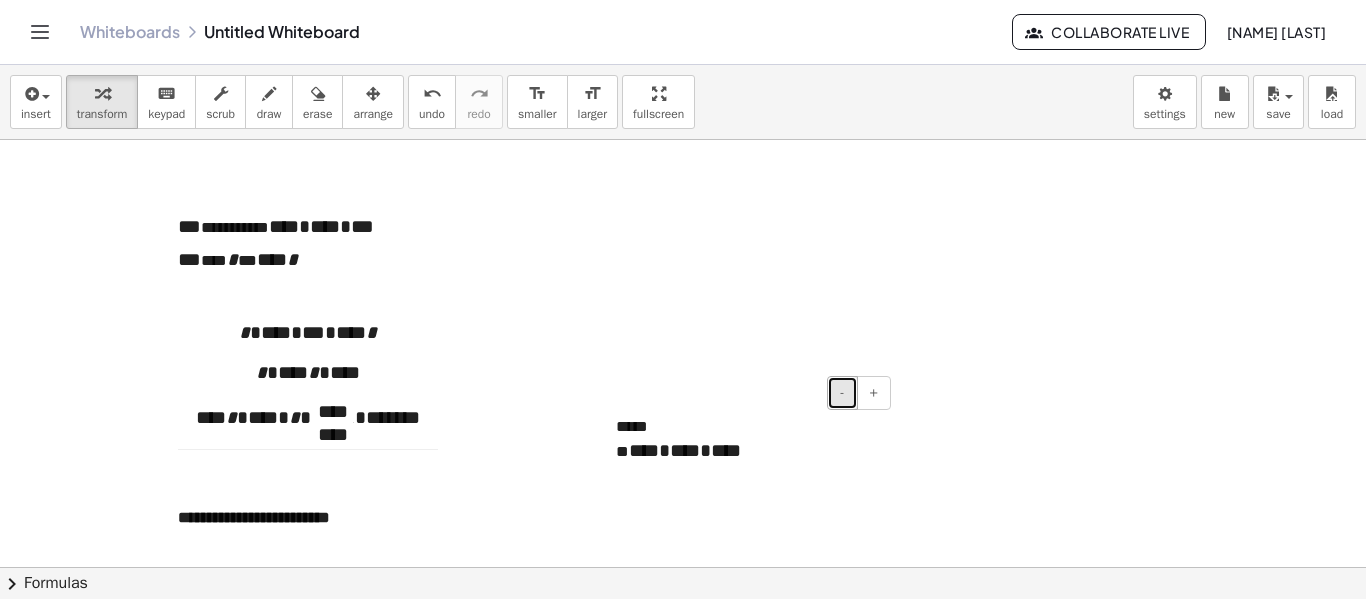 click on "-" at bounding box center [842, 393] 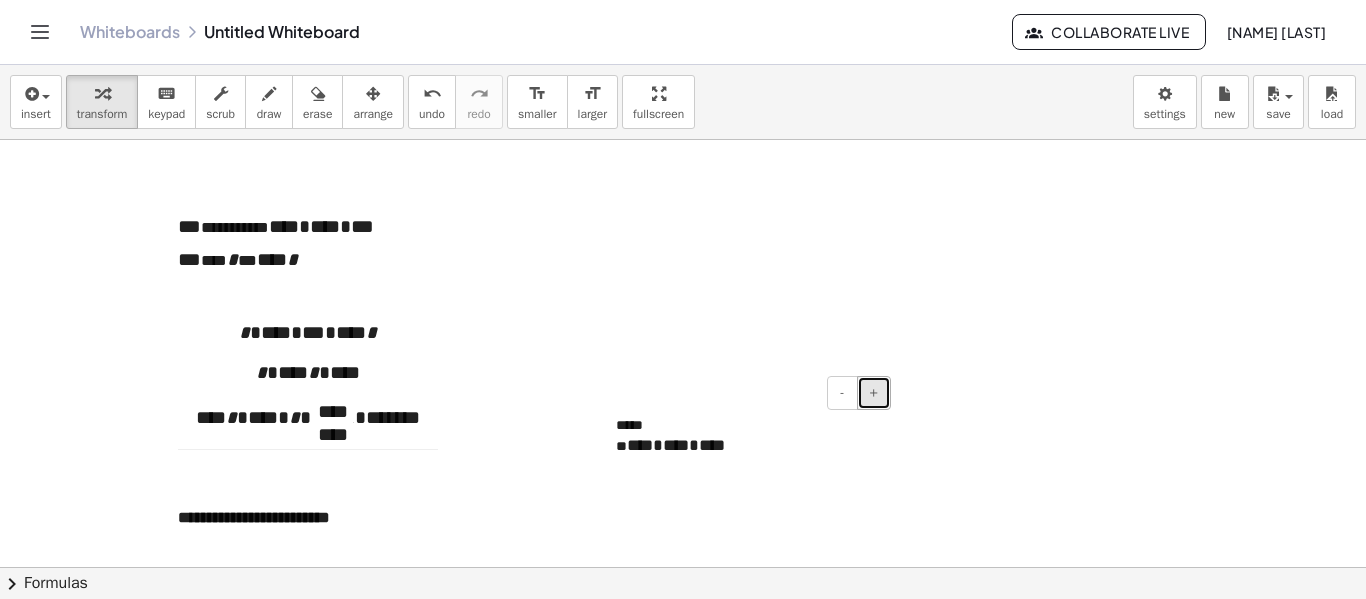 click on "+" at bounding box center [874, 393] 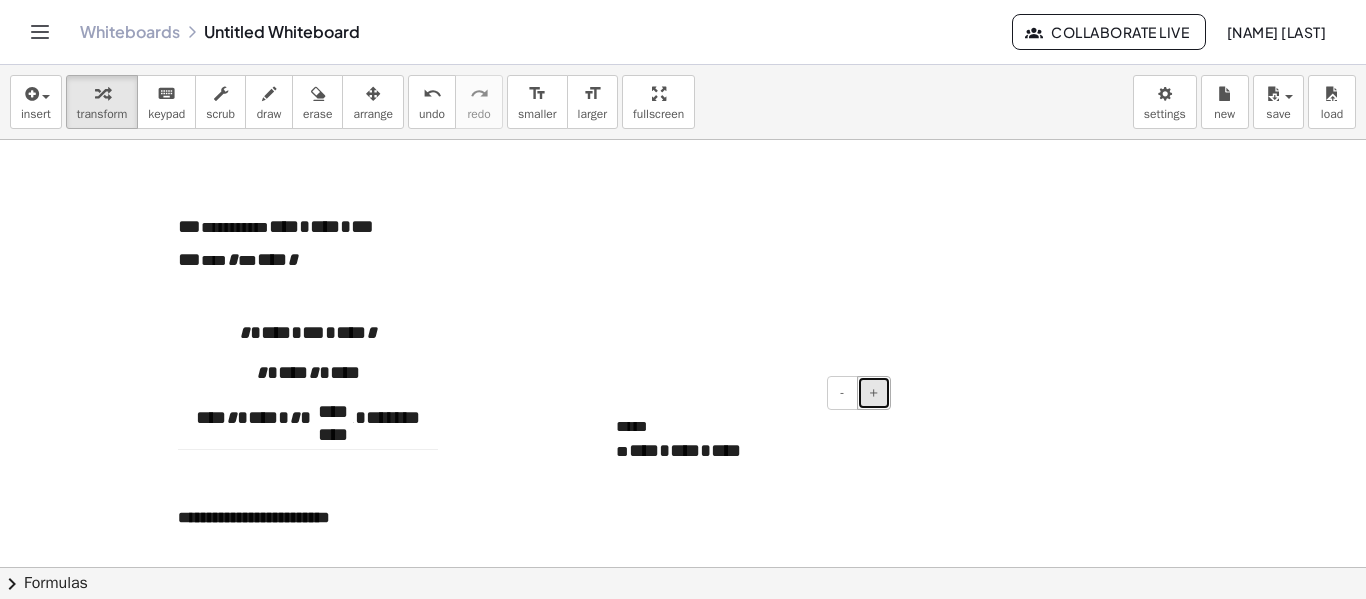 click on "+" at bounding box center [874, 393] 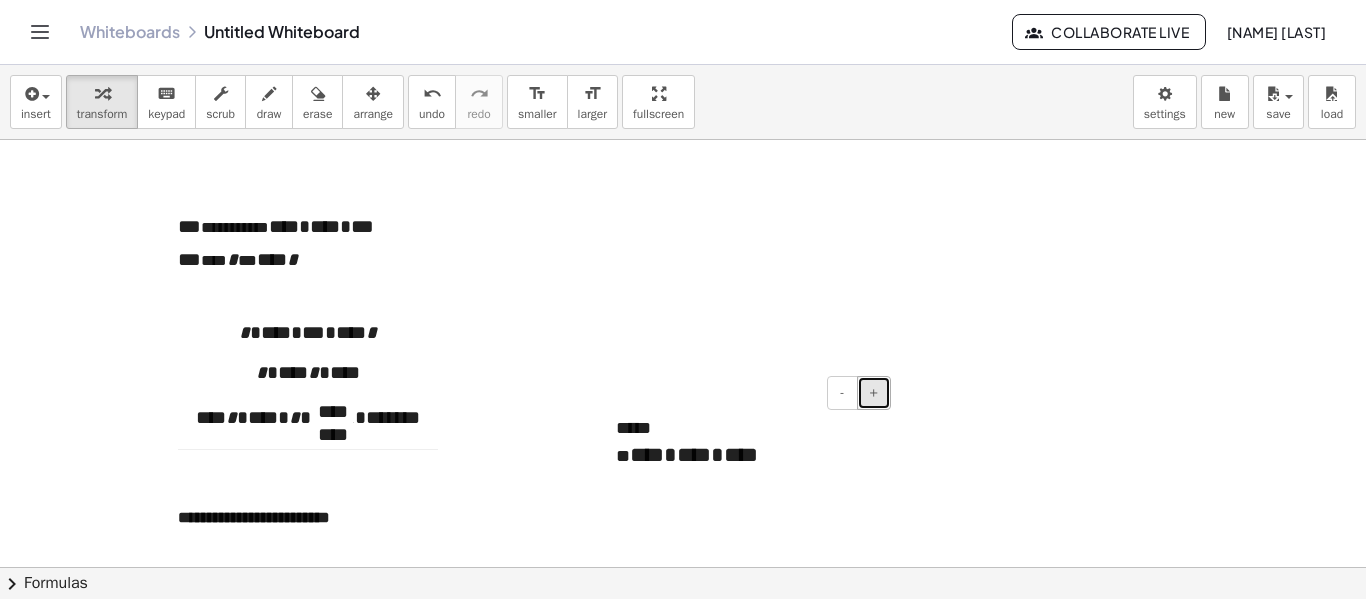 click on "+" at bounding box center (874, 393) 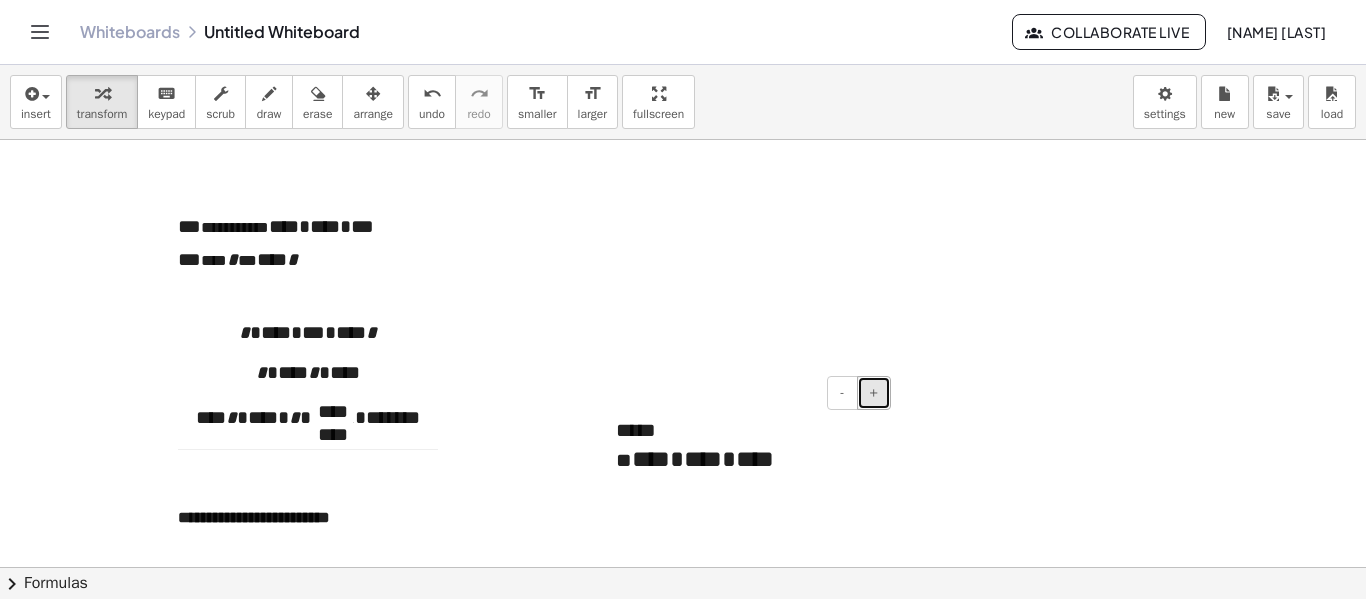 click on "+" at bounding box center [874, 393] 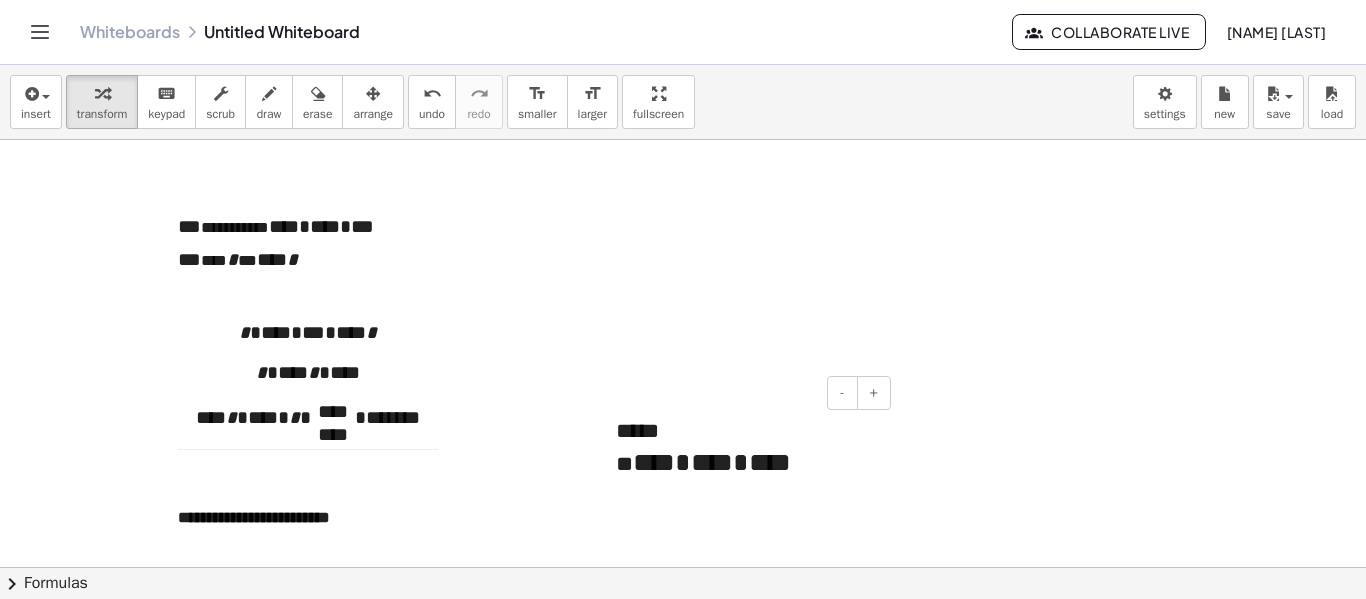 click on "- +" at bounding box center [741, 393] 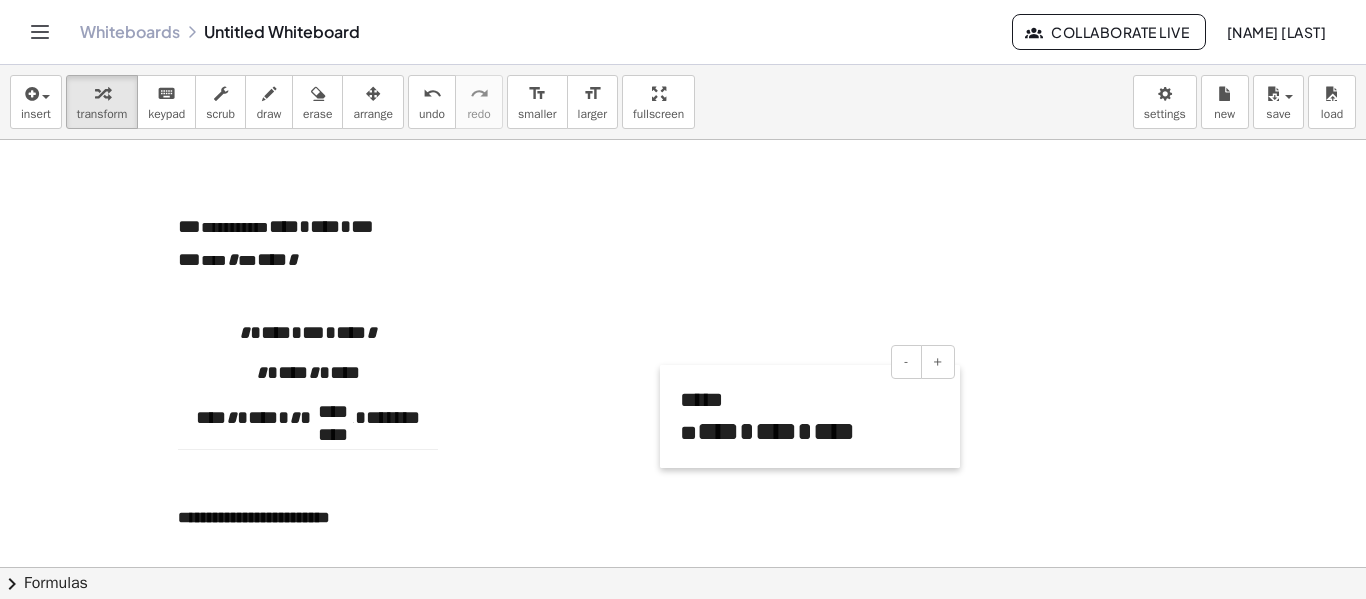 drag, startPoint x: 599, startPoint y: 452, endPoint x: 678, endPoint y: 401, distance: 94.031906 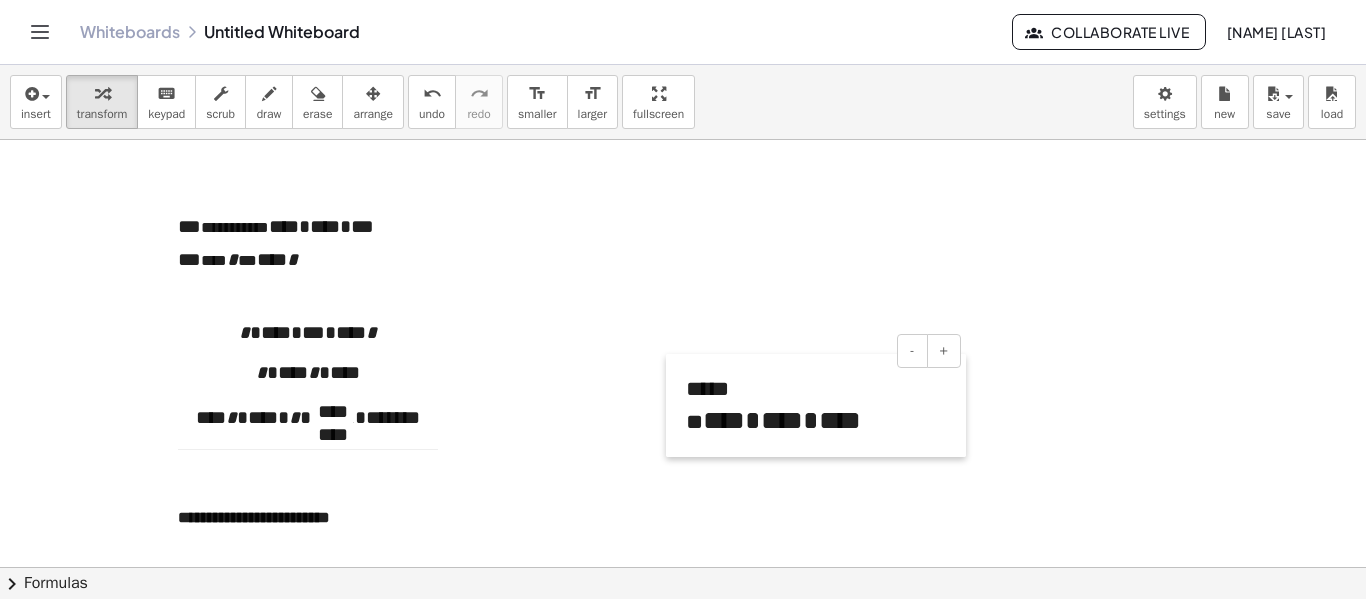 click at bounding box center (676, 405) 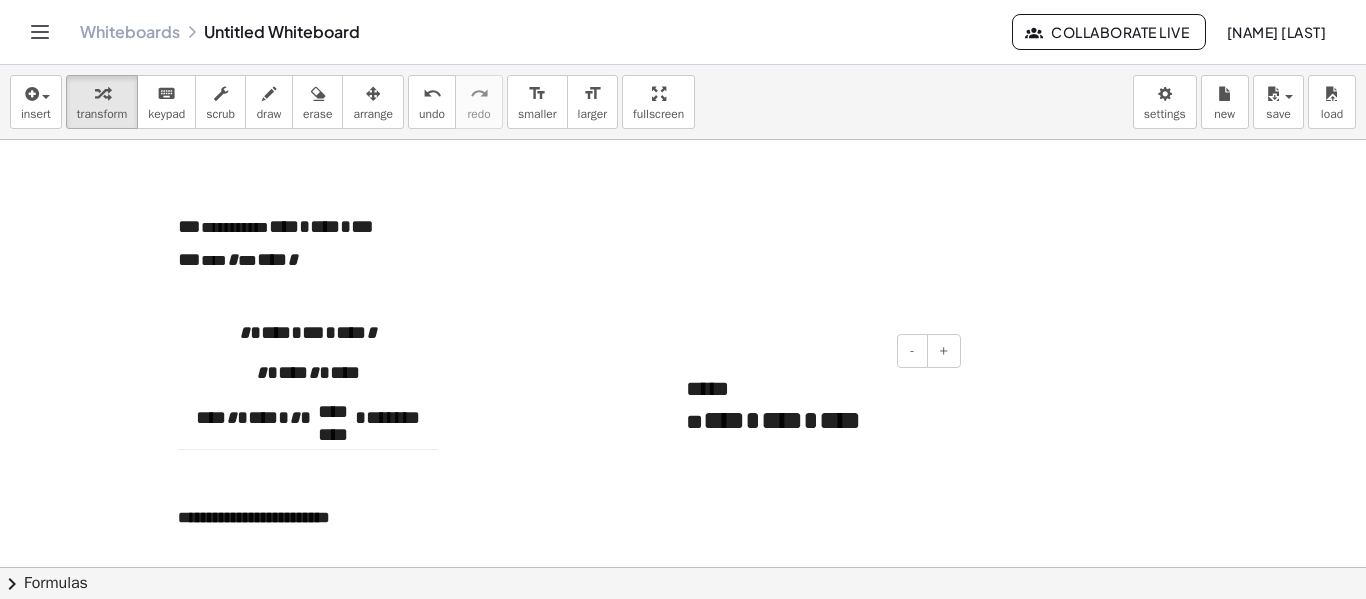 click on "**********" at bounding box center [816, 405] 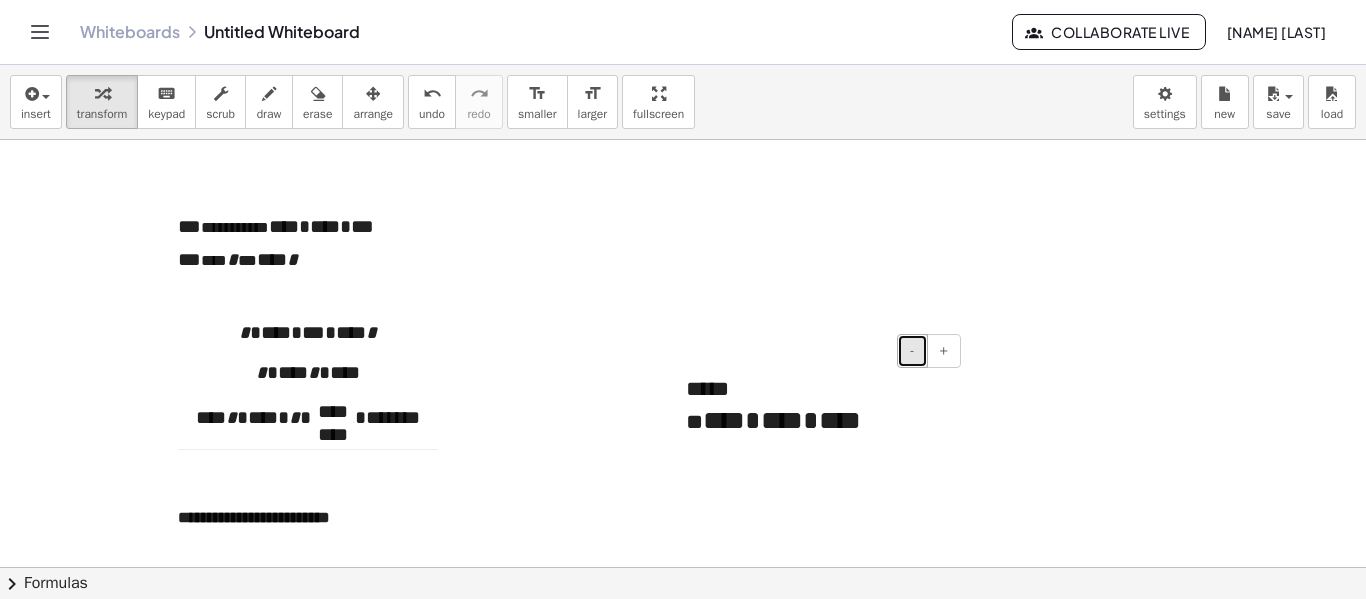 click on "-" at bounding box center [912, 350] 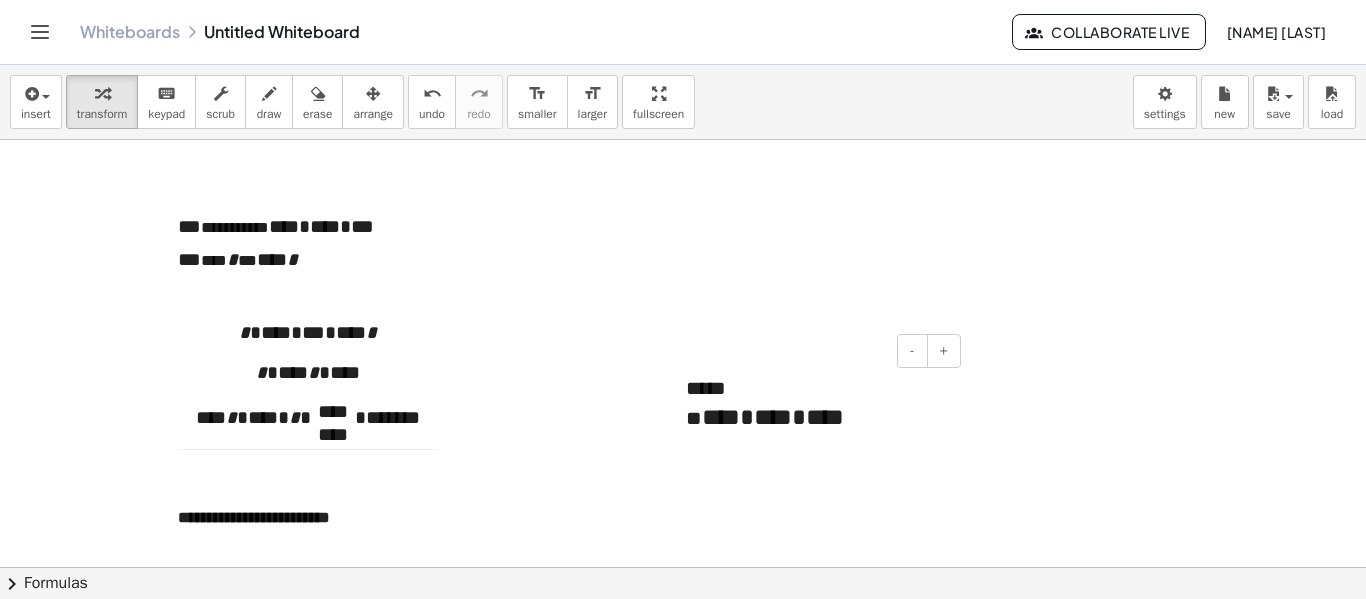 click on "**********" at bounding box center (816, 403) 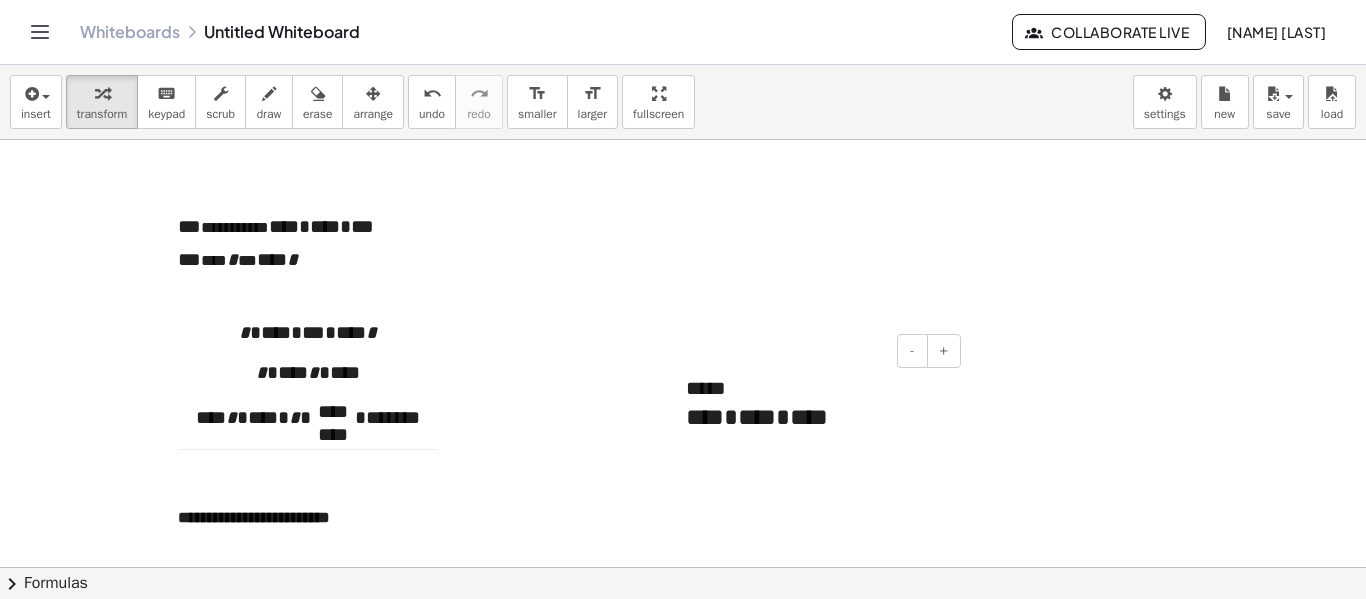 click on "**********" at bounding box center (816, 403) 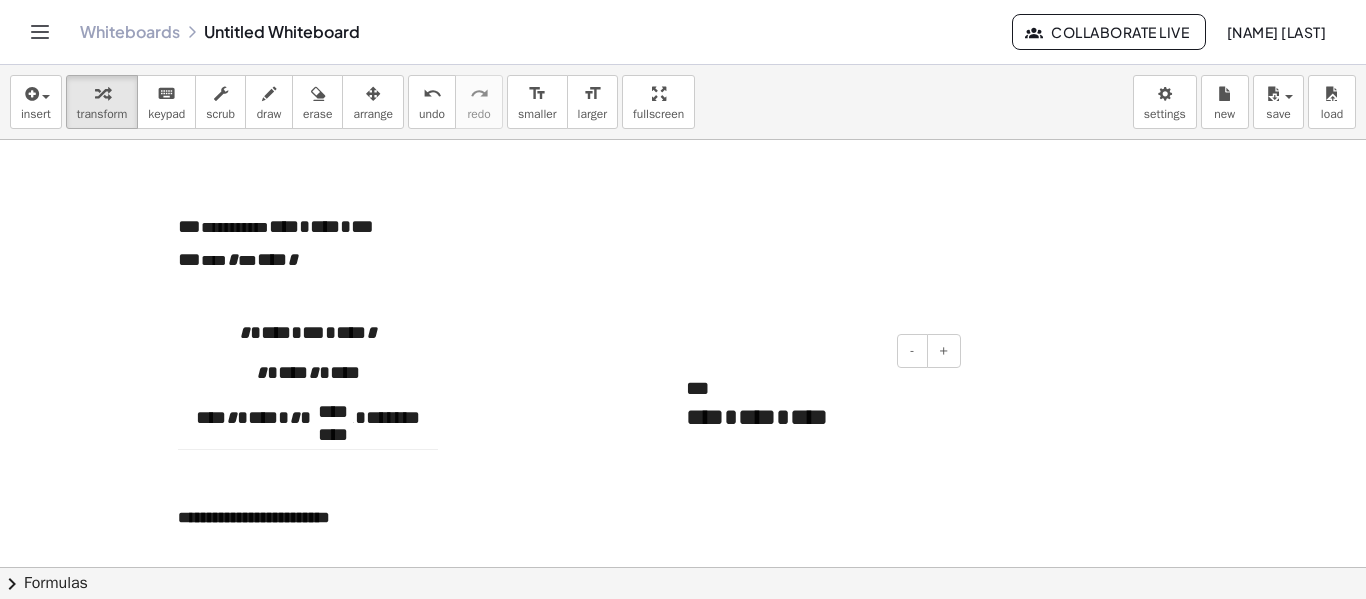 click on "****" at bounding box center [705, 417] 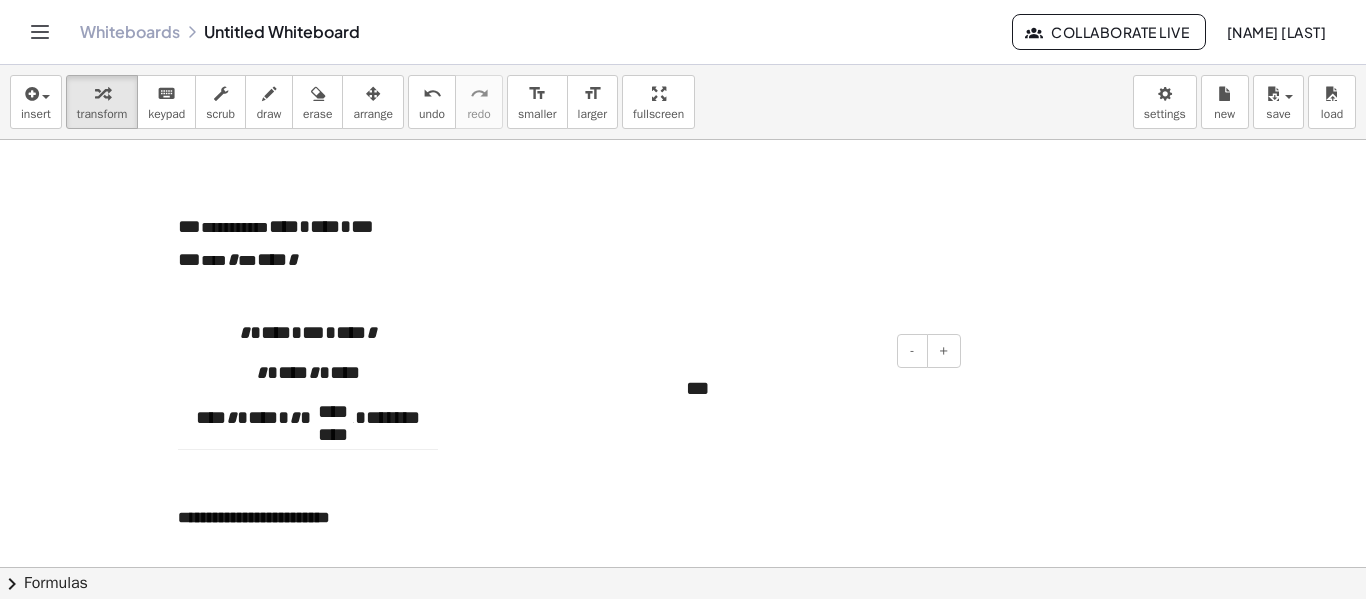 scroll, scrollTop: 26, scrollLeft: 196, axis: both 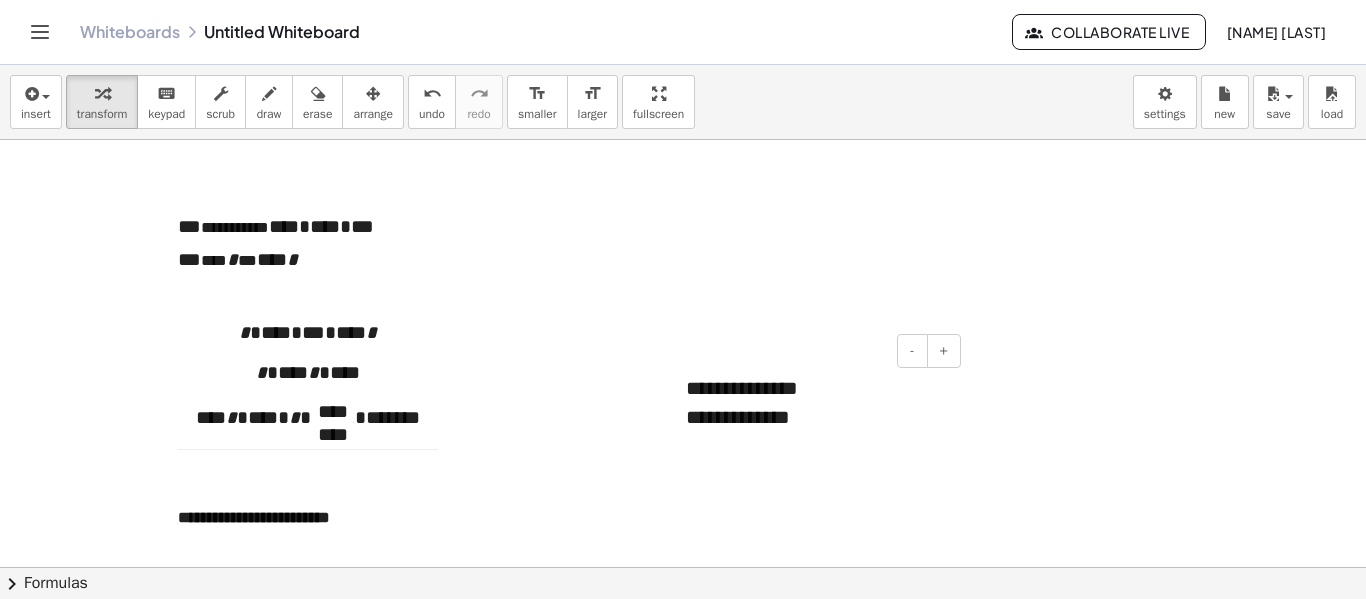 click on "- + **** * **** * **** **** * **** * *** **** * **** * **** **** * **** * ****" at bounding box center (816, 417) 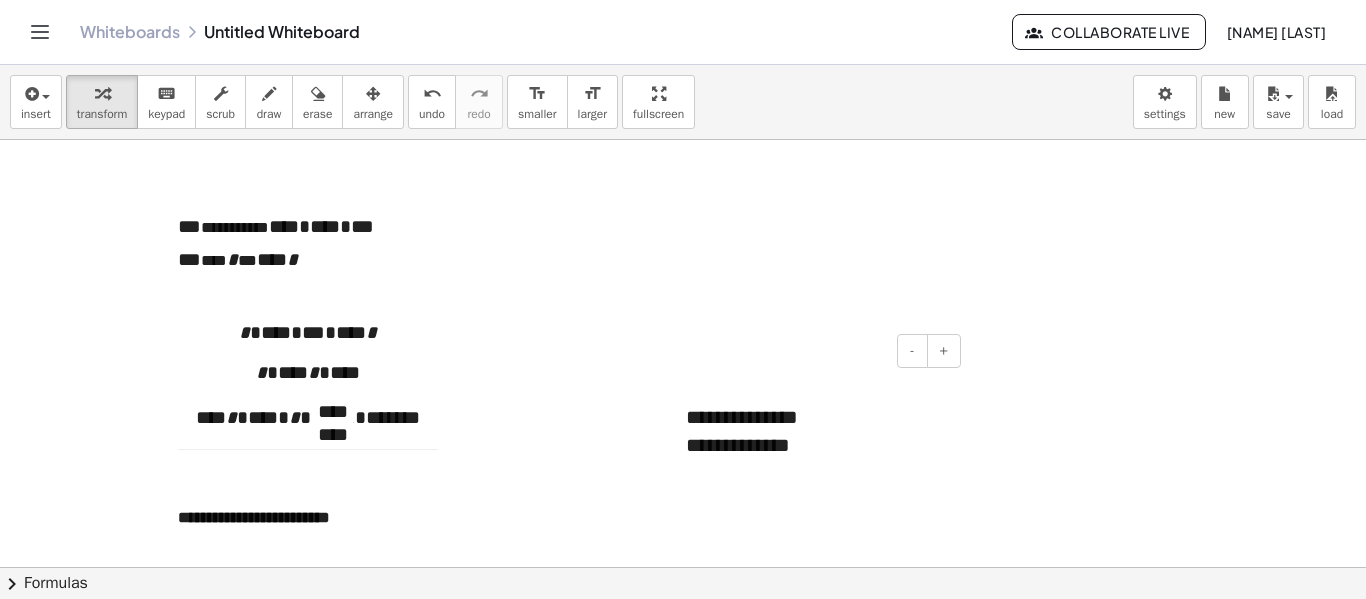 click on "**** * **** * **** **** * **** * *** **** * **** * **** **** * **** * ****" at bounding box center (816, 431) 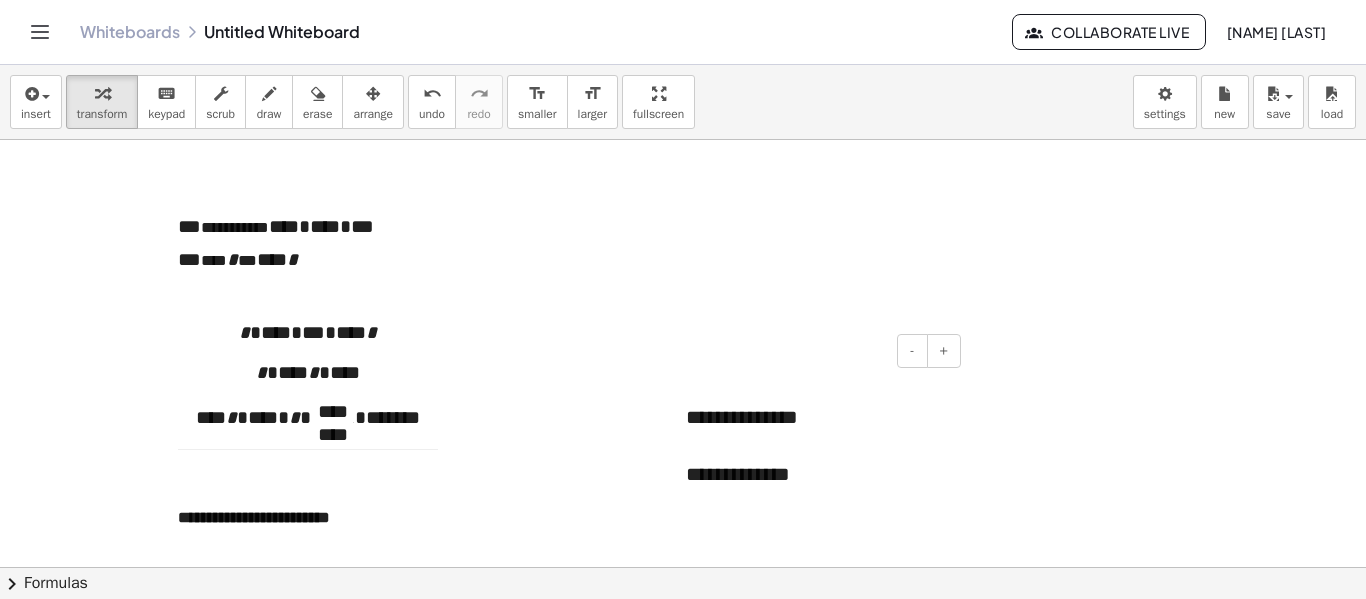 click on "**** * **** * **** **** * **** * *** **** * **** * **** **** * **** * ****" at bounding box center (816, 445) 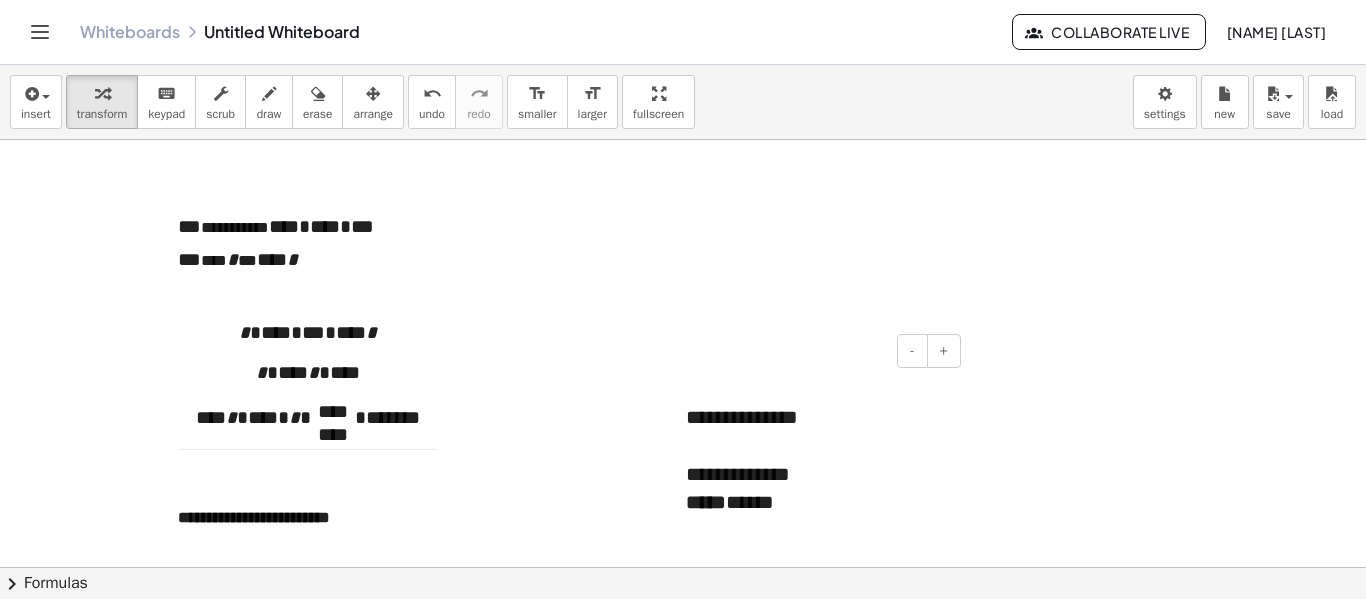 click on "**** * **** * **** **** * **** * *** ***** ***** **** * **** * **** **** * **** * ****" at bounding box center [816, 445] 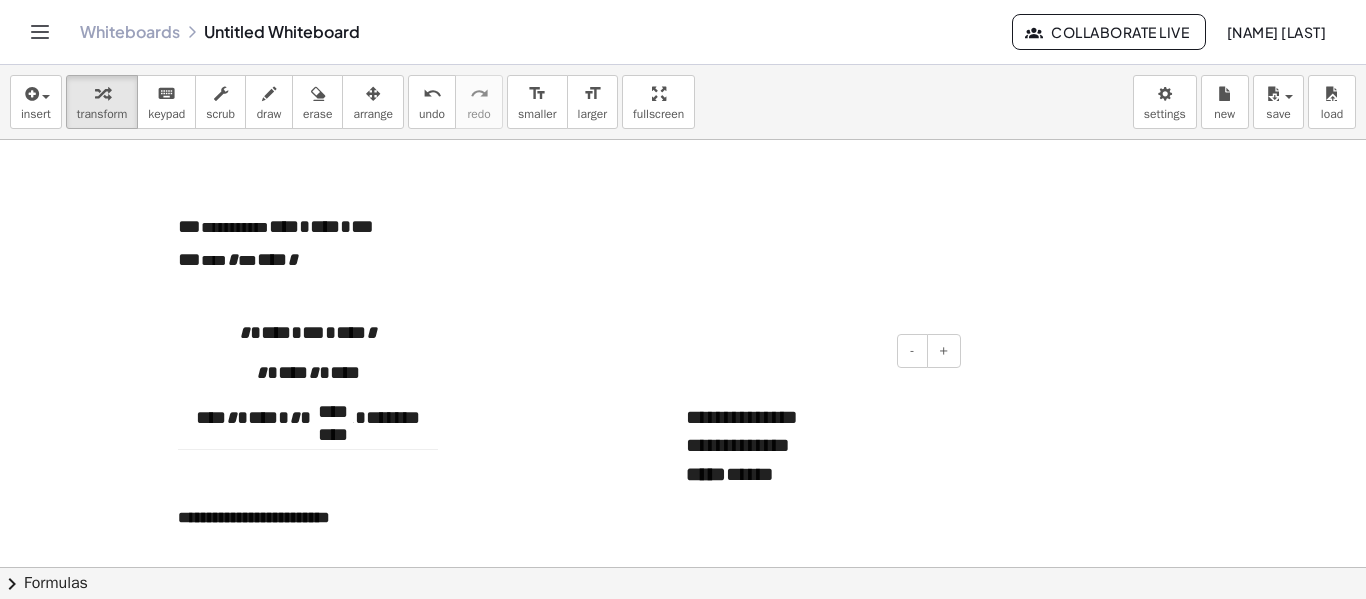 click on "**** * **** * **** **** * **** * *** ***** ***** **** * **** * **** **** * **** * ****" at bounding box center (816, 431) 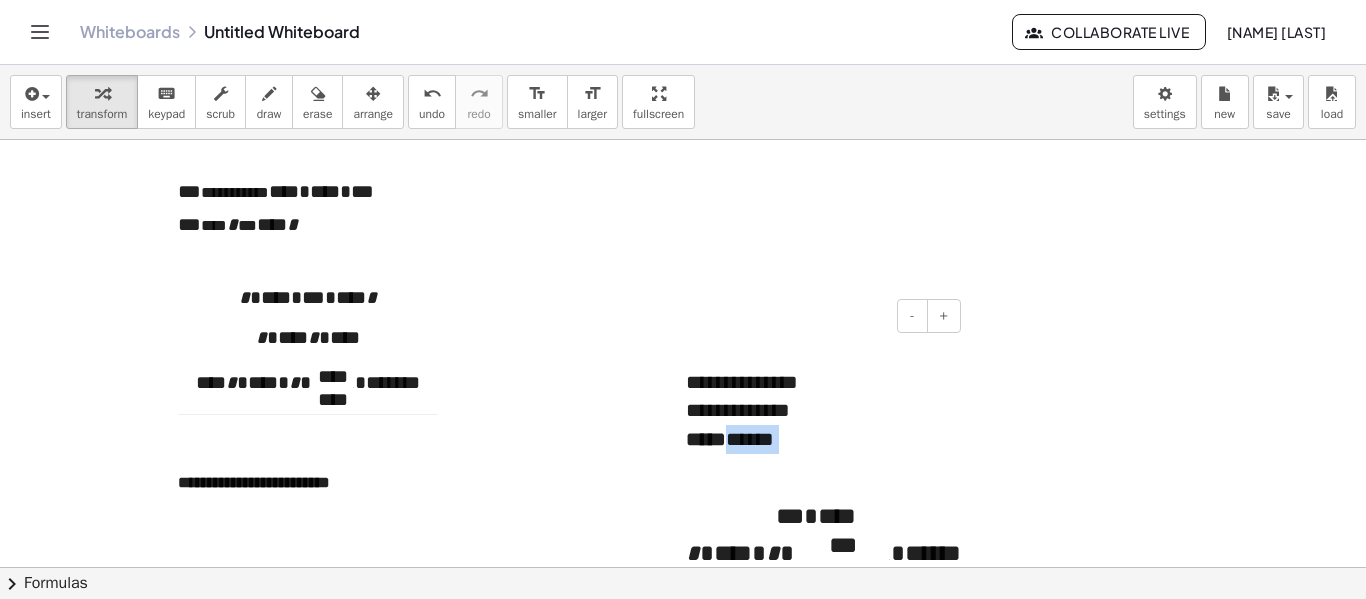 click on "**** * **** * **** **** * **** * *** ***** ***** *** * **** * * **** * * * *** *** * *** * * ****** **** * **** * **** **** * **** * ****" at bounding box center (816, 464) 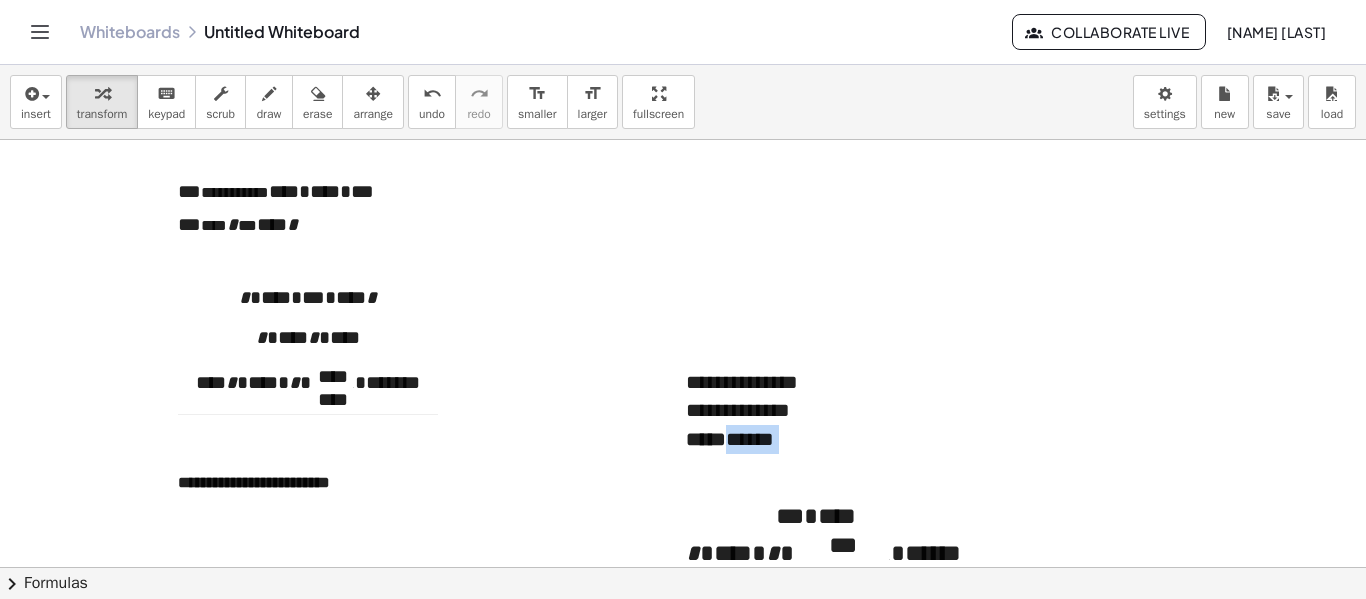 scroll, scrollTop: 657, scrollLeft: 0, axis: vertical 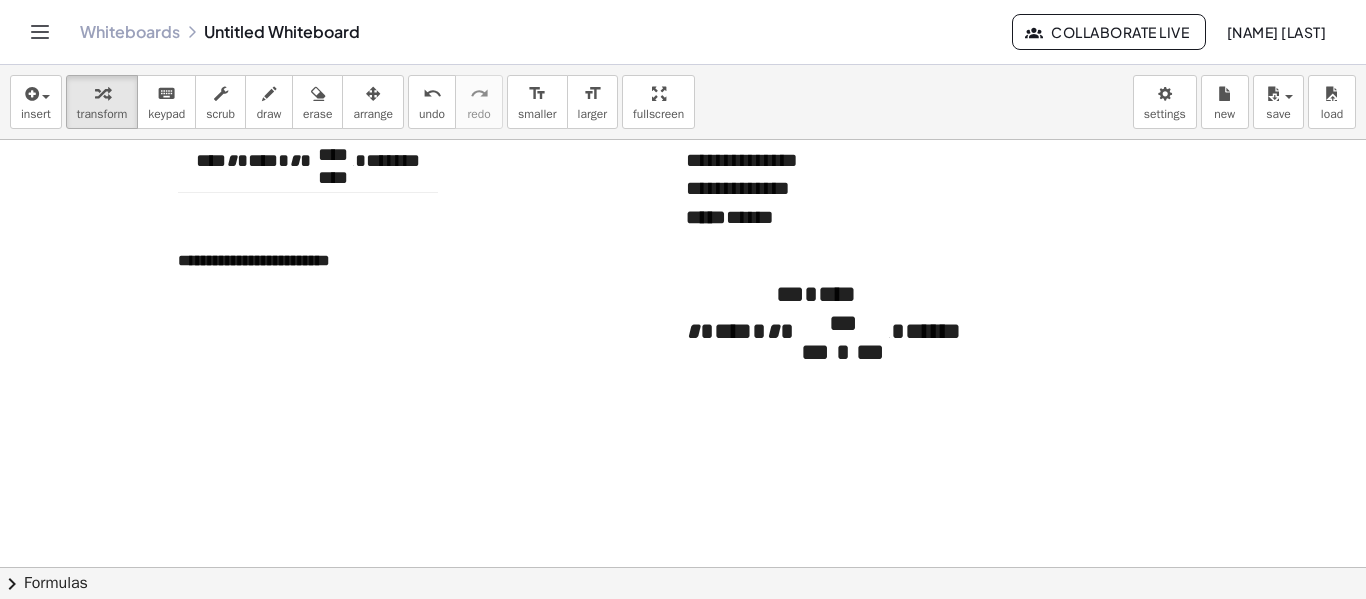 click on "**** * **** * **** **** * **** * *** ***** ***** *** * **** * * **** * * * *** *** * *** * * ****** **** * **** * **** **** * **** * ****" at bounding box center [816, 242] 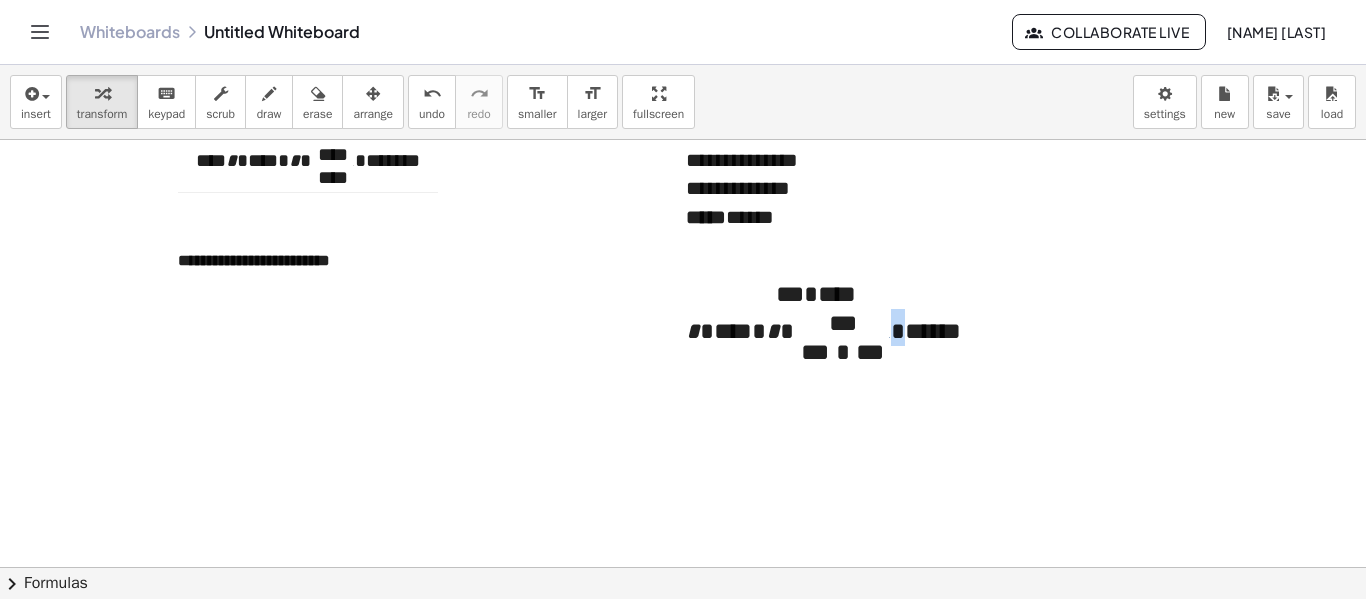 click on "**** * **** * **** **** * **** * *** ***** ***** *** * **** * * **** * * * *** *** * *** * * ****** **** * **** * **** **** * **** * ****" at bounding box center (816, 242) 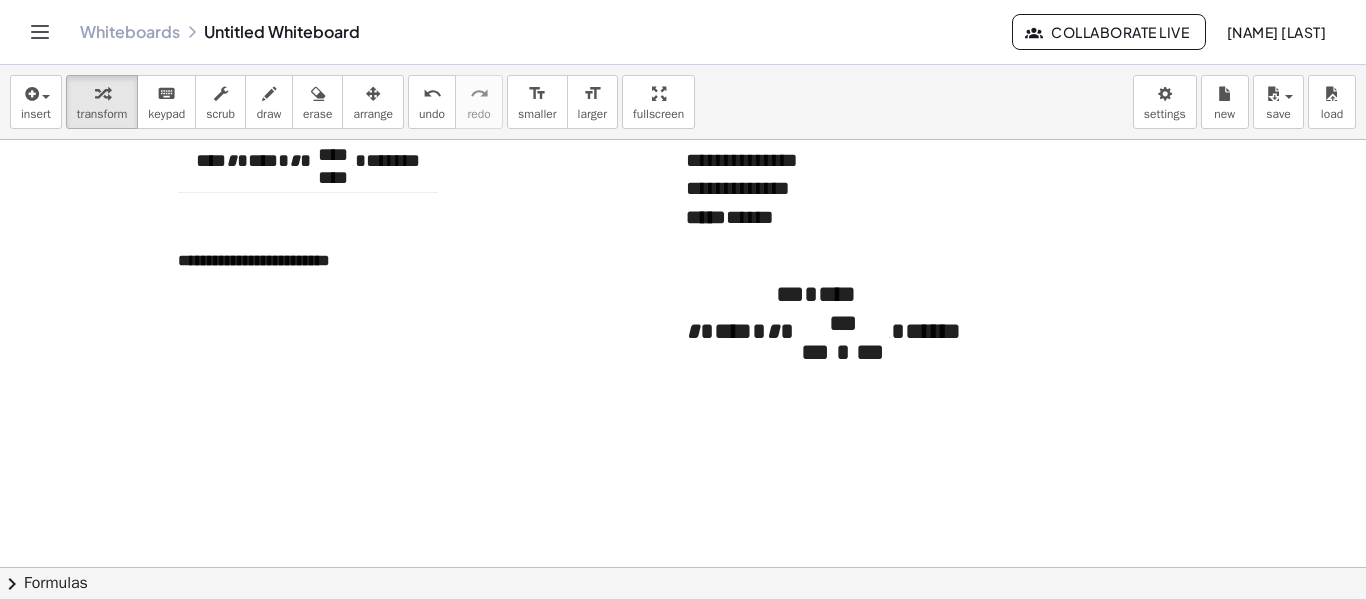 click on "***** ***** *** * **** * * **** * * * *** *** * *** * * ****** **** * **** * **** **** * **** * ****" at bounding box center (816, 275) 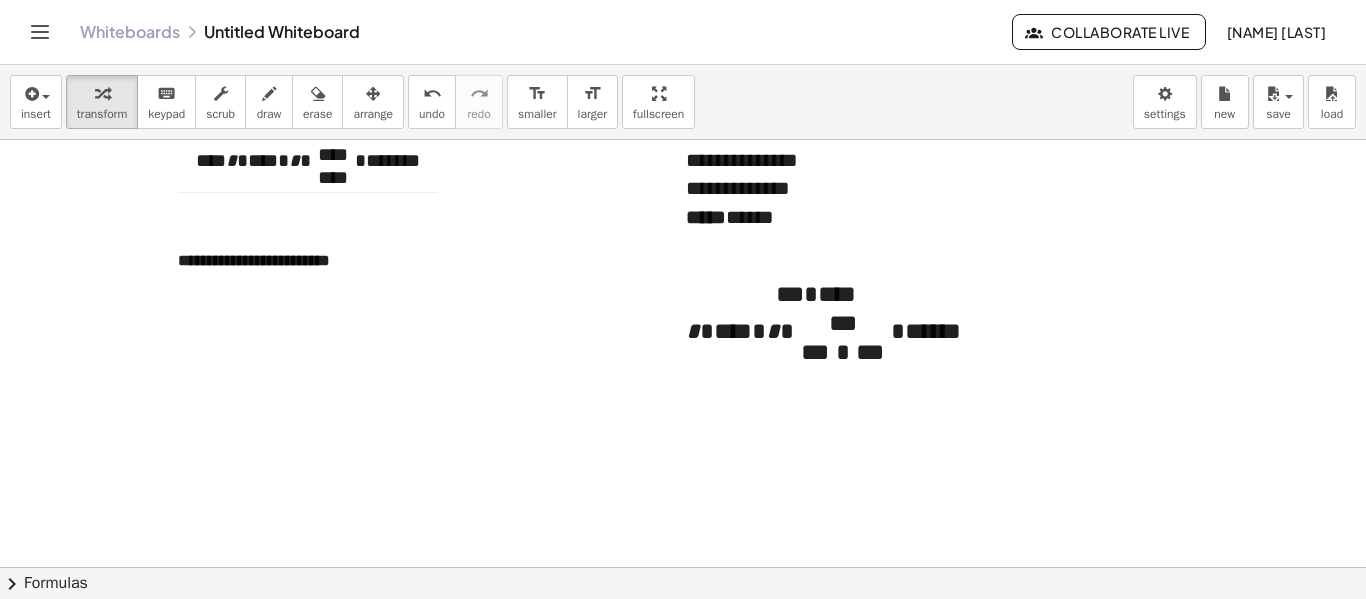 click at bounding box center (683, 123) 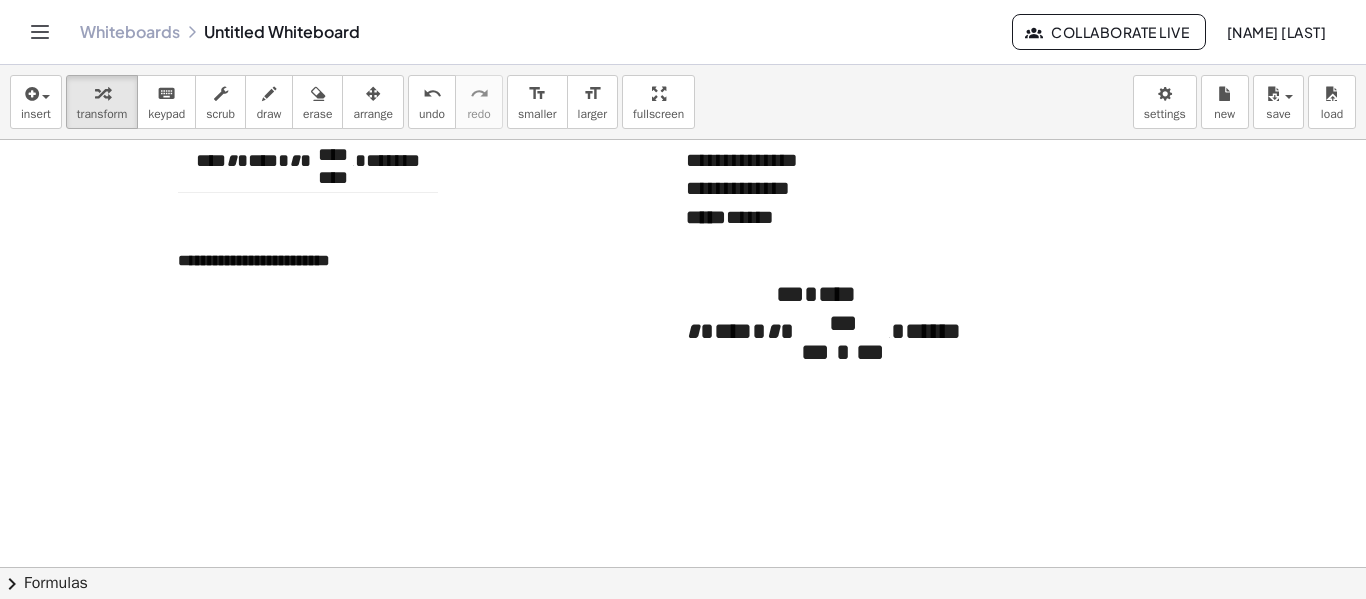 click on "**** * **** * **** **** * **** * *** ***** ***** *** * **** * * **** * * * *** *** * *** * * ****** **** * **** * **** **** * **** * ****" at bounding box center [816, 242] 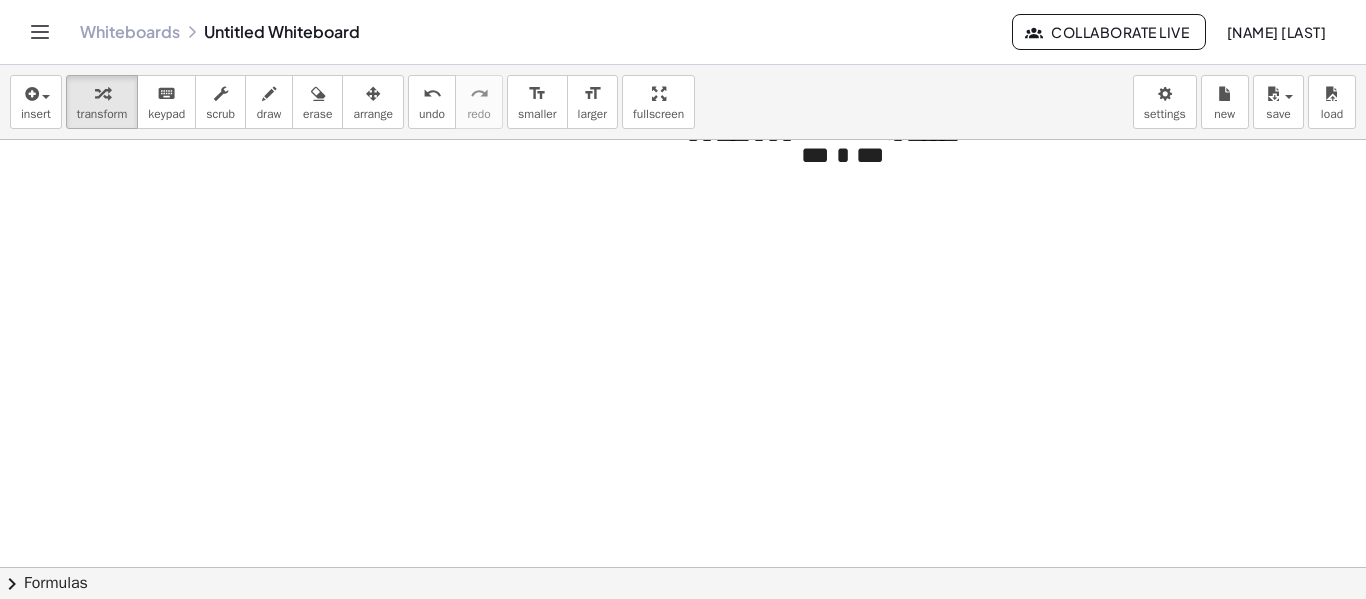 click on "**** * **** * **** **** * **** * *** ***** ***** *** * **** * * **** * * * *** *** * *** * * ****** **** * **** * **** **** * **** * ****" at bounding box center [816, 45] 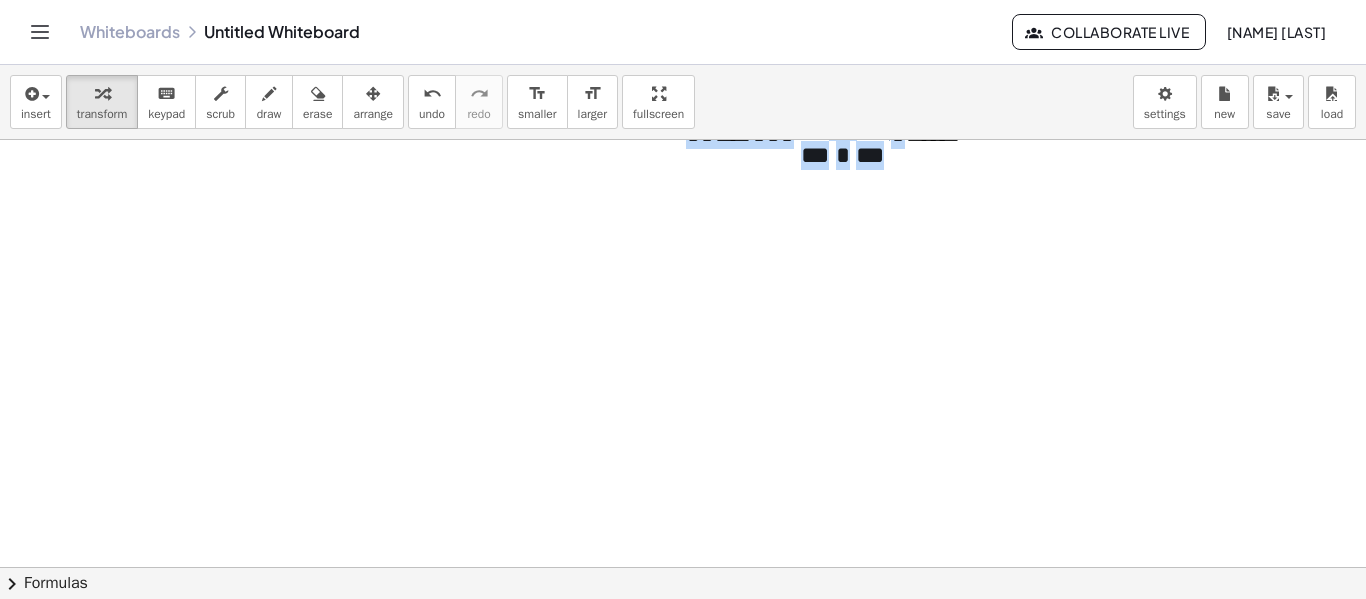 click on "***** ***** *** * **** * * **** * * * *** *** * *** * * ****** **** * **** * **** **** * **** * ****" at bounding box center (816, 78) 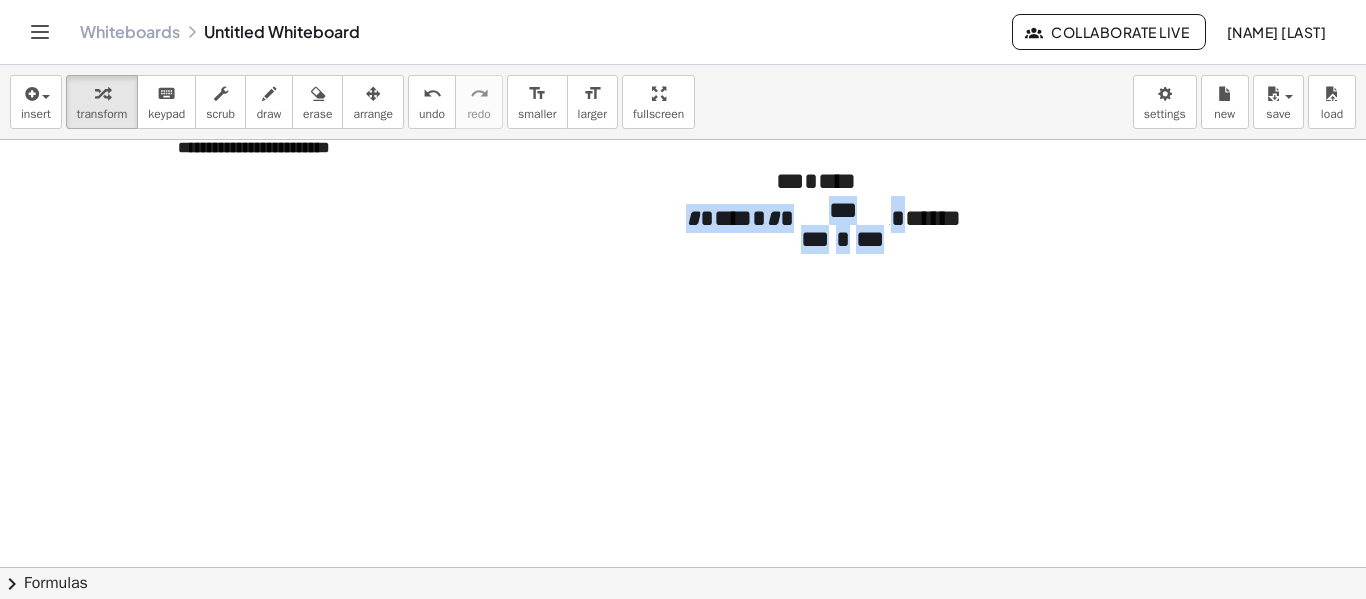 click on "***" at bounding box center (870, 239) 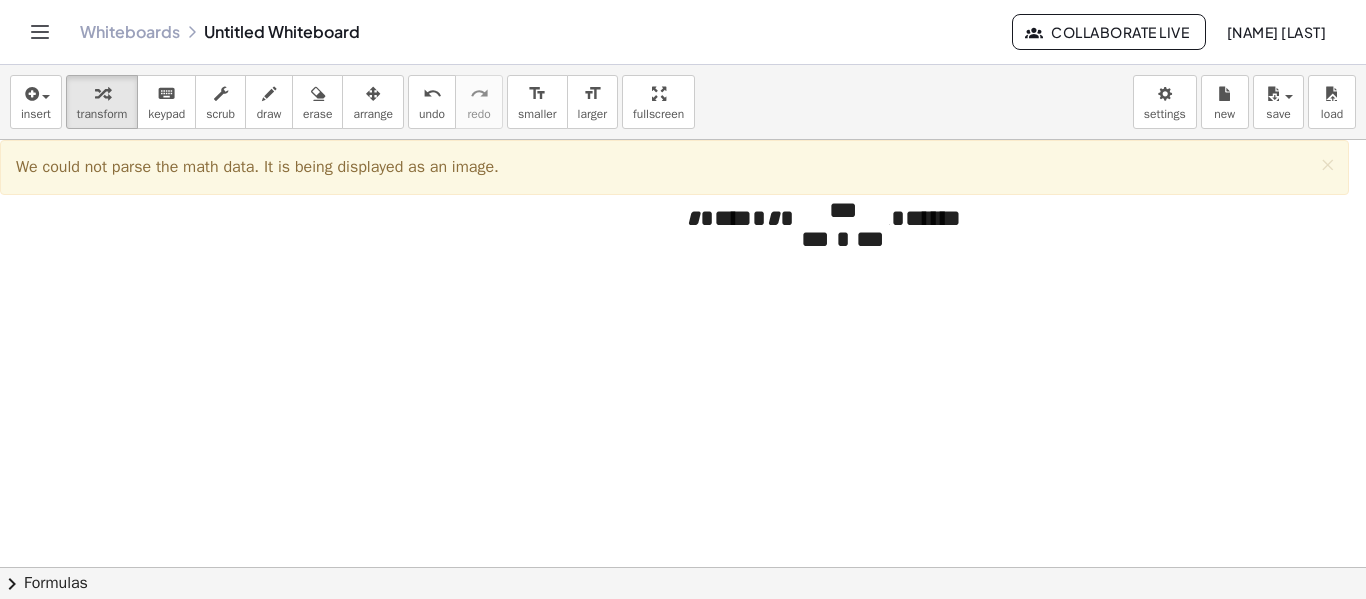 click on "We could not parse the math data. It is being displayed as an image. ×" at bounding box center (674, 167) 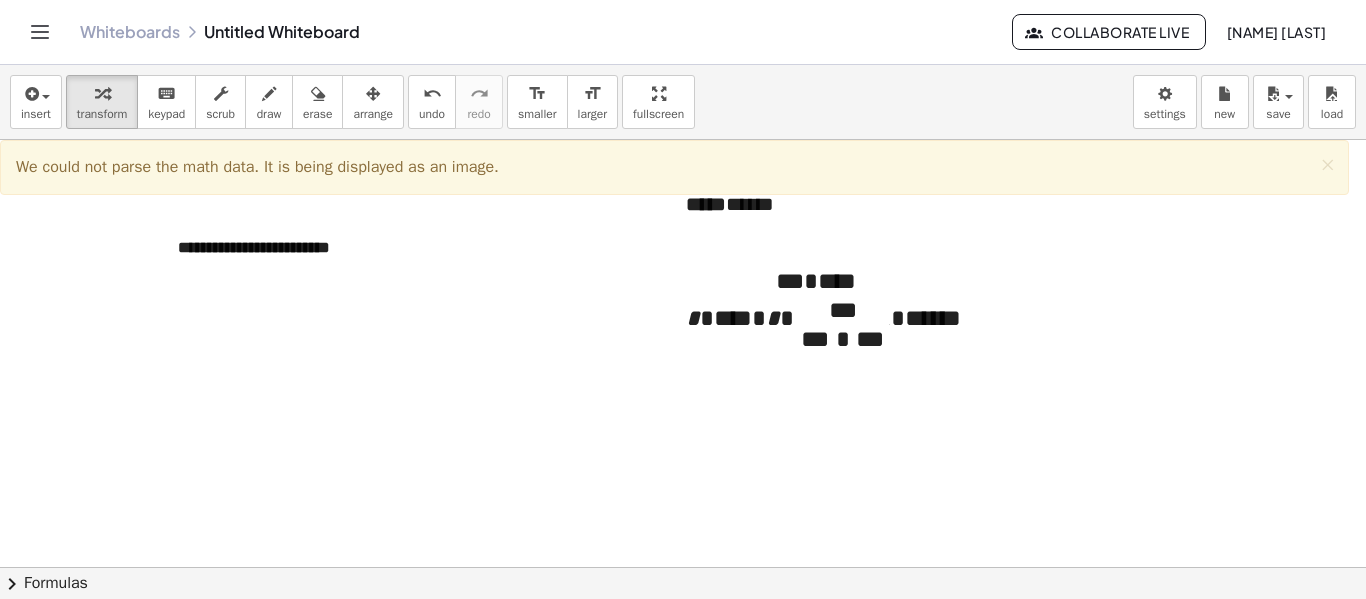 click on "***" at bounding box center (870, 339) 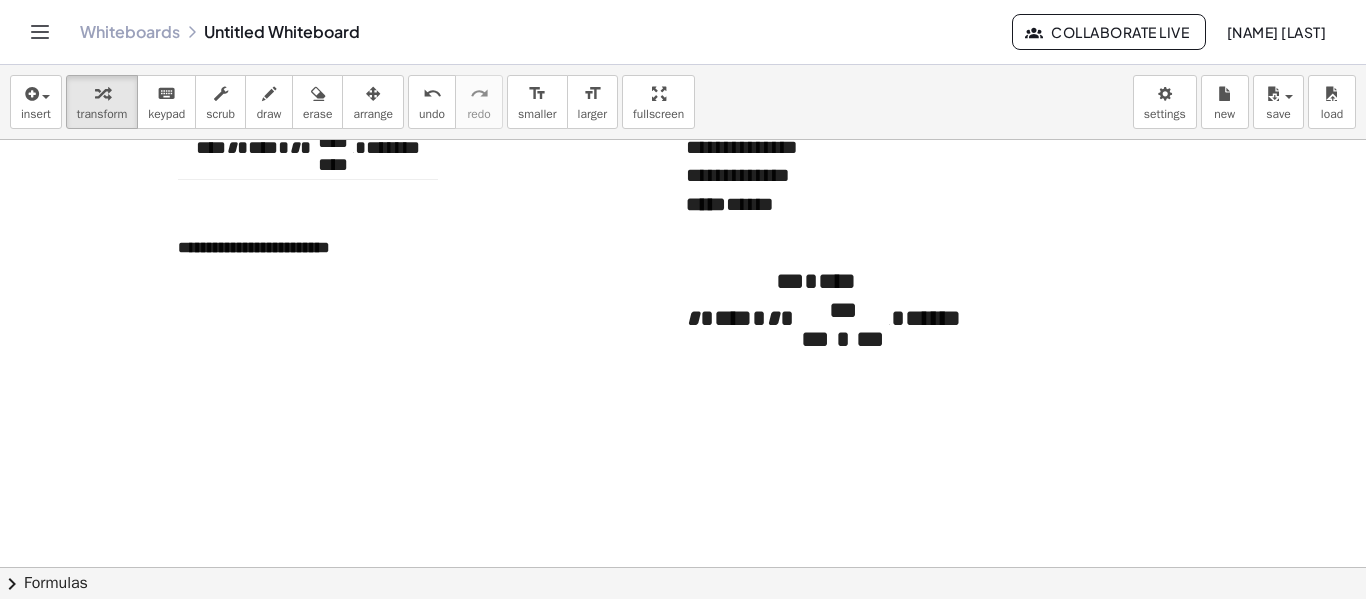 click on "**** * **** * **** **** * **** * *** ***** ***** *** * **** * * **** * * * *** *** * *** * * ****** **** * **** * **** **** * **** * ****" at bounding box center [816, 229] 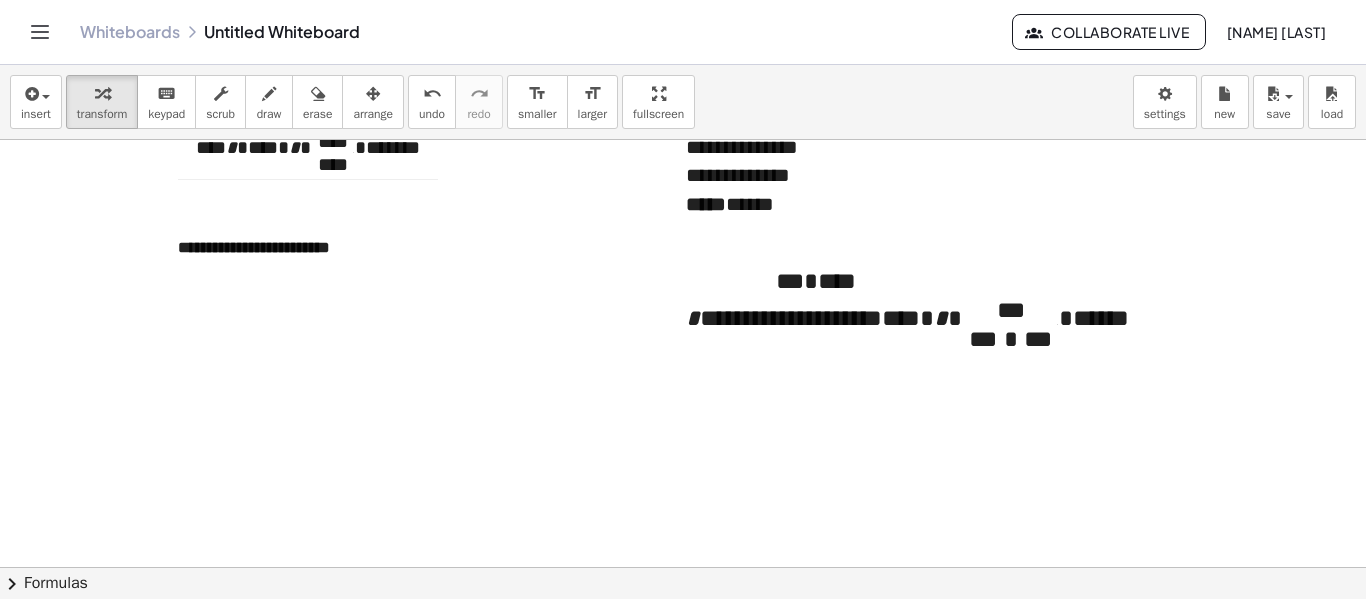click on "**********" at bounding box center [791, 318] 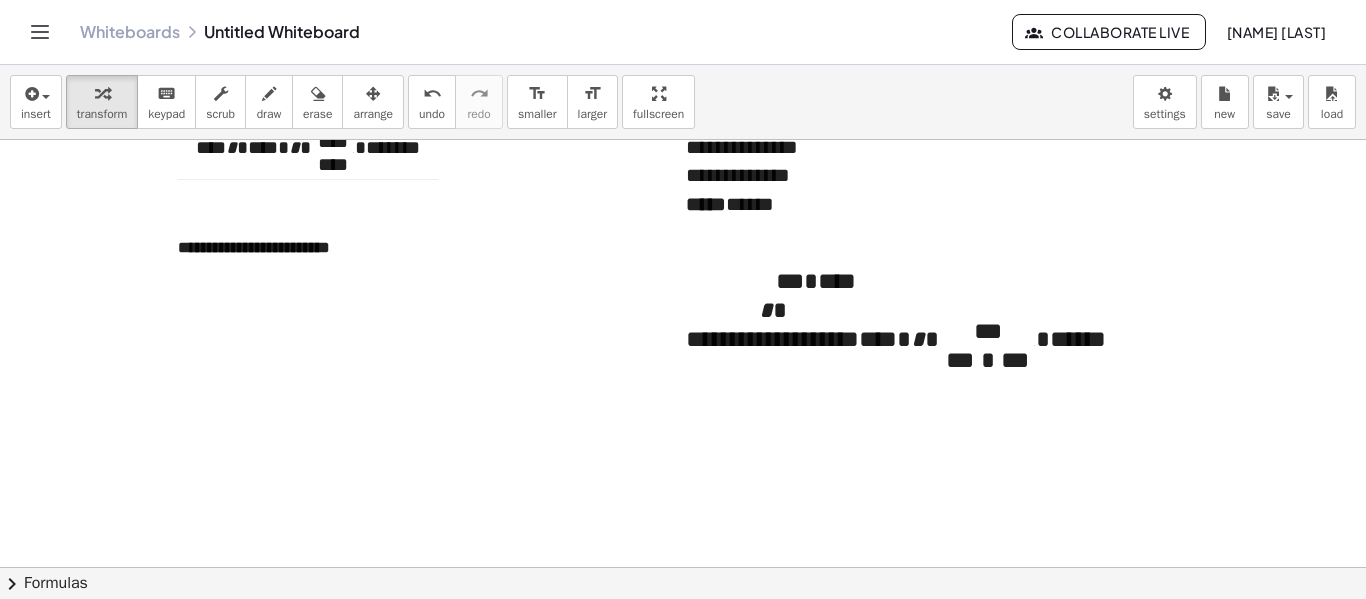 click on "**********" at bounding box center (772, 325) 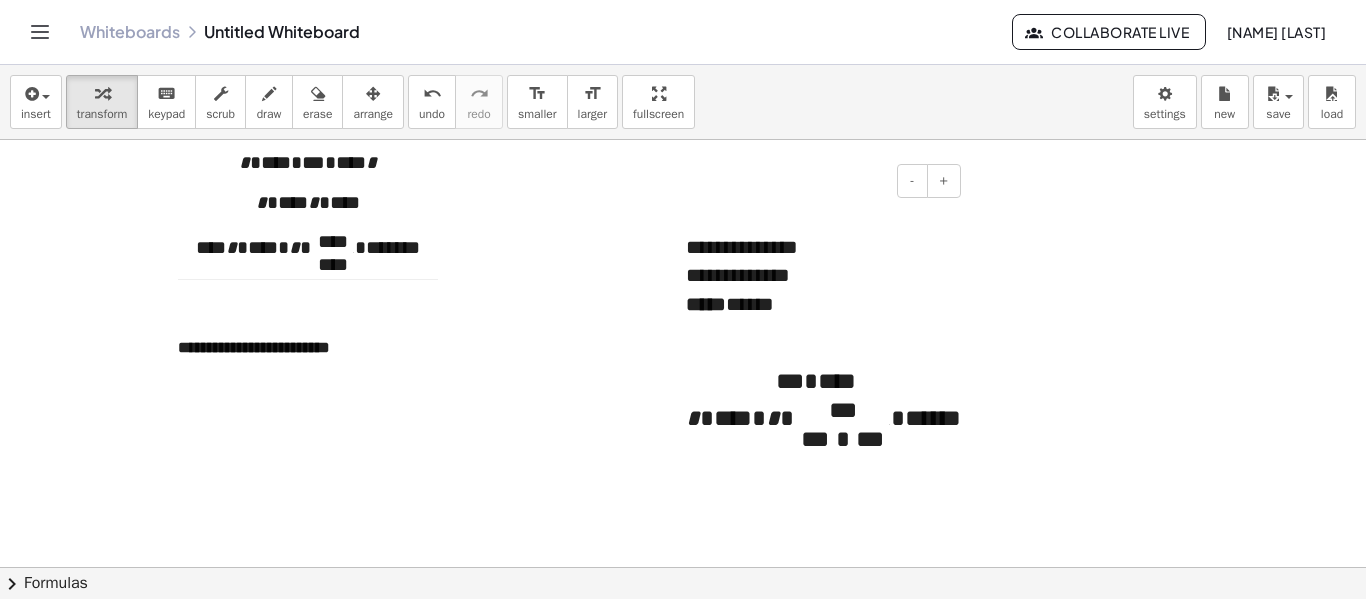 scroll, scrollTop: 670, scrollLeft: 0, axis: vertical 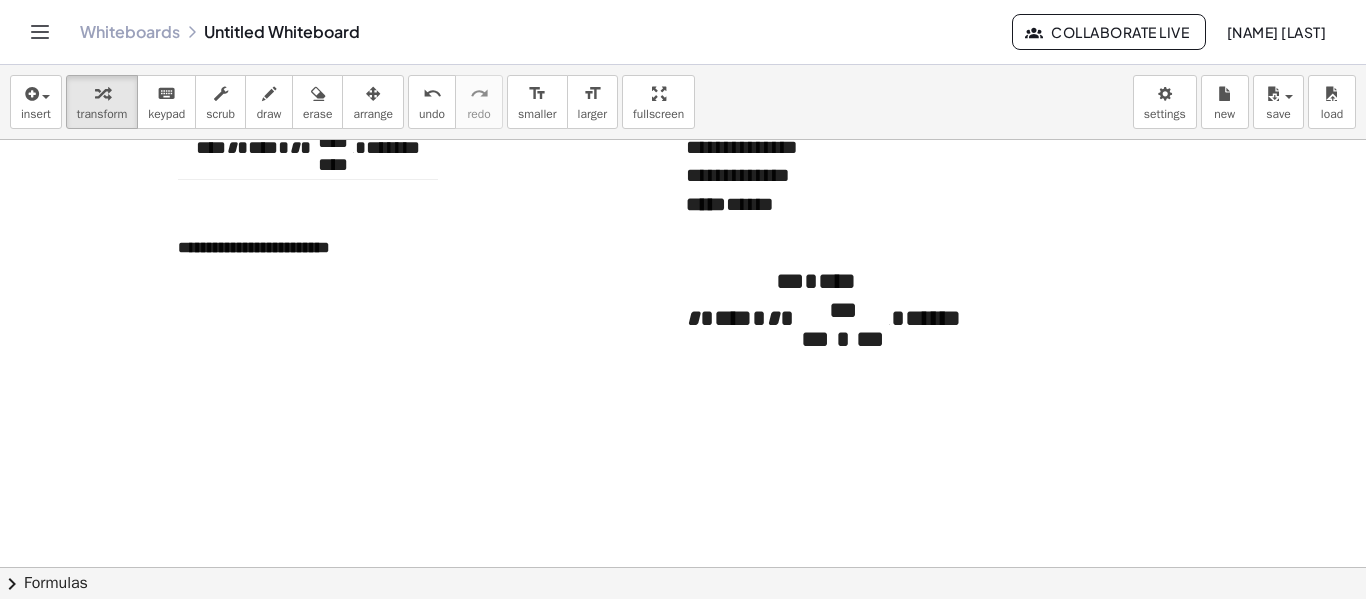 click on "**** * **** * **** **** * **** * *** ***** ***** *** * **** * * **** * * * *** *** * *** * * ****** **** * **** * **** **** * **** * ****" at bounding box center [816, 229] 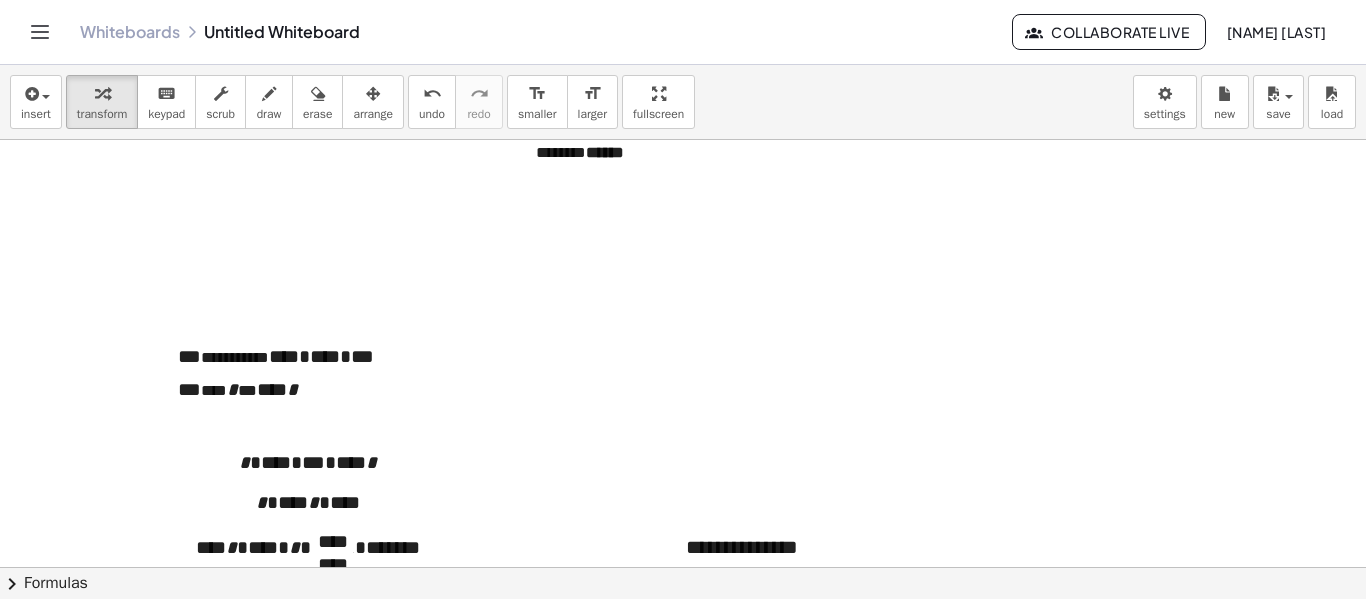 scroll, scrollTop: 670, scrollLeft: 0, axis: vertical 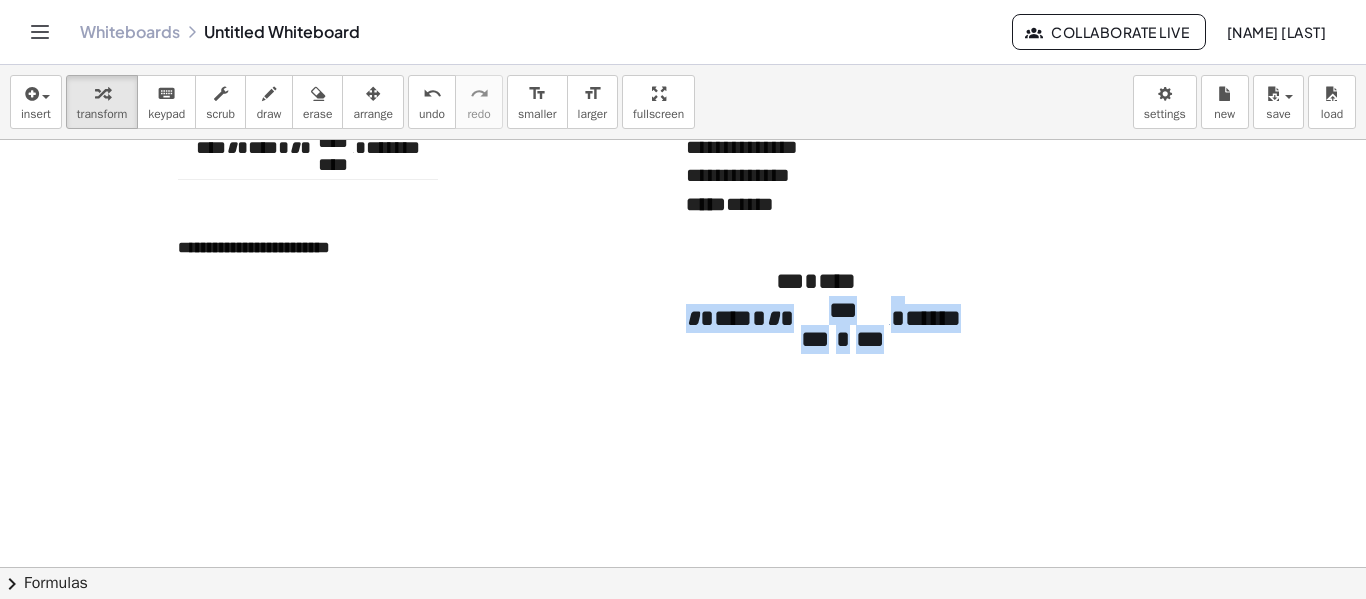 drag, startPoint x: 963, startPoint y: 259, endPoint x: 1081, endPoint y: 246, distance: 118.71394 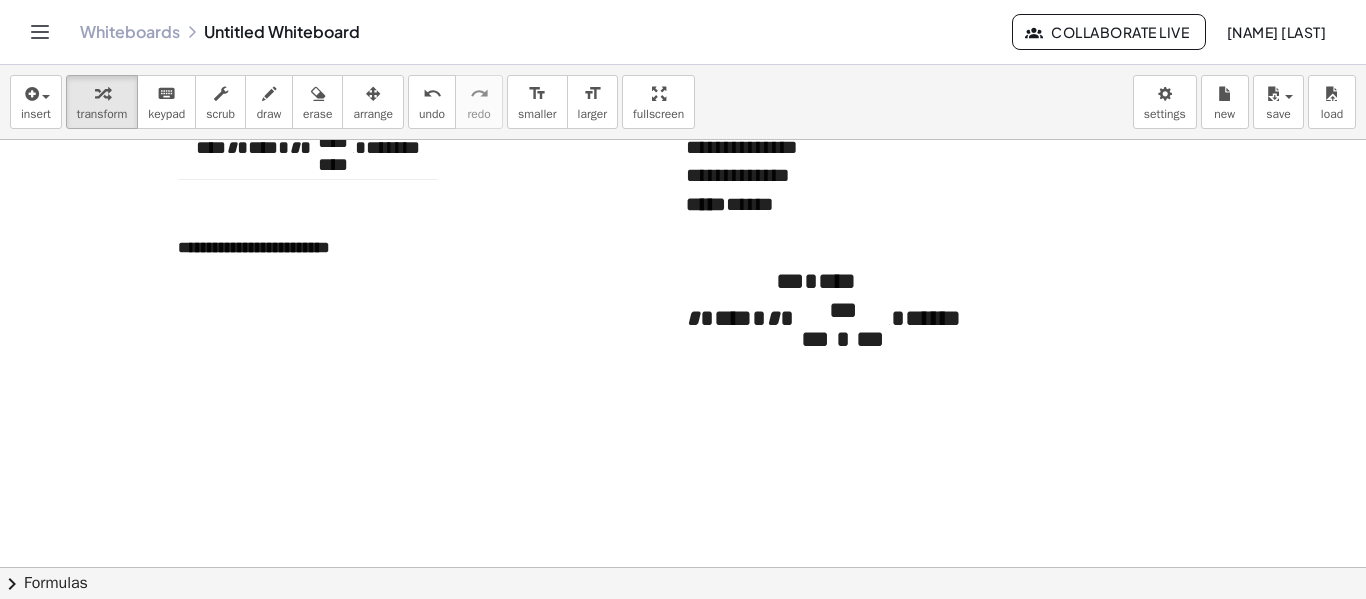 click on "*** * **** * * **** * * * *** *** * *** * * ******" at bounding box center [816, 300] 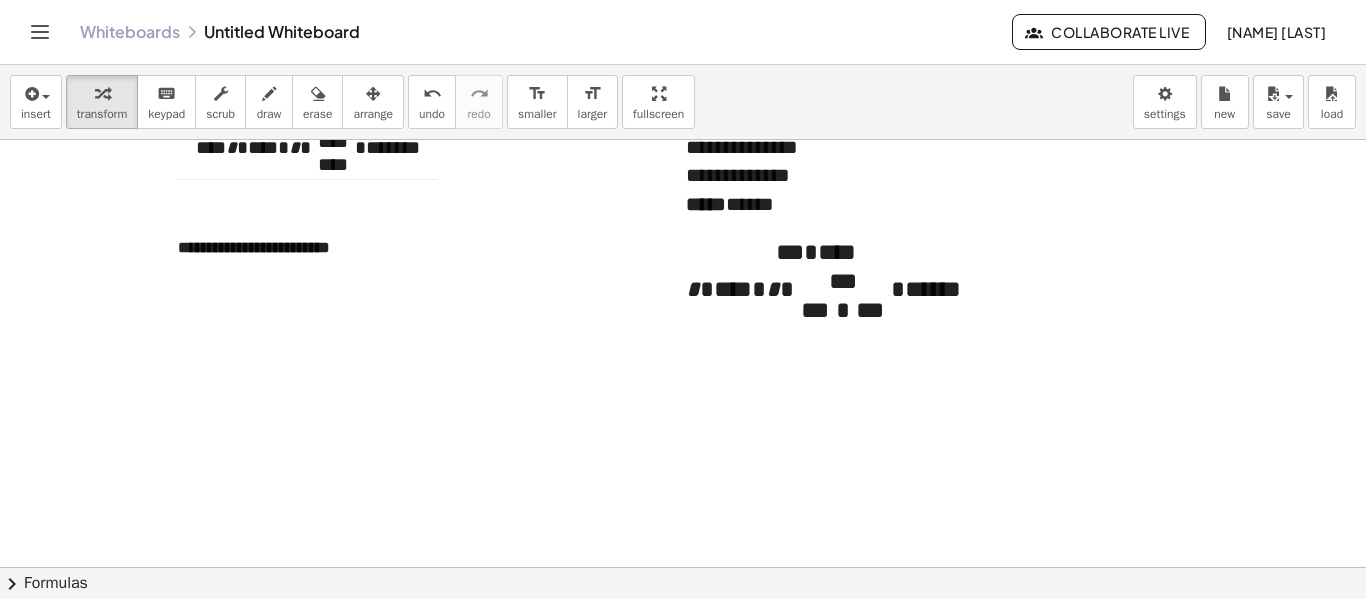 click at bounding box center (683, 110) 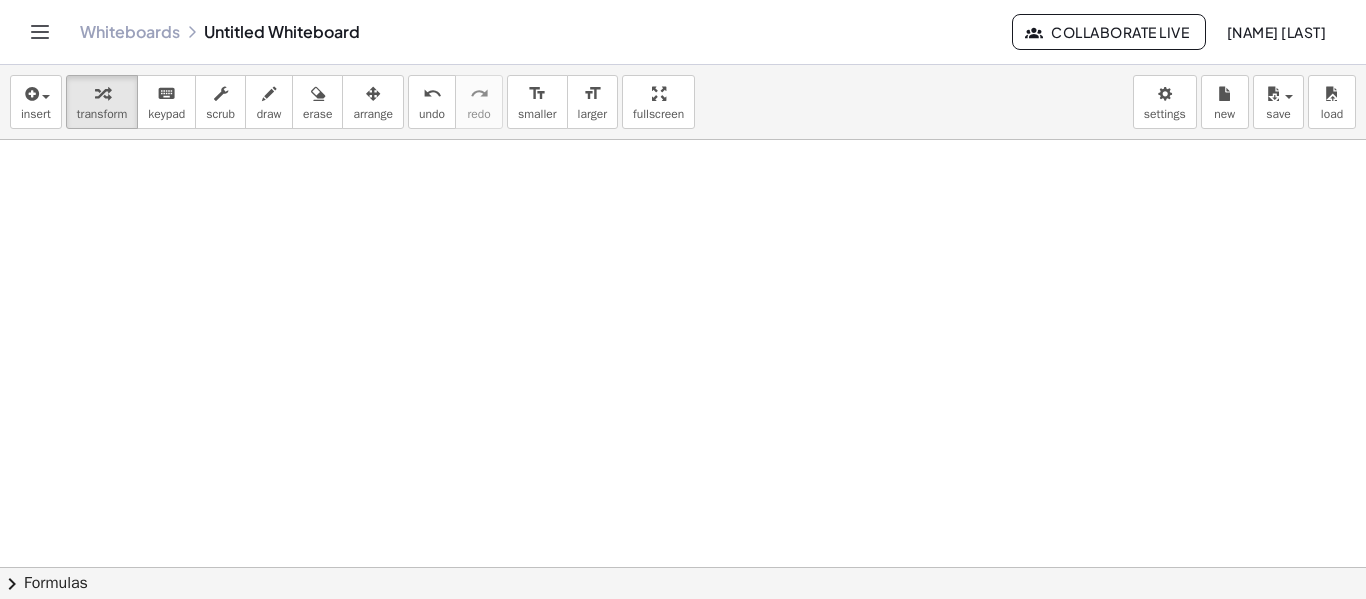 scroll, scrollTop: 1254, scrollLeft: 0, axis: vertical 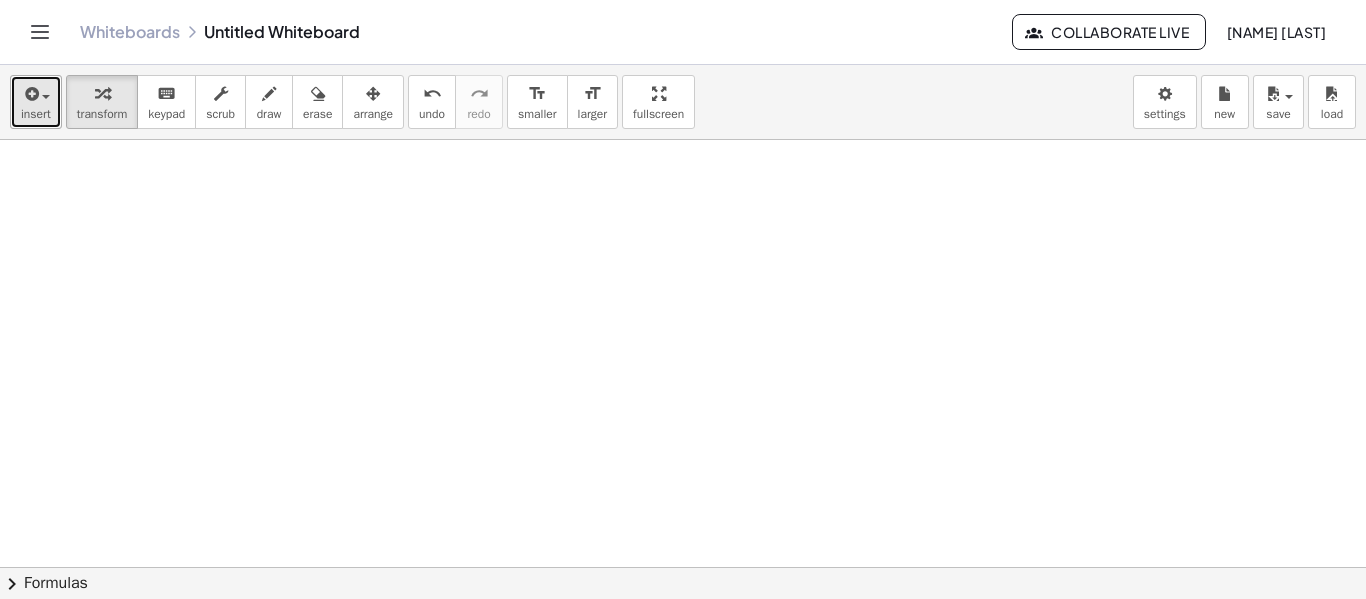 click at bounding box center (30, 94) 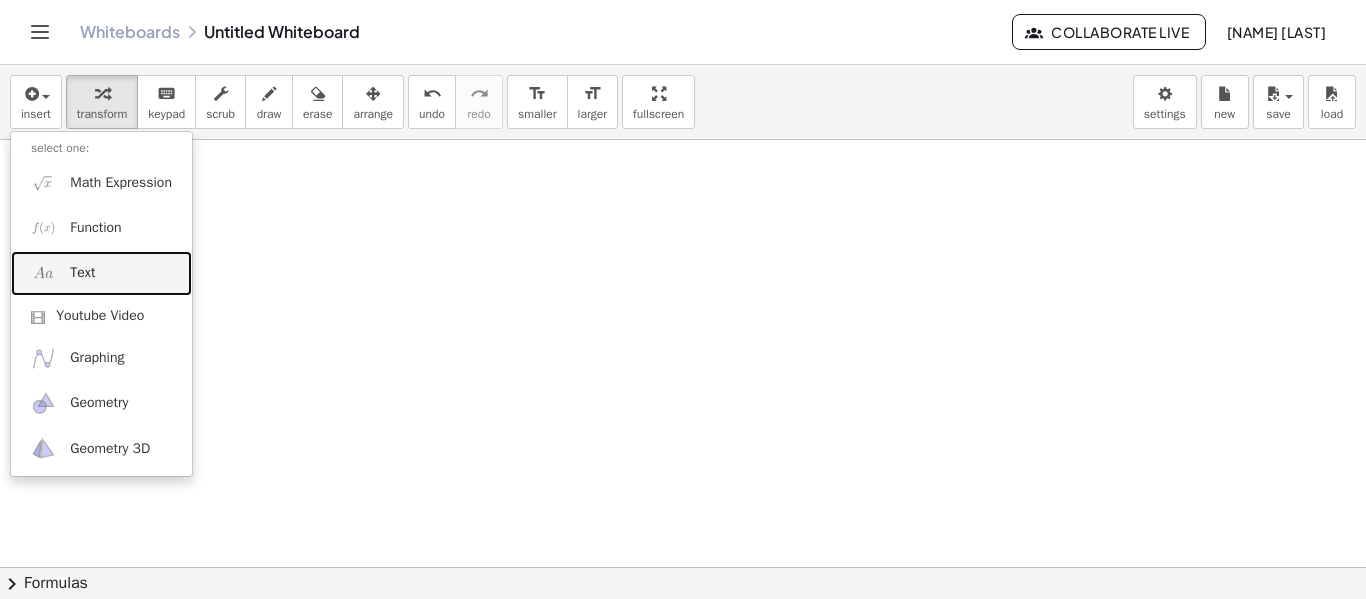 click on "Text" at bounding box center [82, 273] 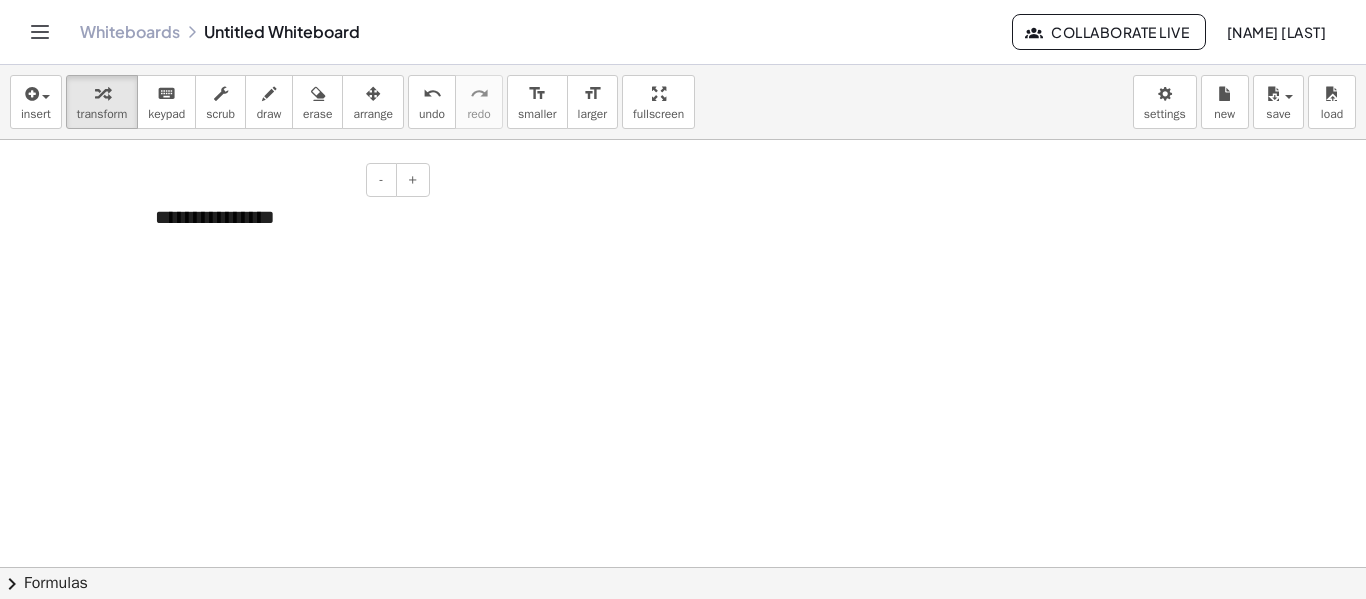 click on "**********" at bounding box center (285, 217) 